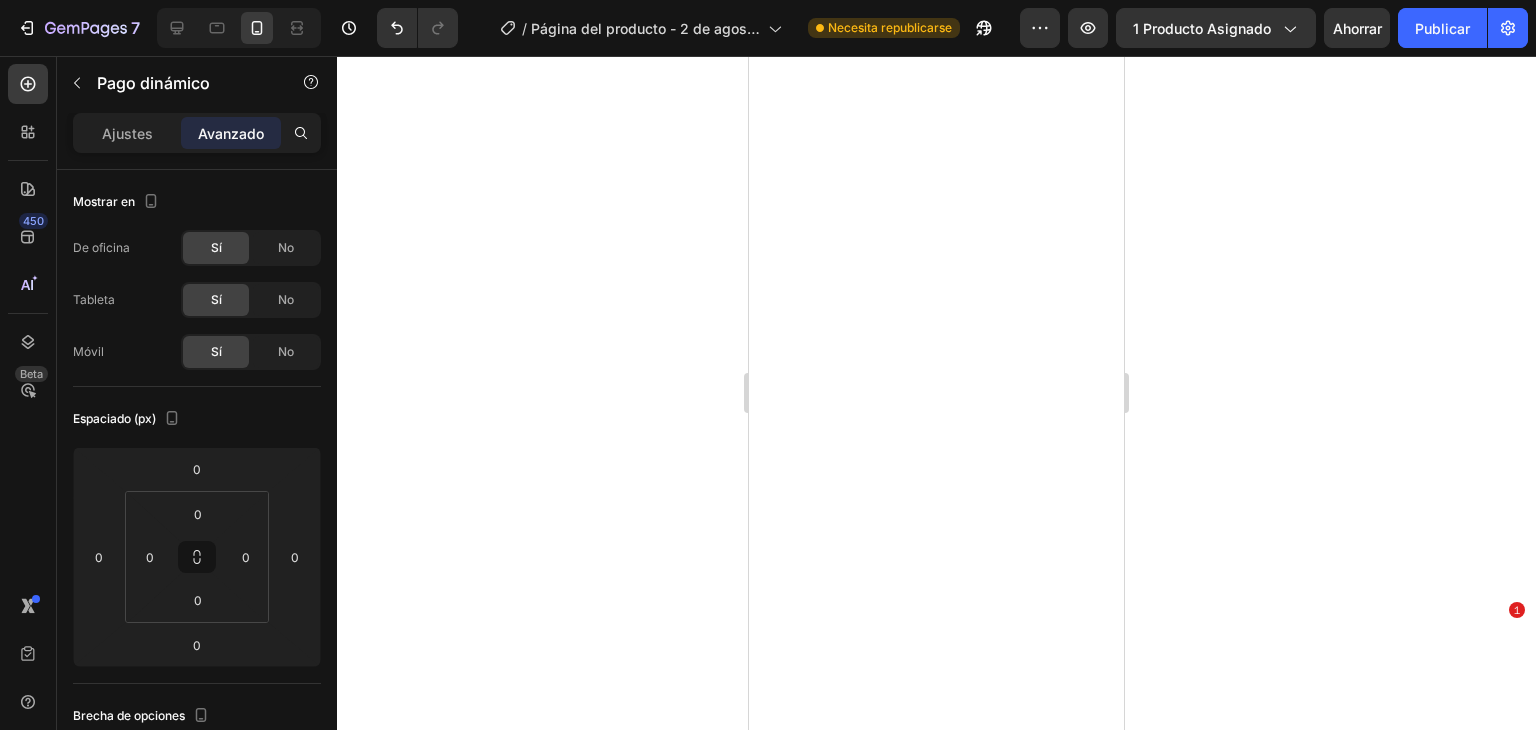 scroll, scrollTop: 0, scrollLeft: 0, axis: both 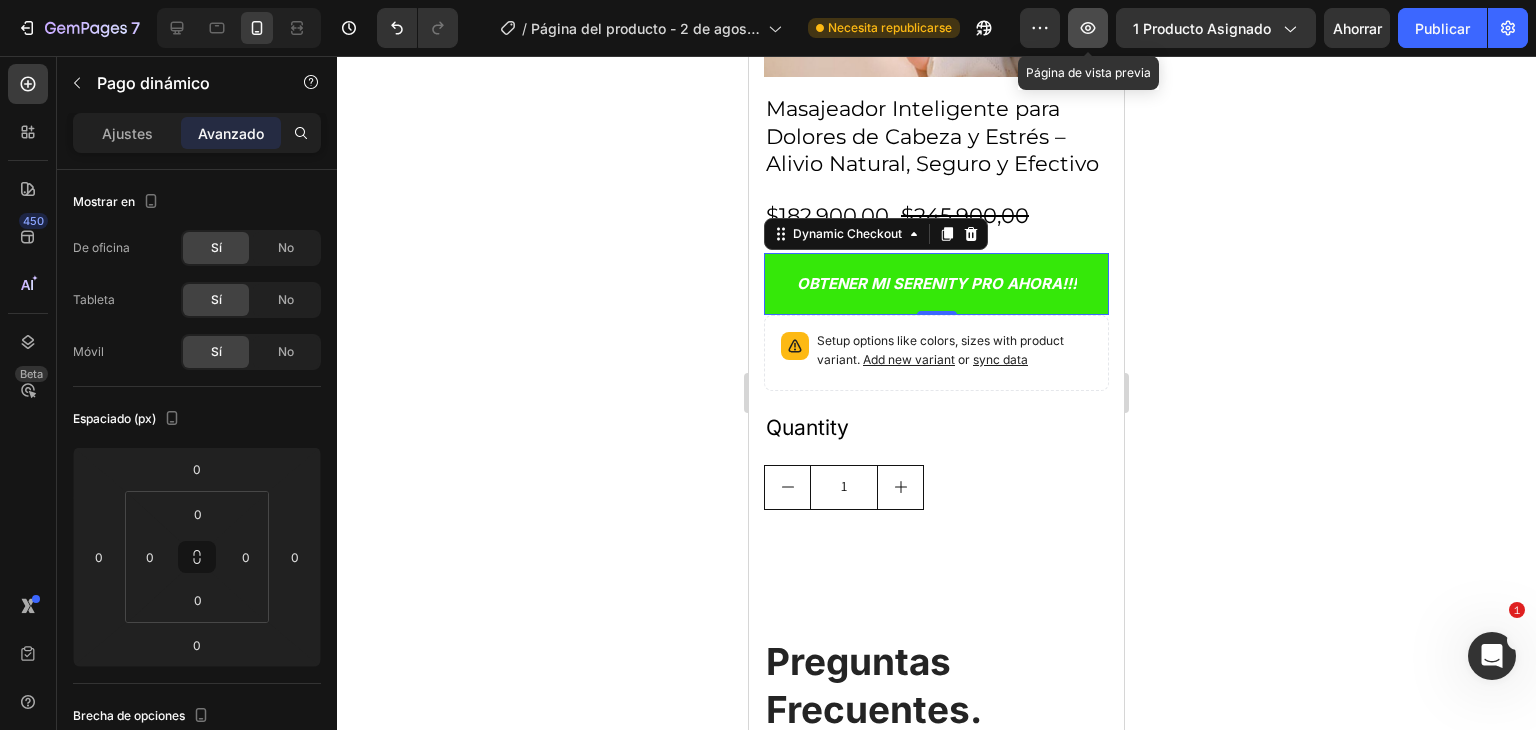 click 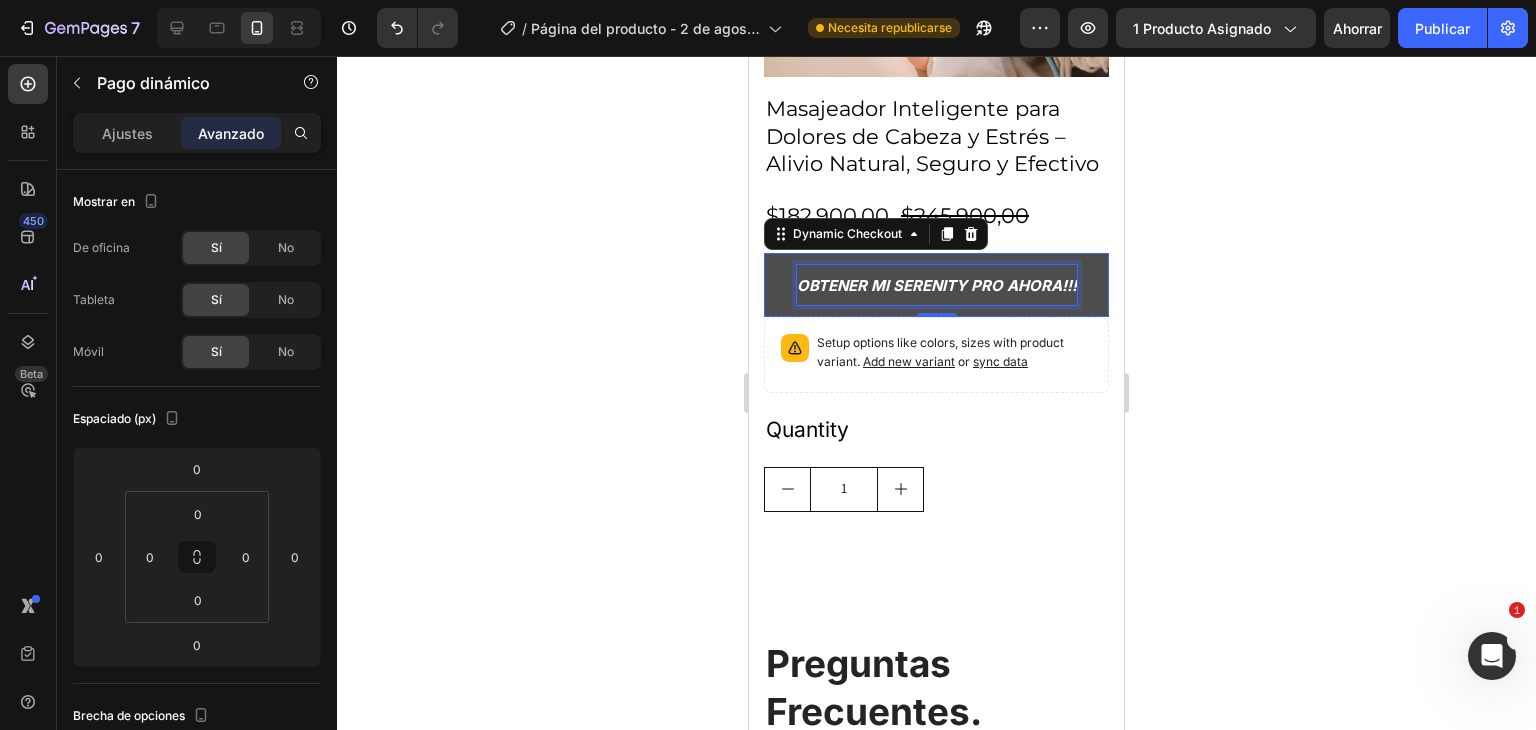 click on "OBTENER MI SERENITY PRO AHORA!!!" at bounding box center (937, 285) 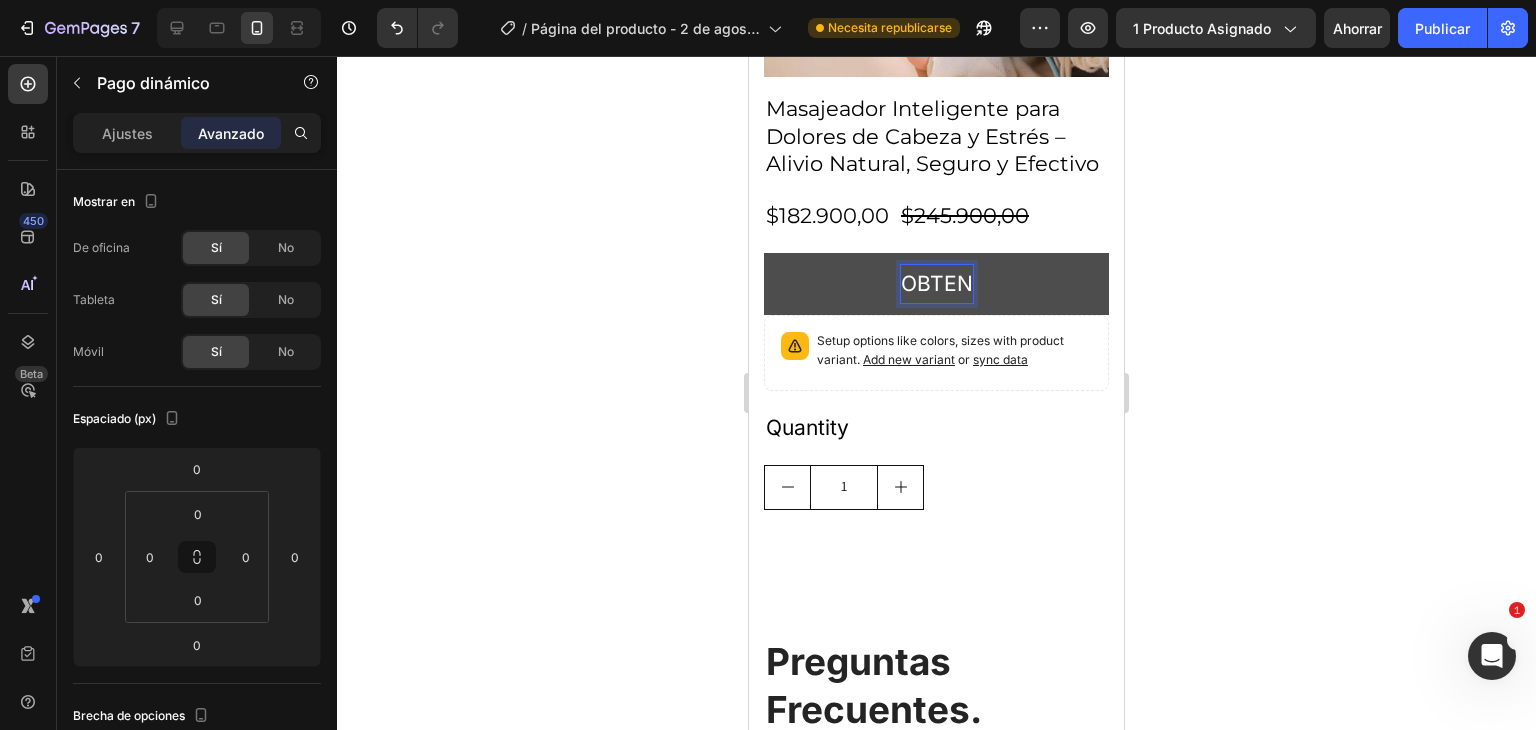 click on "OBTEN" at bounding box center [936, 284] 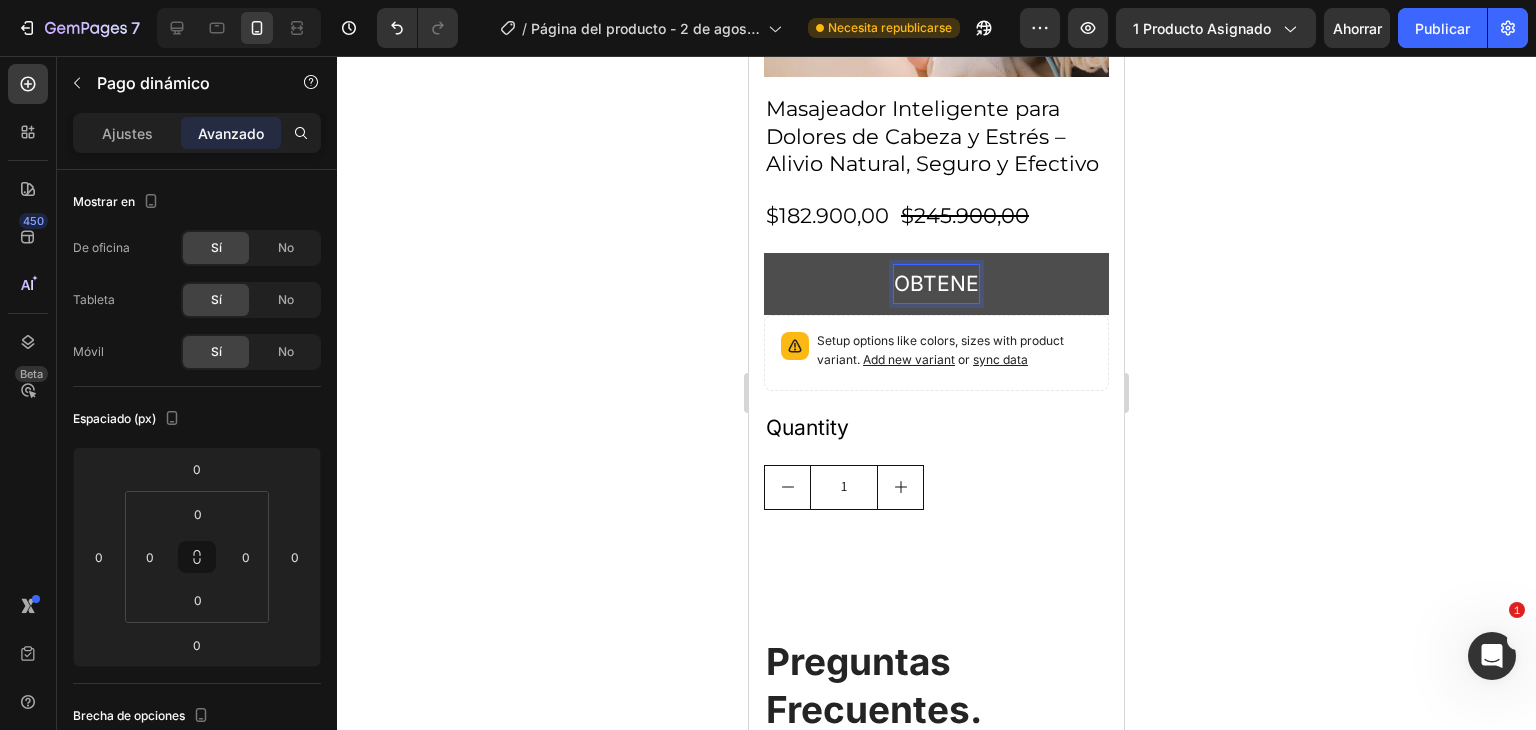 click on "OBTENE" at bounding box center [936, 284] 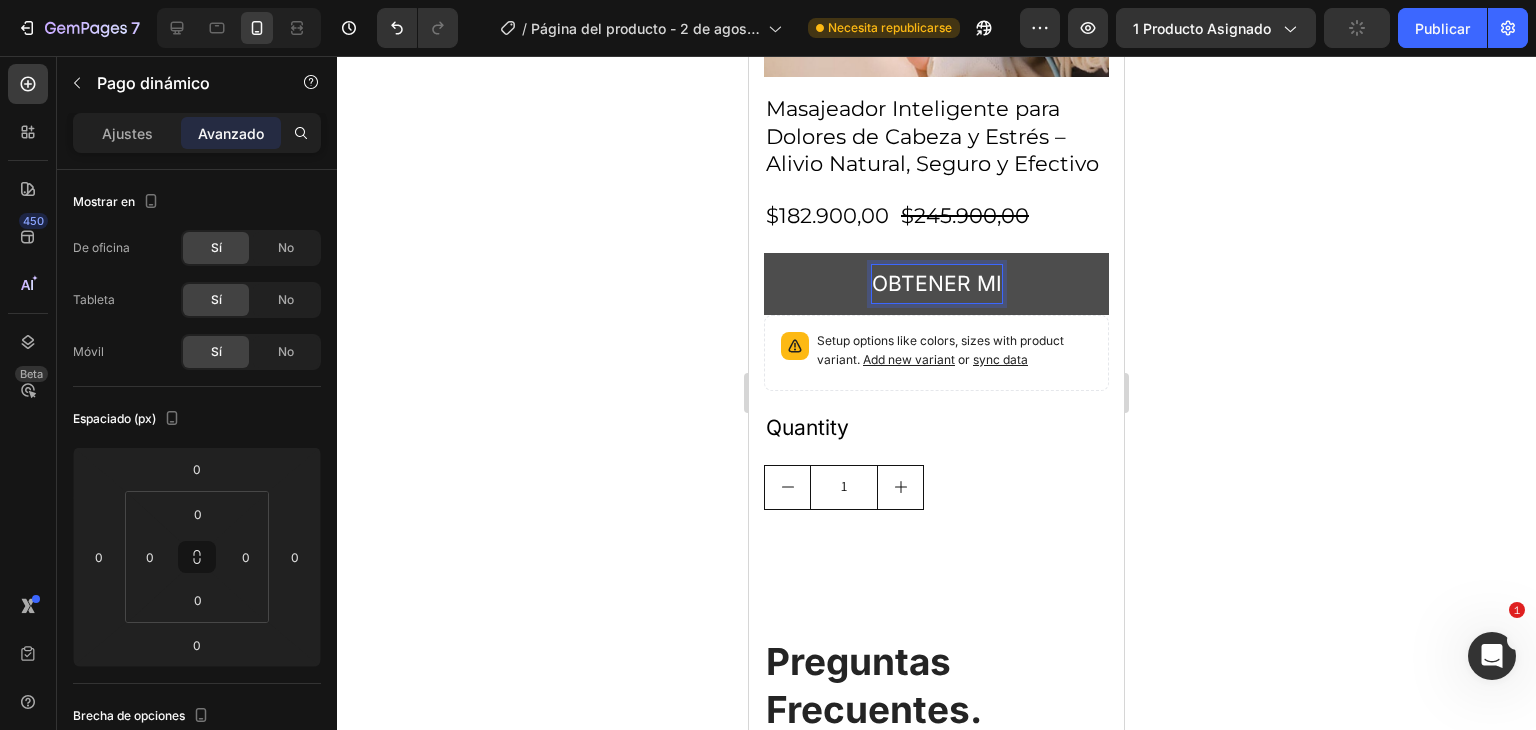 click on "OBTENER MI" at bounding box center [936, 284] 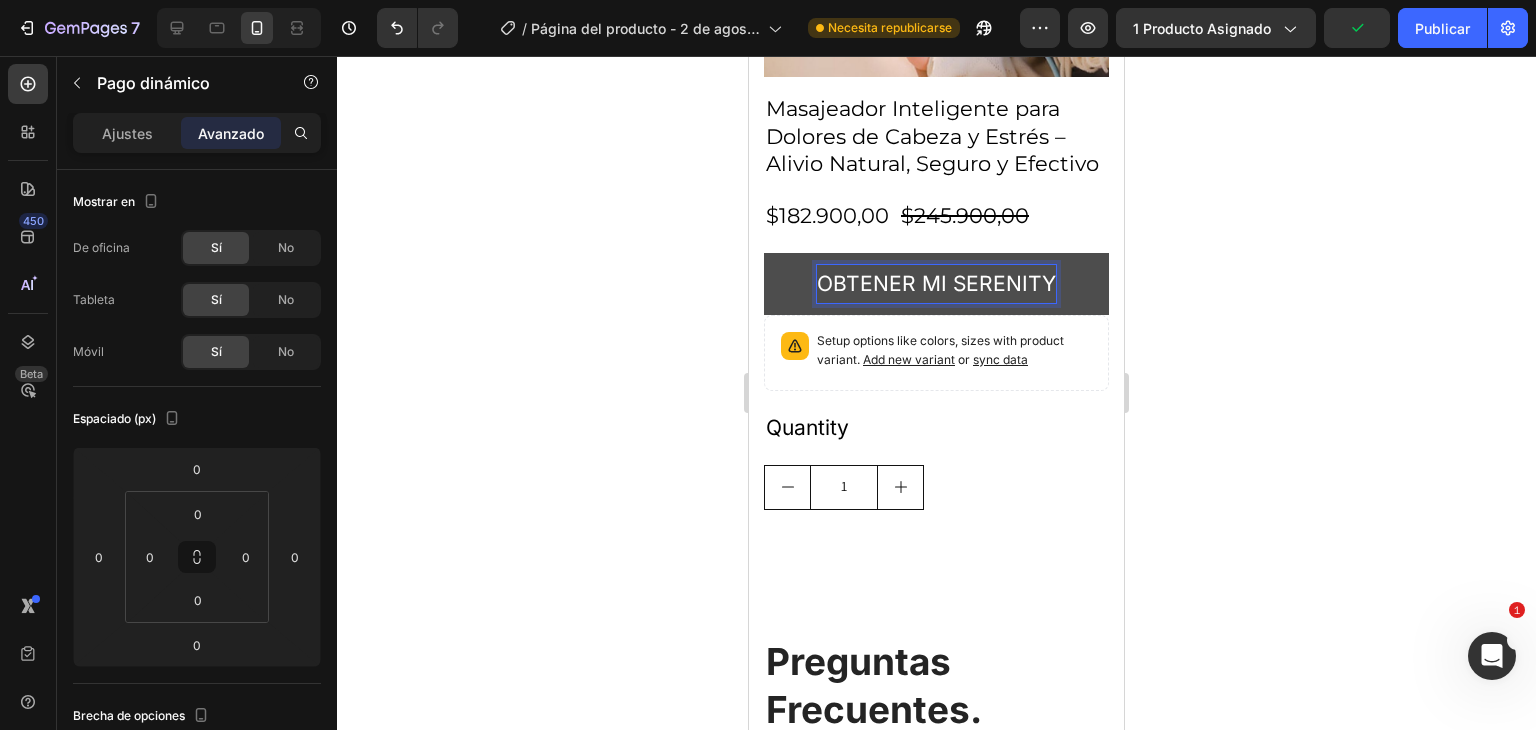 click on "OBTENER MI SERENITY" at bounding box center [936, 284] 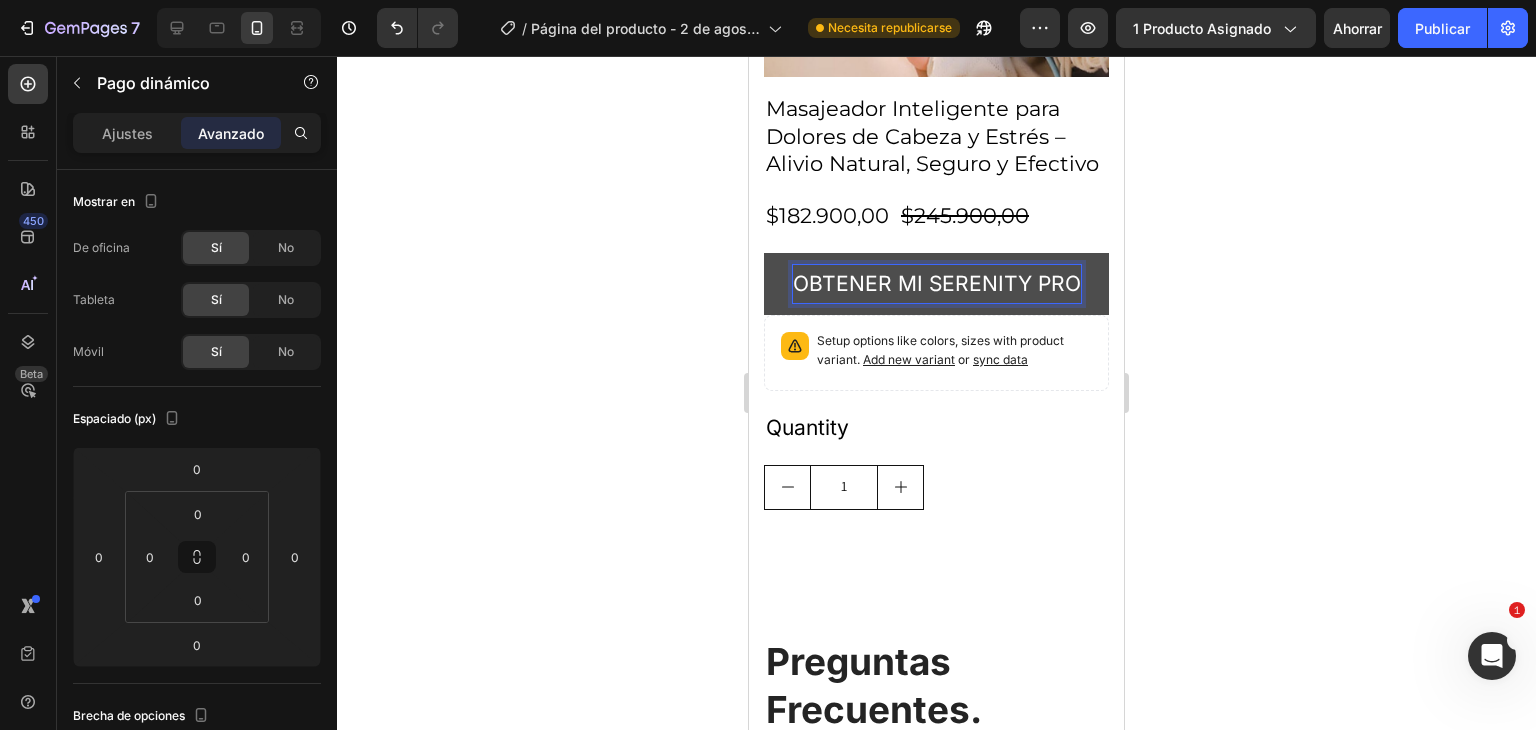 click on "OBTENER MI SERENITY PRO" at bounding box center [936, 284] 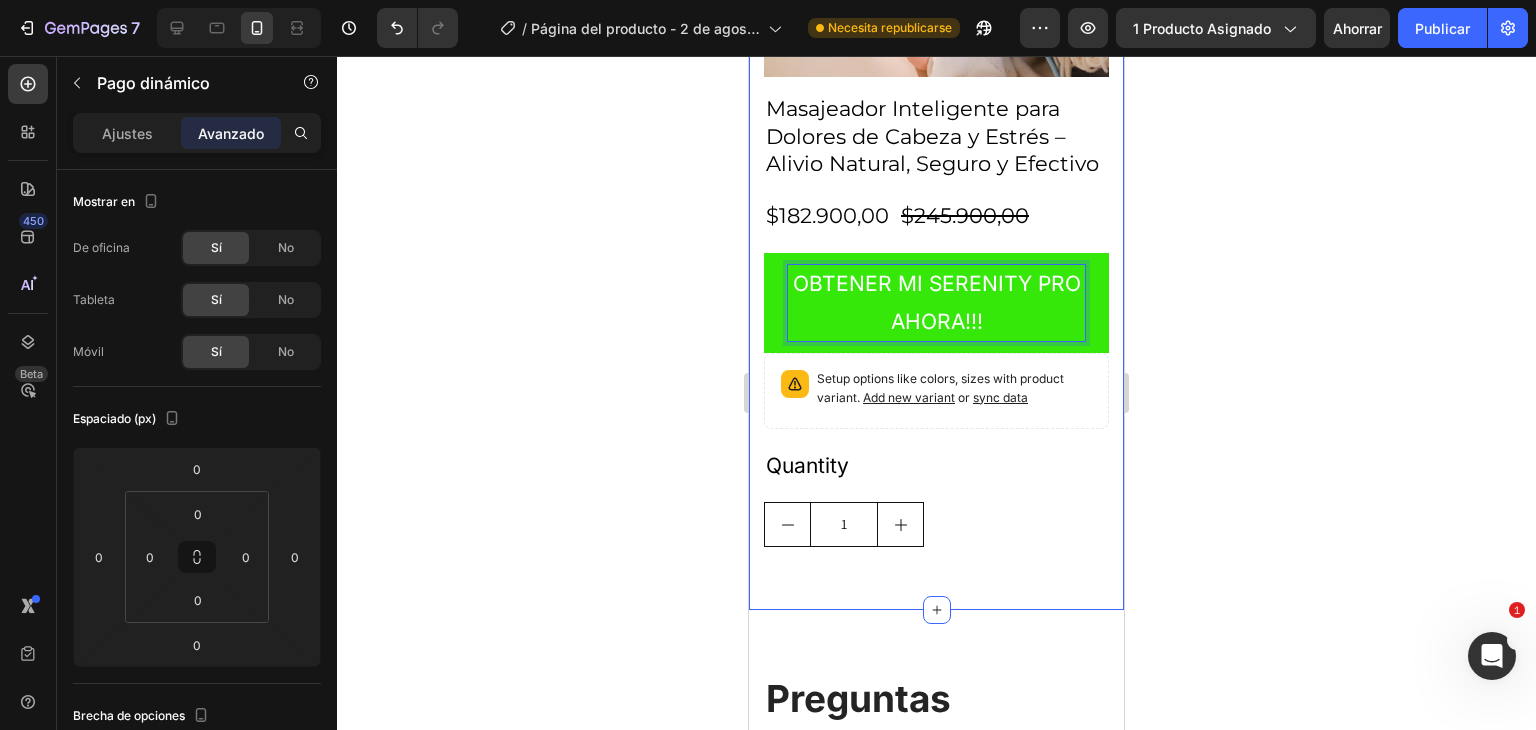 click 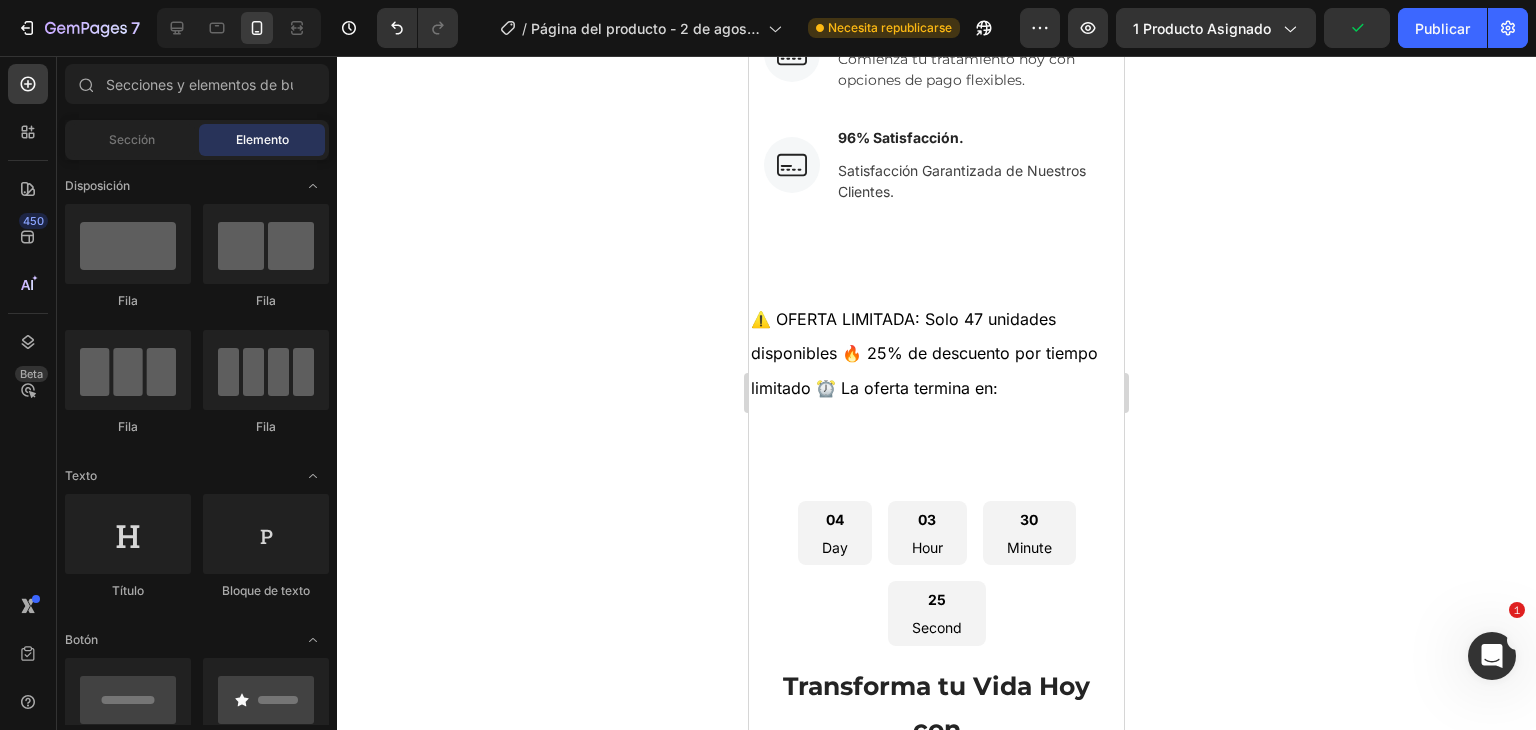 scroll, scrollTop: 4066, scrollLeft: 0, axis: vertical 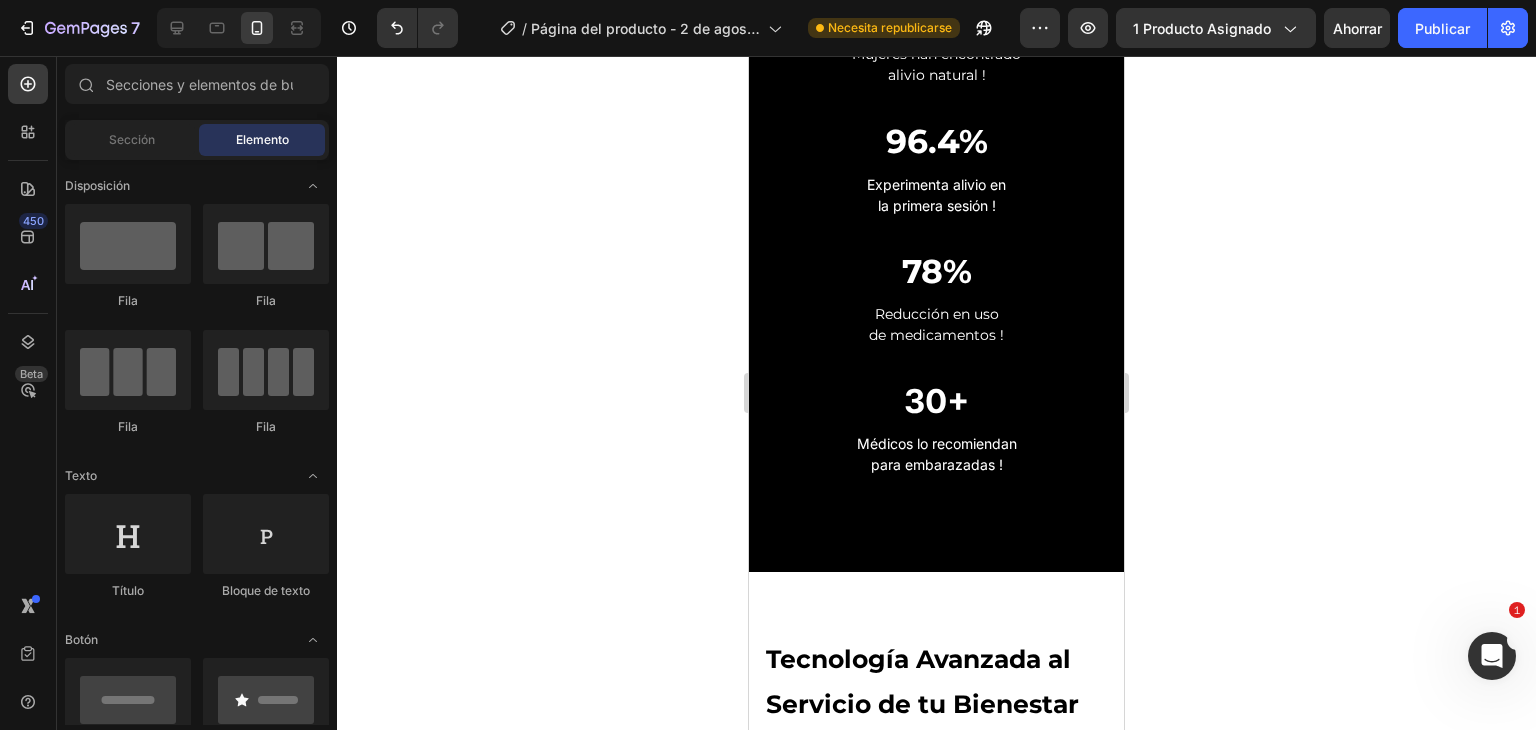 drag, startPoint x: 1120, startPoint y: 469, endPoint x: 1885, endPoint y: 228, distance: 802.0636 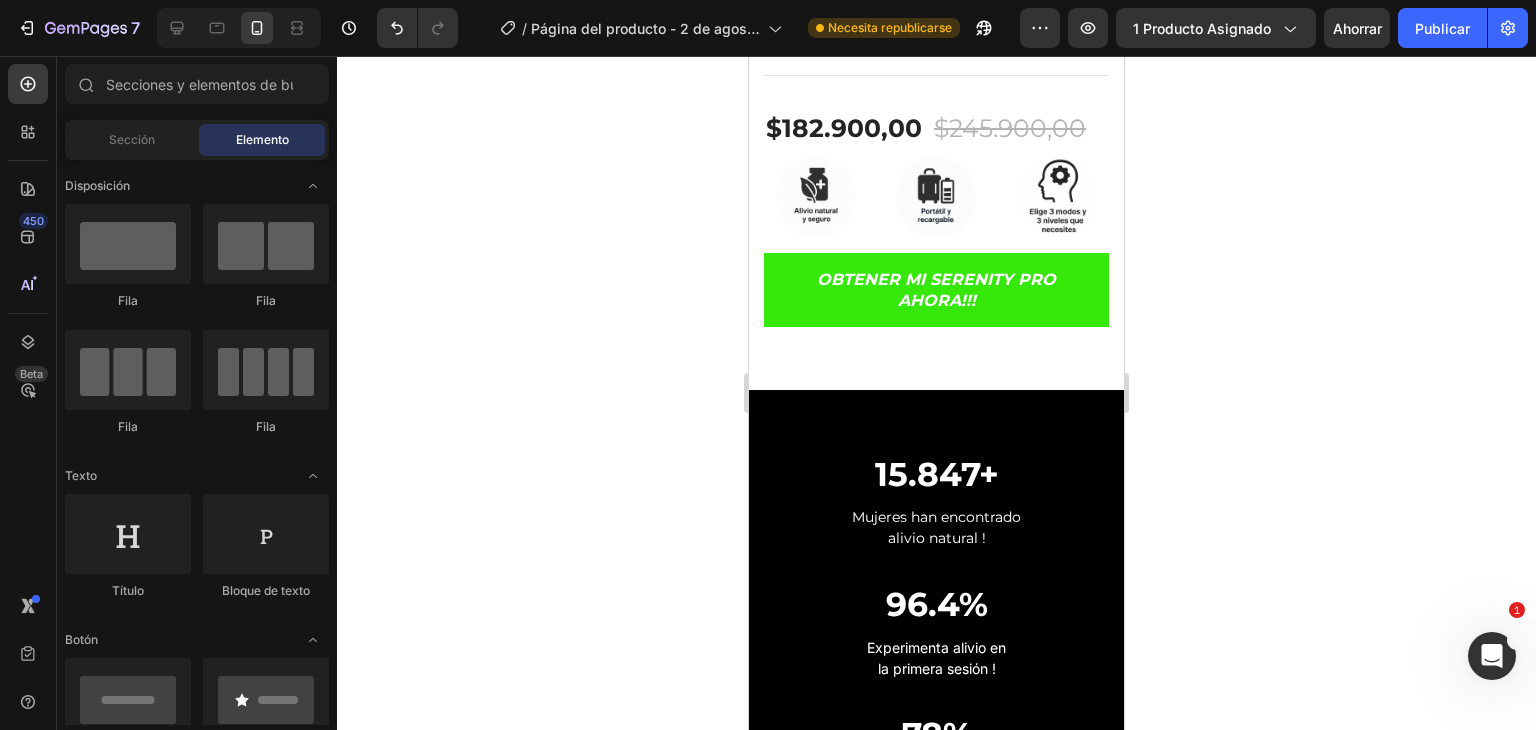 scroll, scrollTop: 978, scrollLeft: 0, axis: vertical 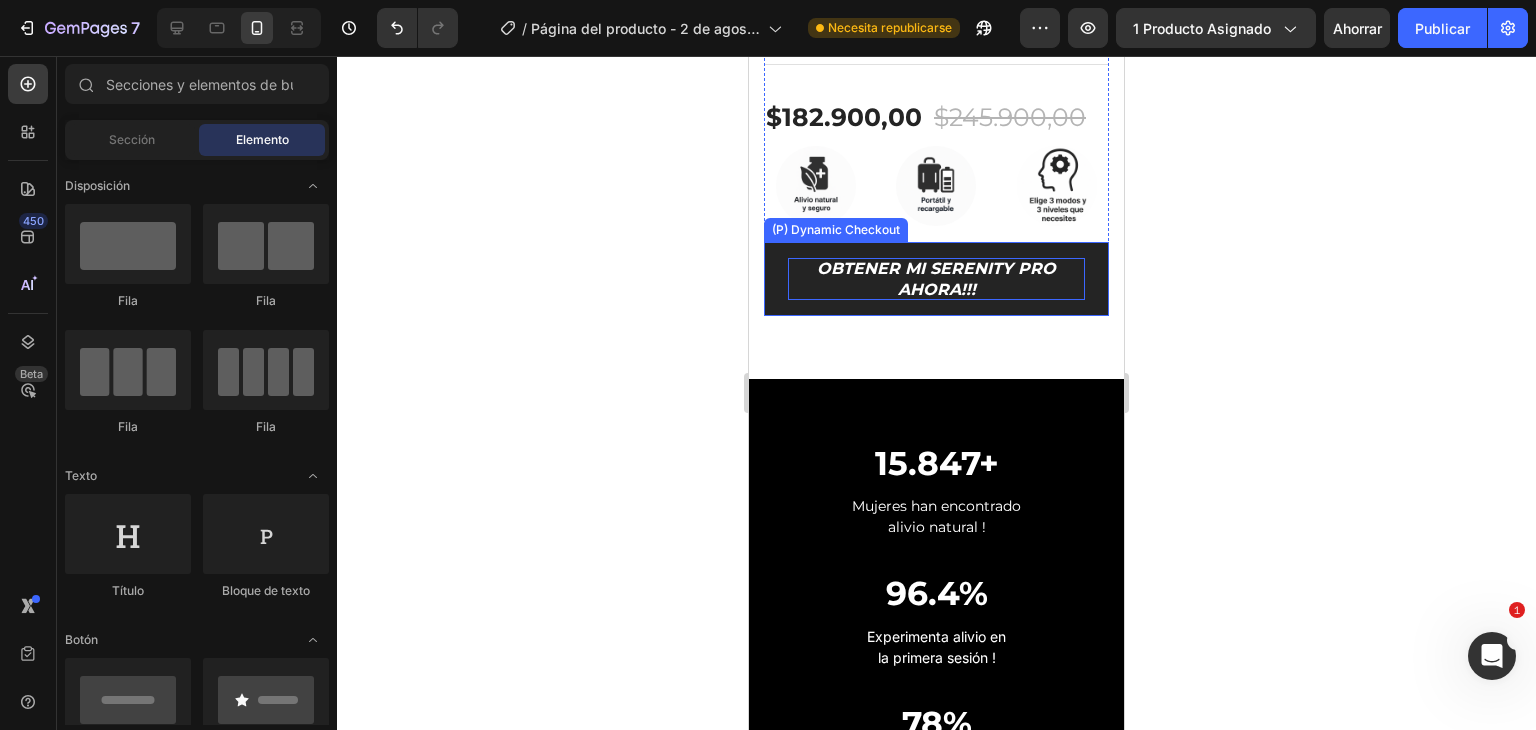 click on "OBTENER MI SERENITY PRO AHORA!!!" at bounding box center (936, 279) 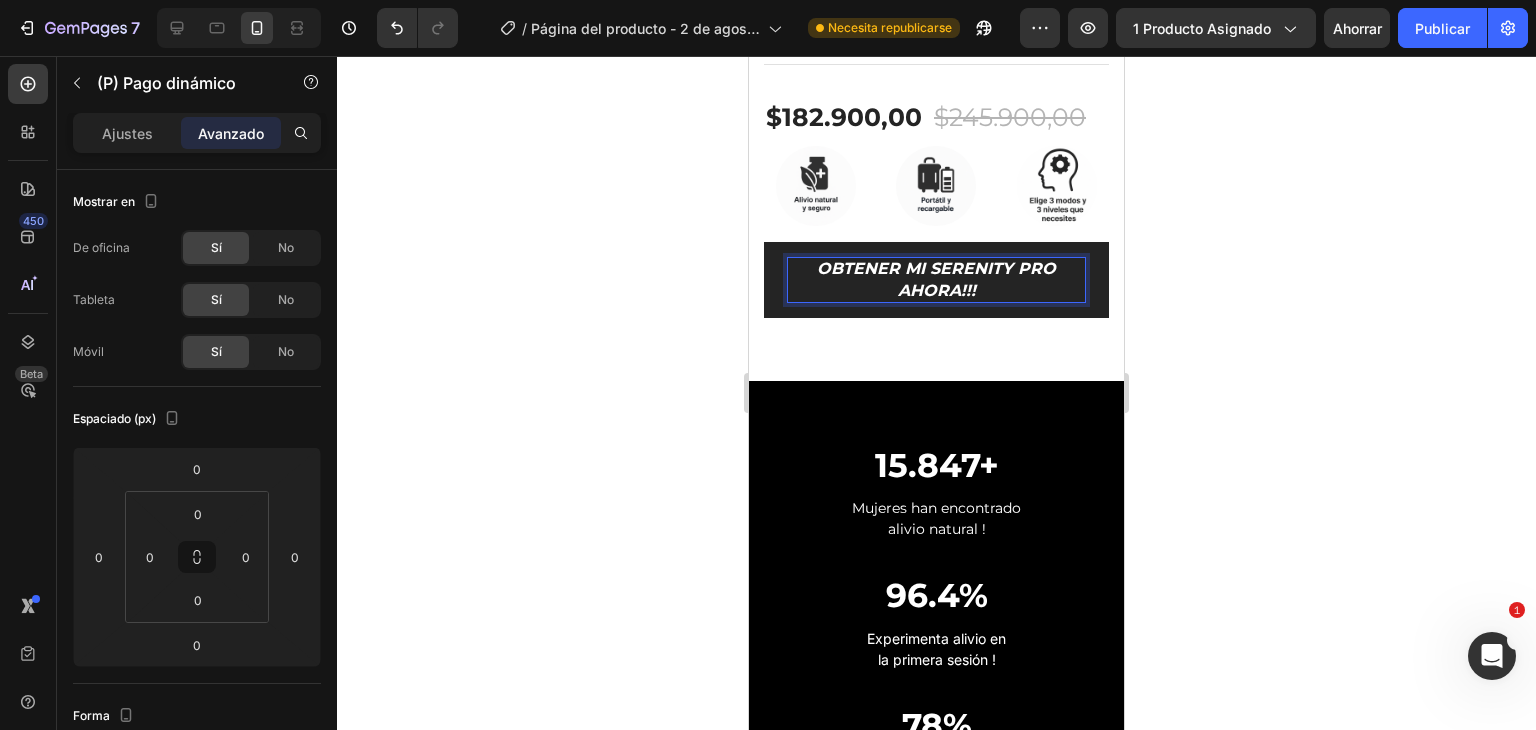 click on "OBTENER MI SERENITY PRO AHORA!!!" at bounding box center [936, 280] 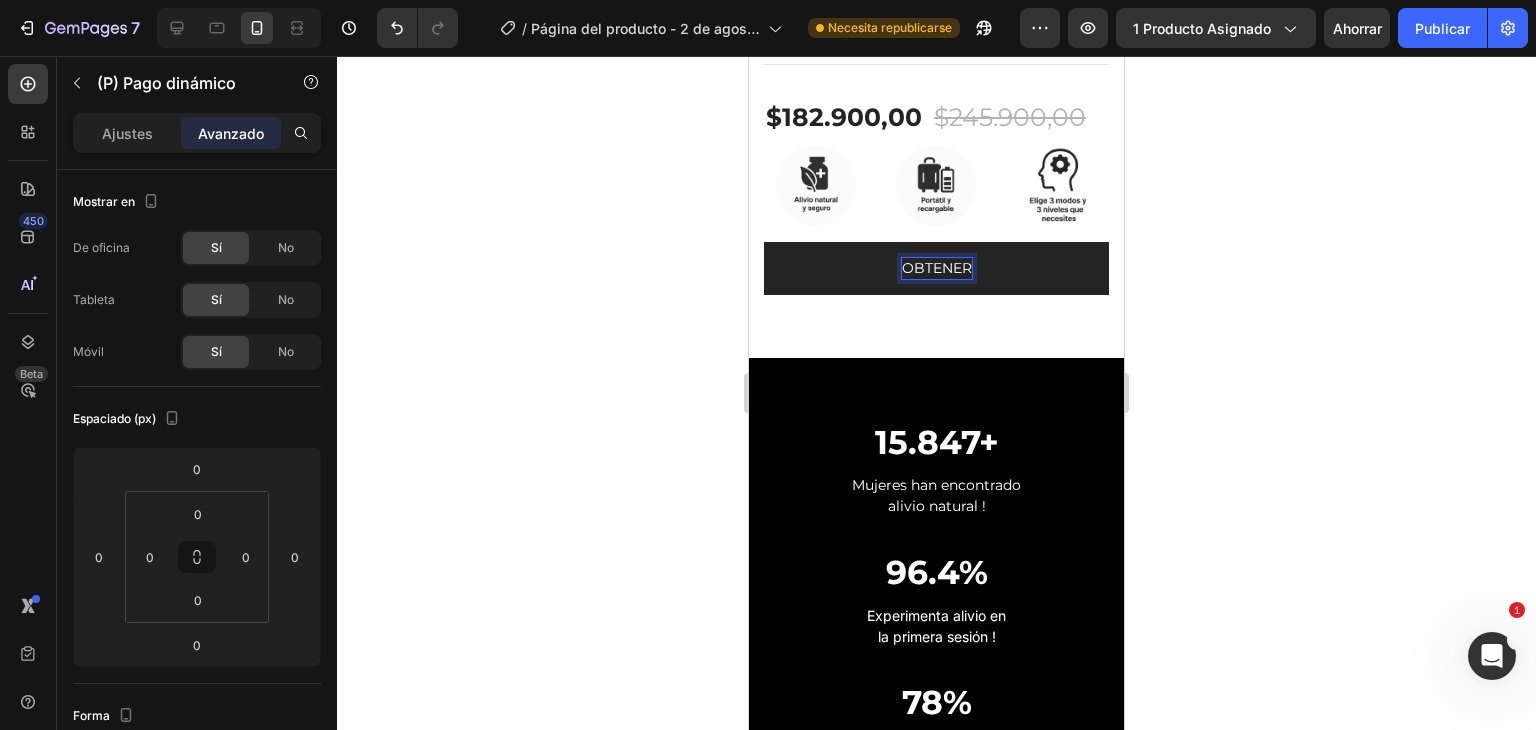click on "OBTENER" at bounding box center [936, 268] 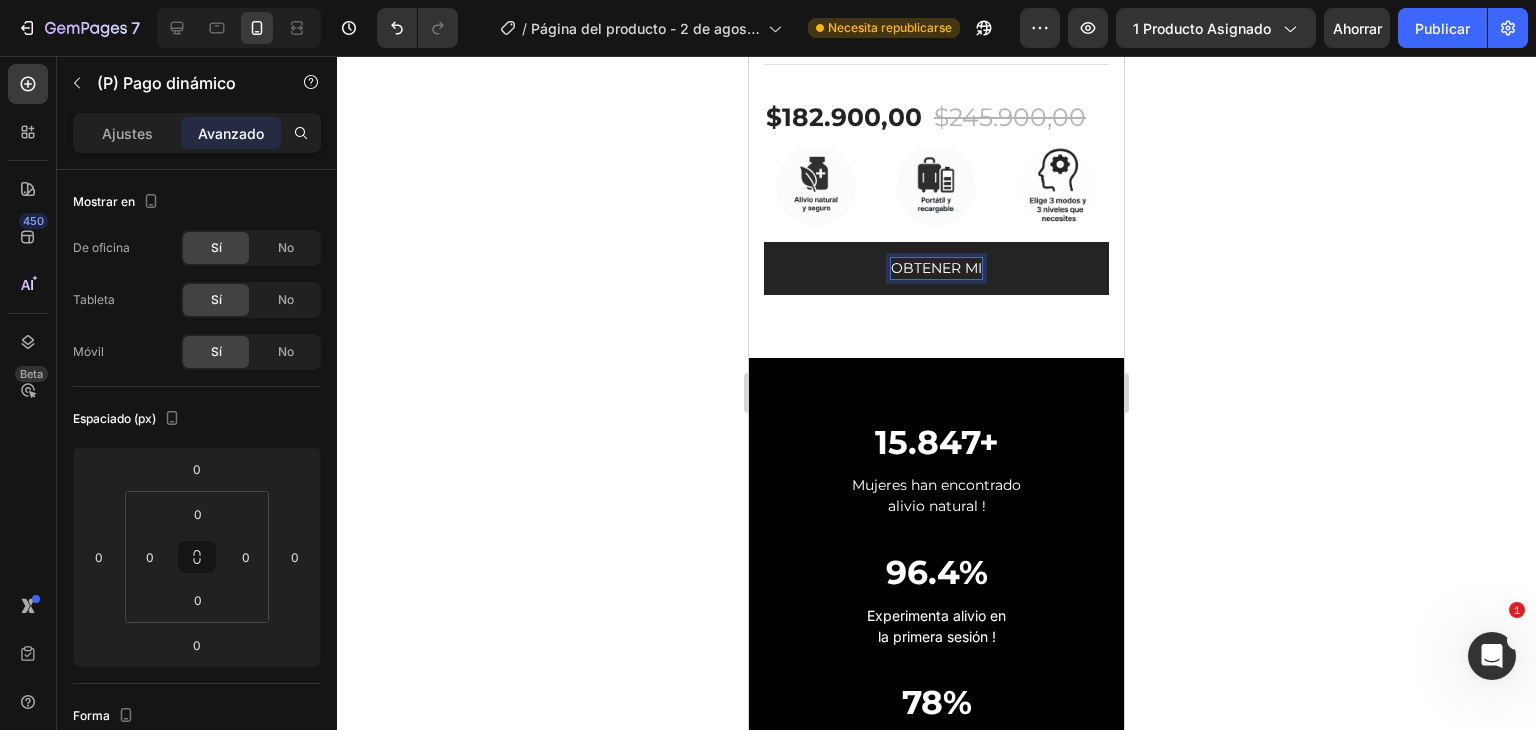 click on "OBTENER MI" at bounding box center [936, 268] 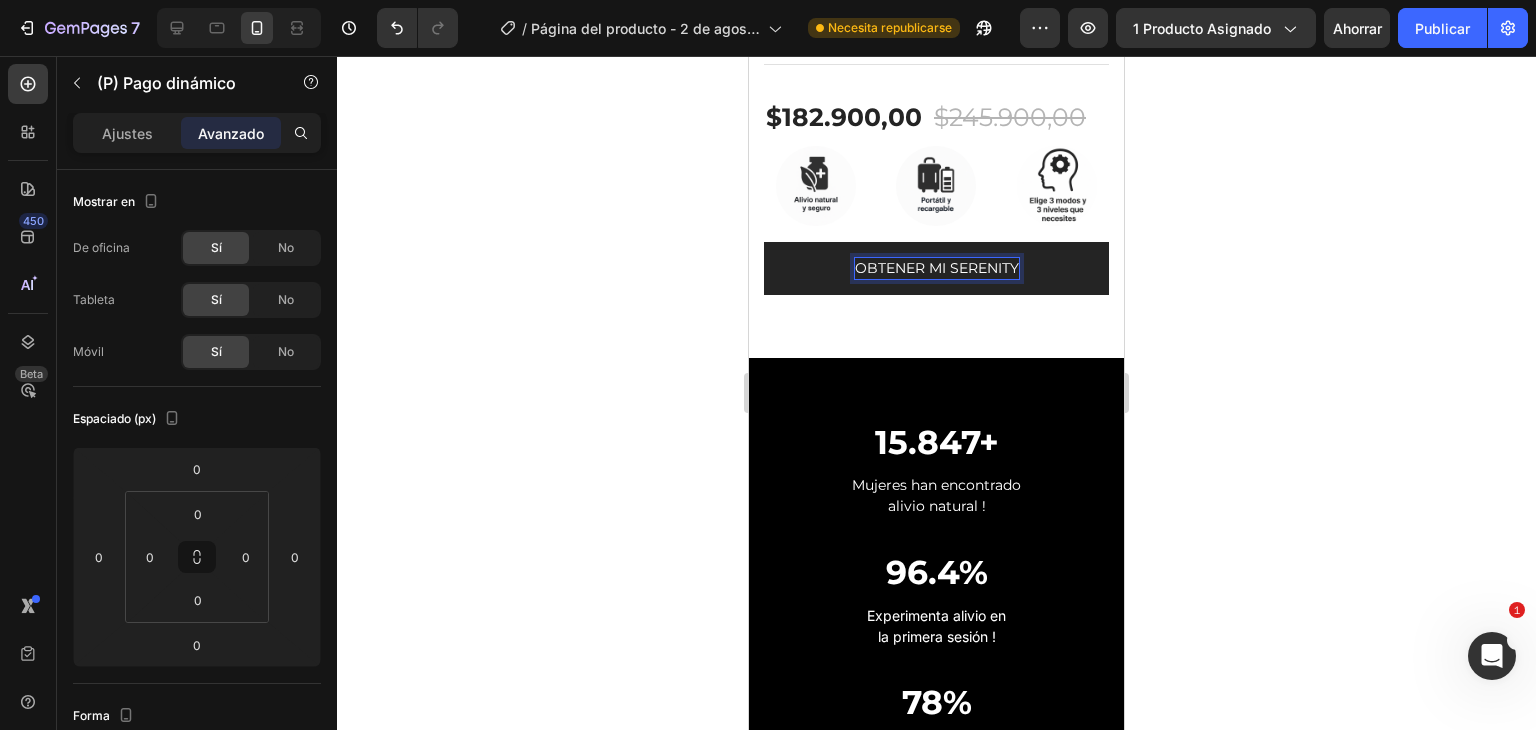 click on "OBTENER MI SERENITY" at bounding box center (936, 268) 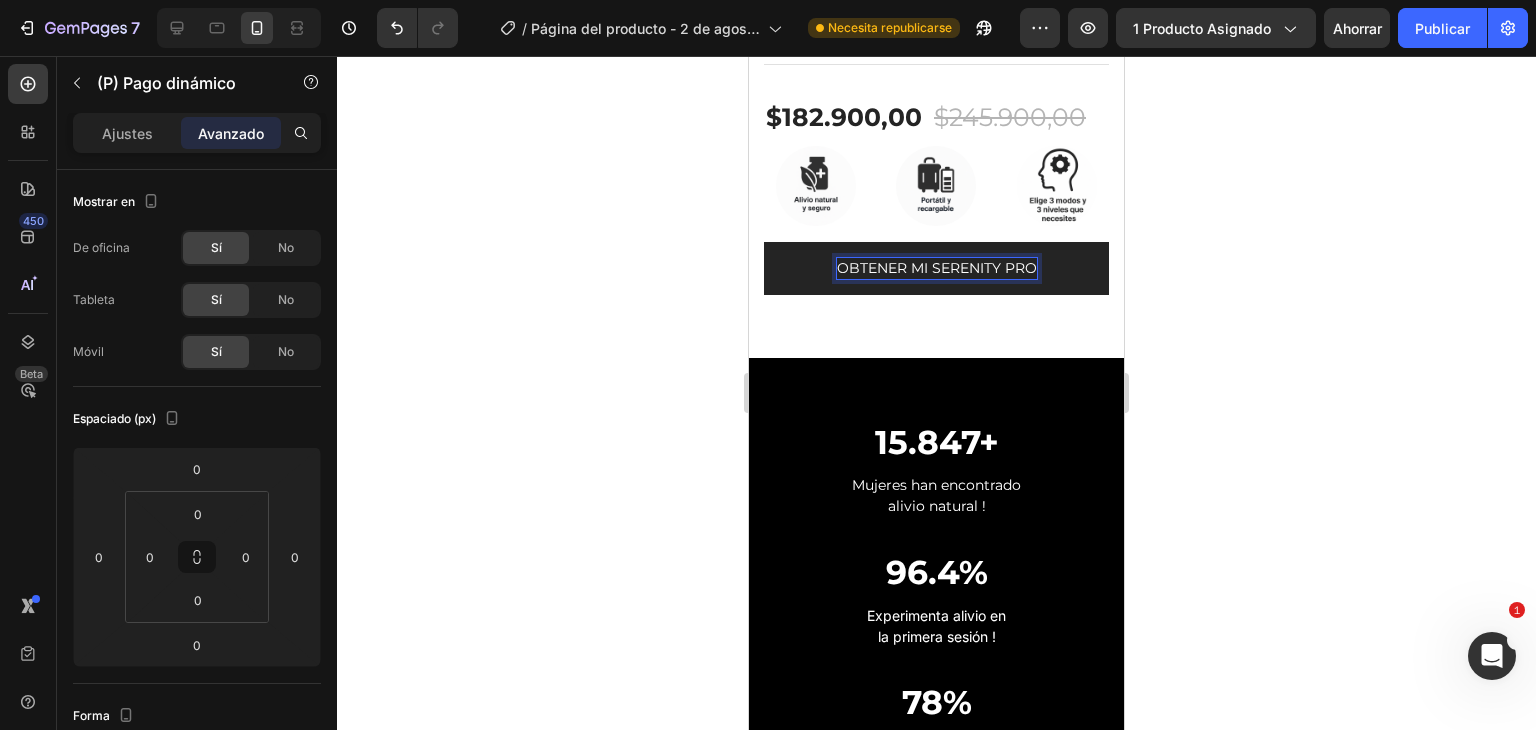 click on "OBTENER MI SERENITY PRO" at bounding box center [936, 268] 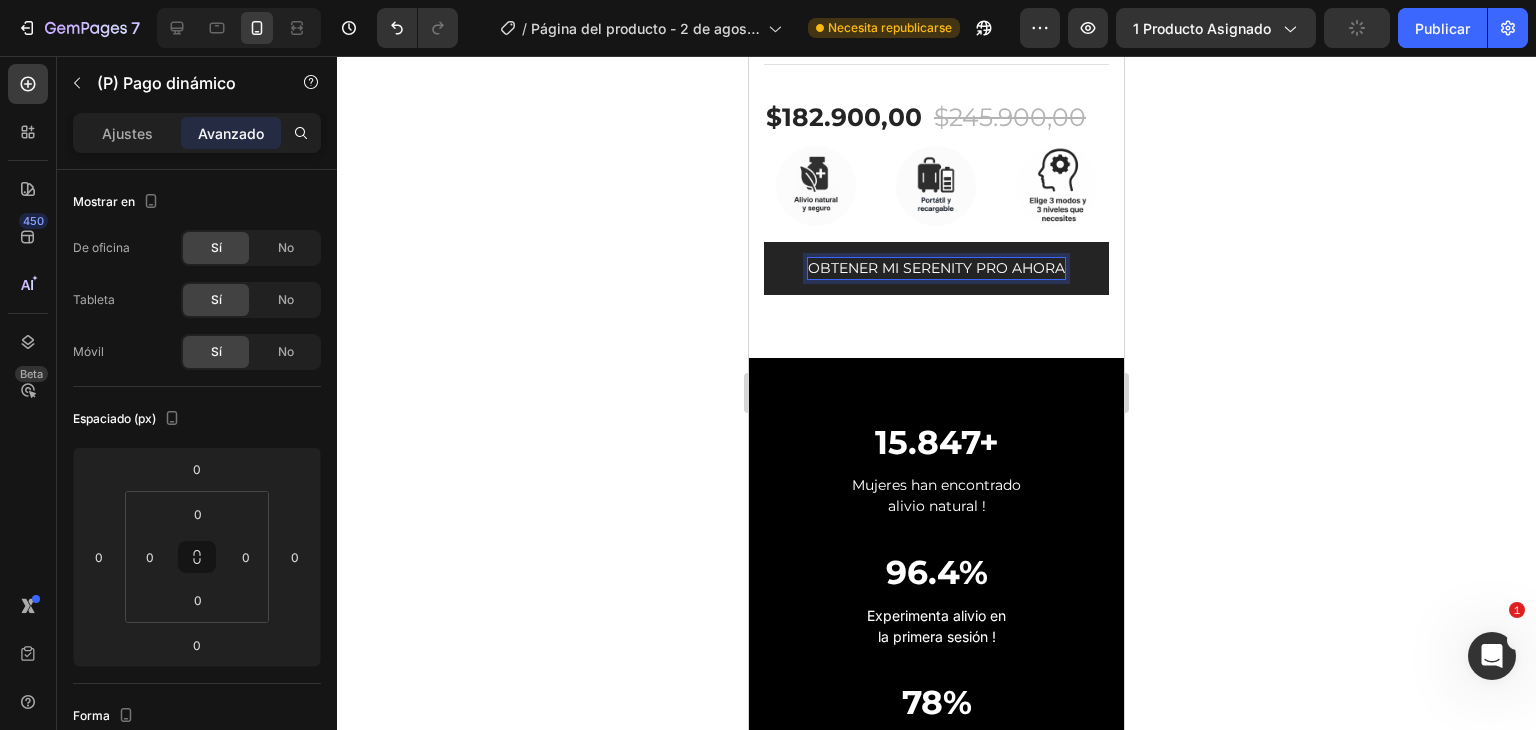 click on "OBTENER MI SERENITY PRO AHORA" at bounding box center (936, 268) 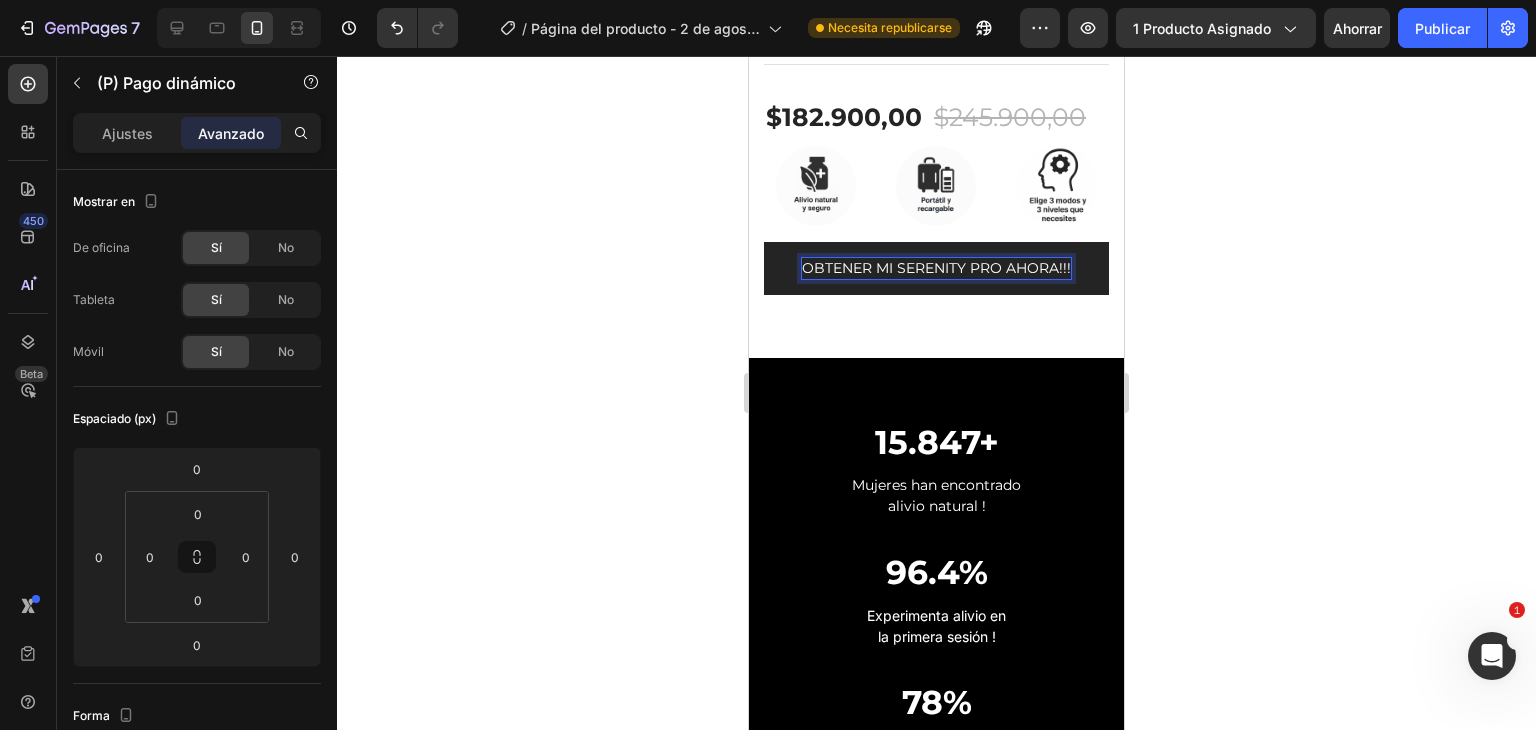 click 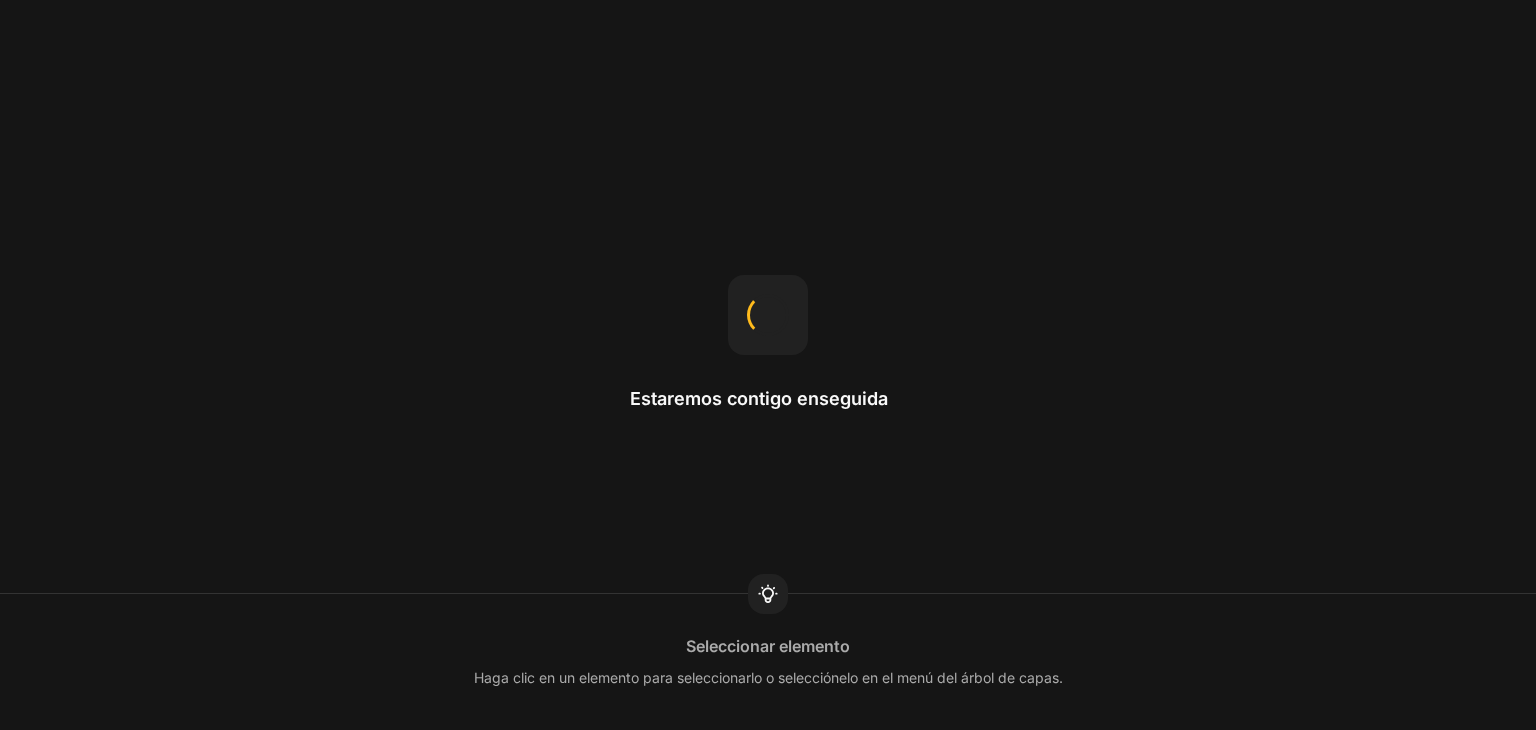 scroll, scrollTop: 0, scrollLeft: 0, axis: both 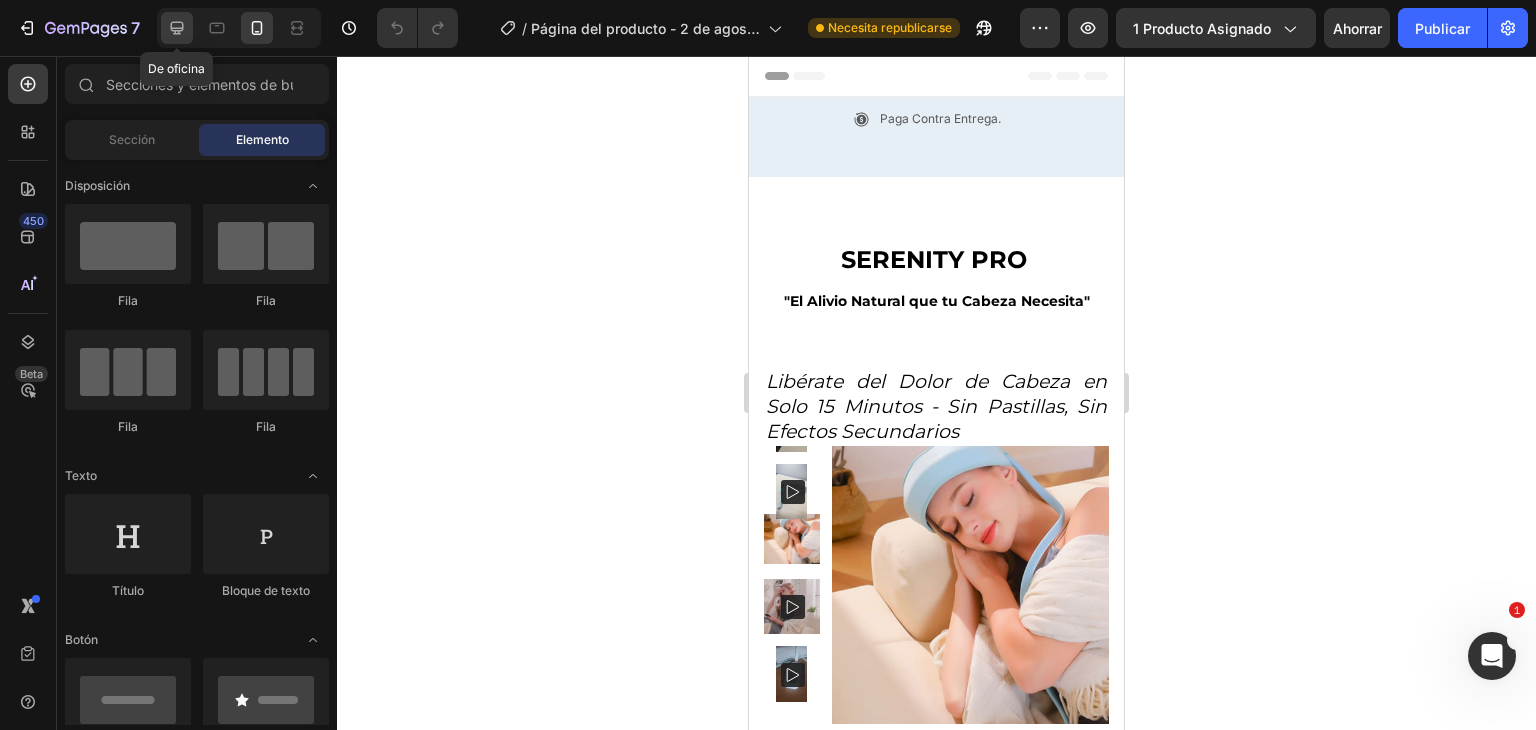 click 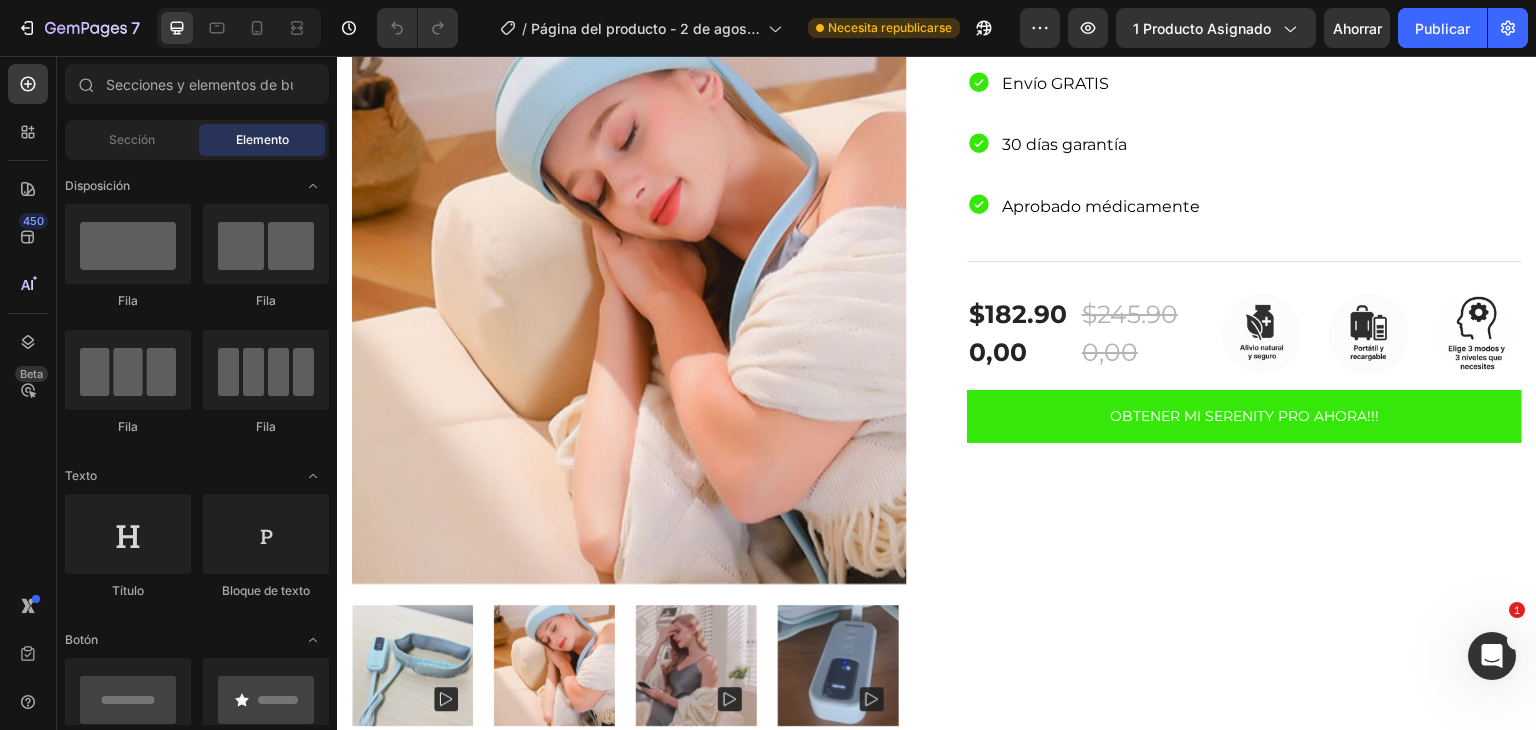 scroll, scrollTop: 426, scrollLeft: 0, axis: vertical 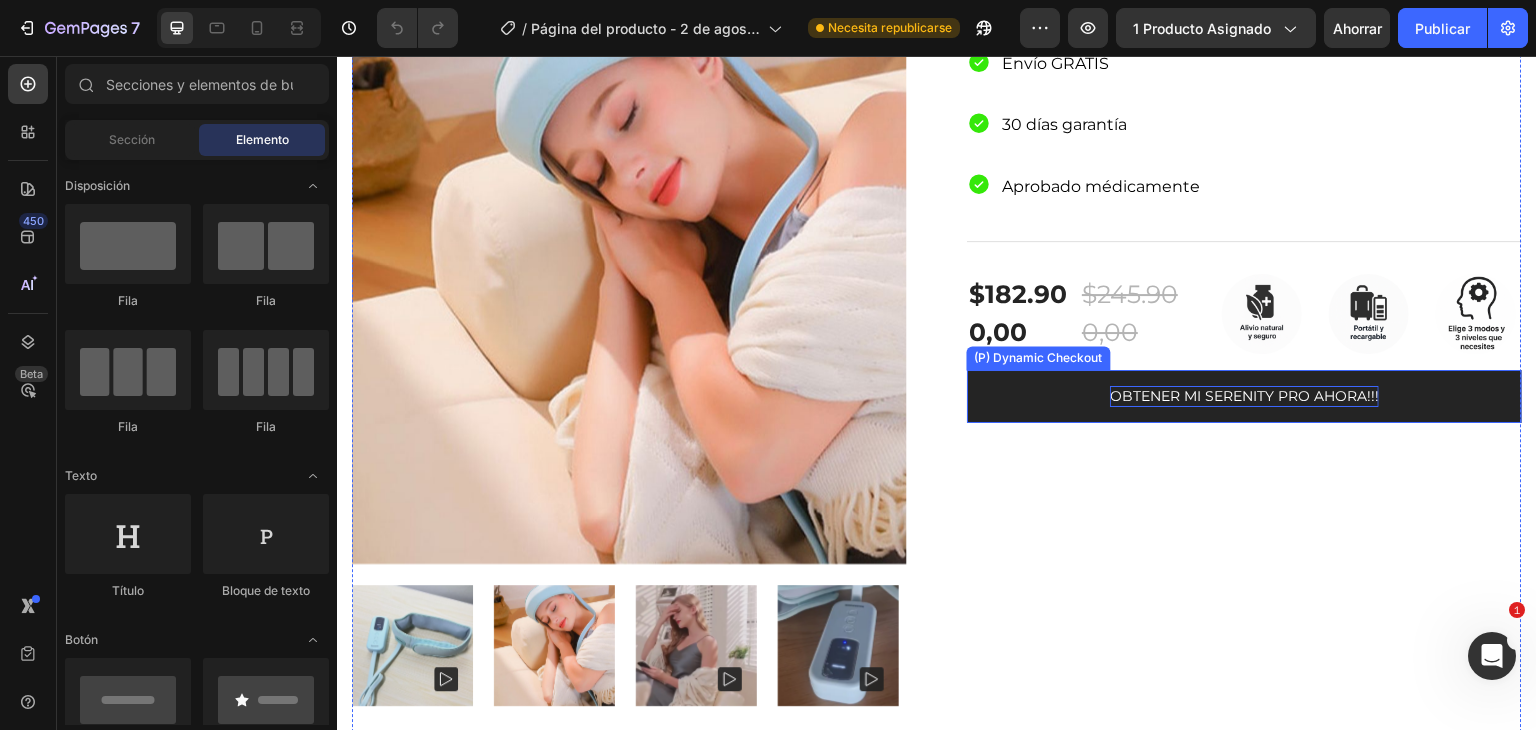 click on "OBTENER MI SERENITY PRO AHORA!!!" at bounding box center (1244, 396) 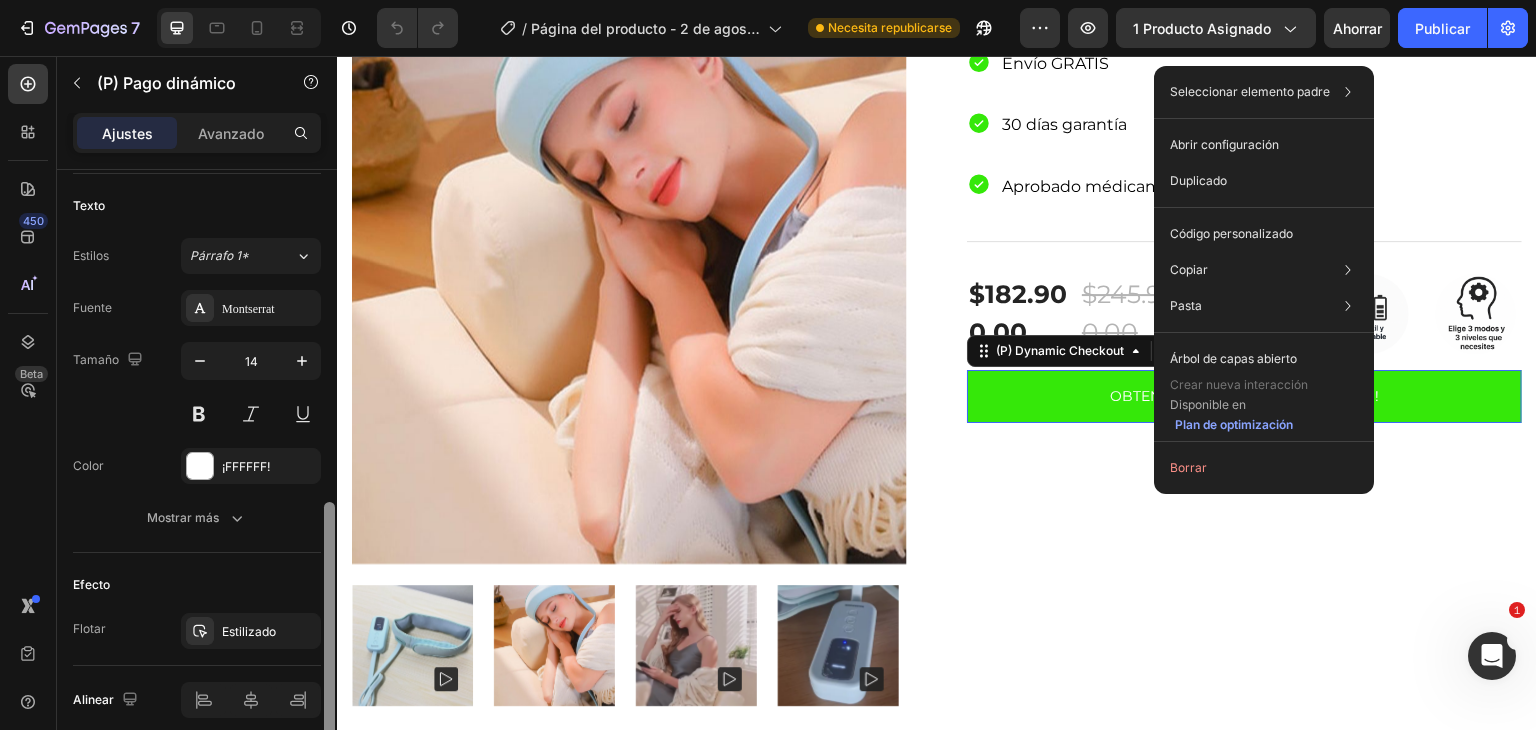 scroll, scrollTop: 896, scrollLeft: 0, axis: vertical 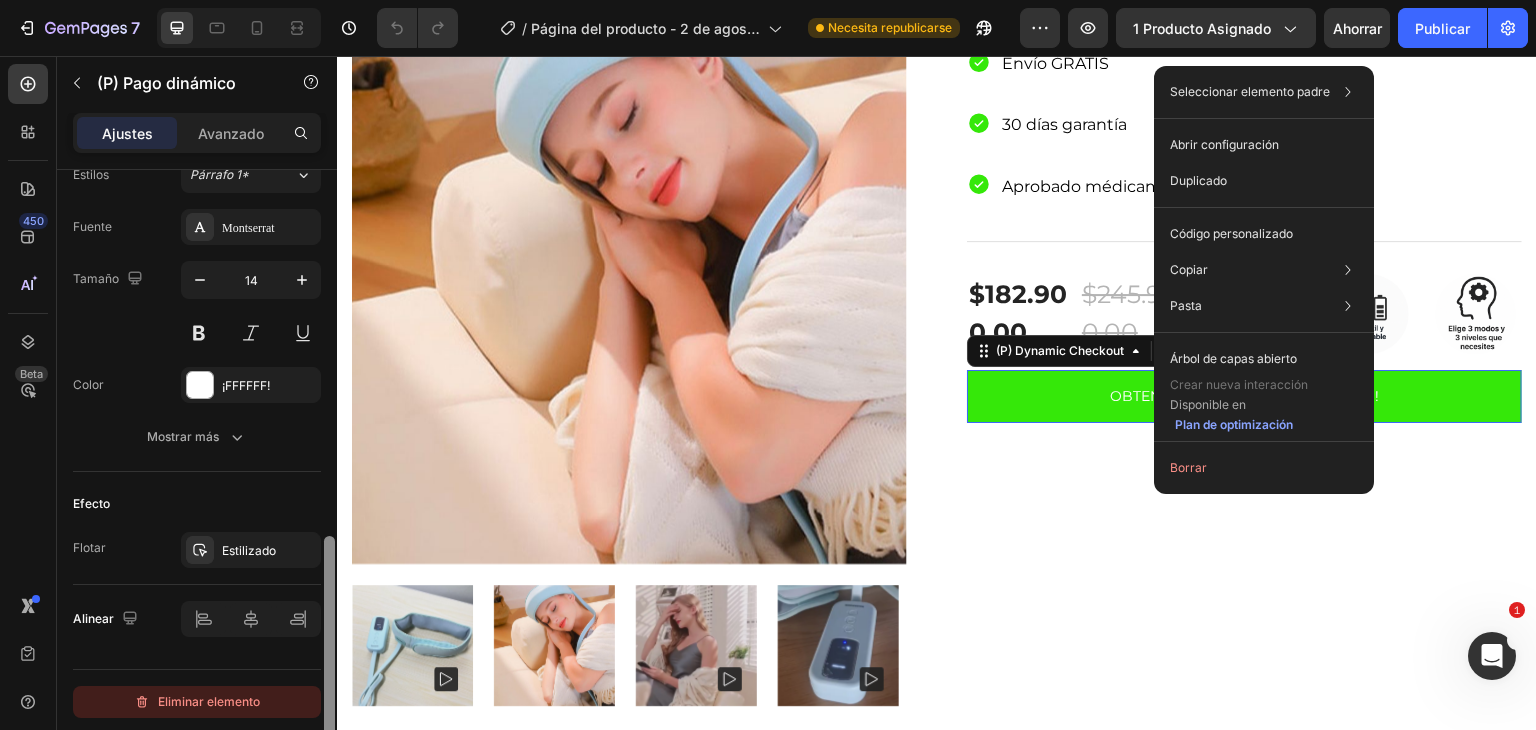 drag, startPoint x: 328, startPoint y: 229, endPoint x: 312, endPoint y: 695, distance: 466.2746 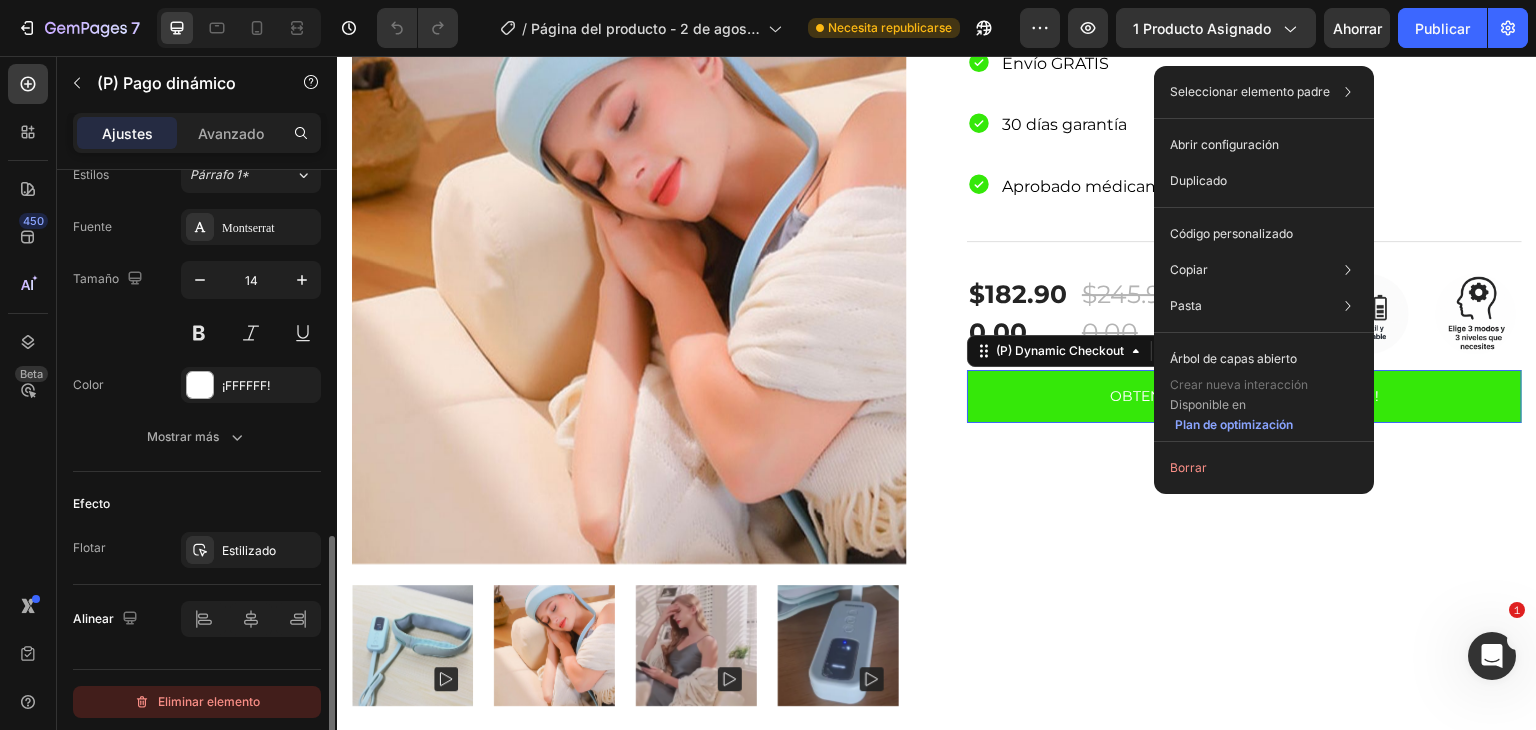 click on "Eliminar elemento" at bounding box center (197, 702) 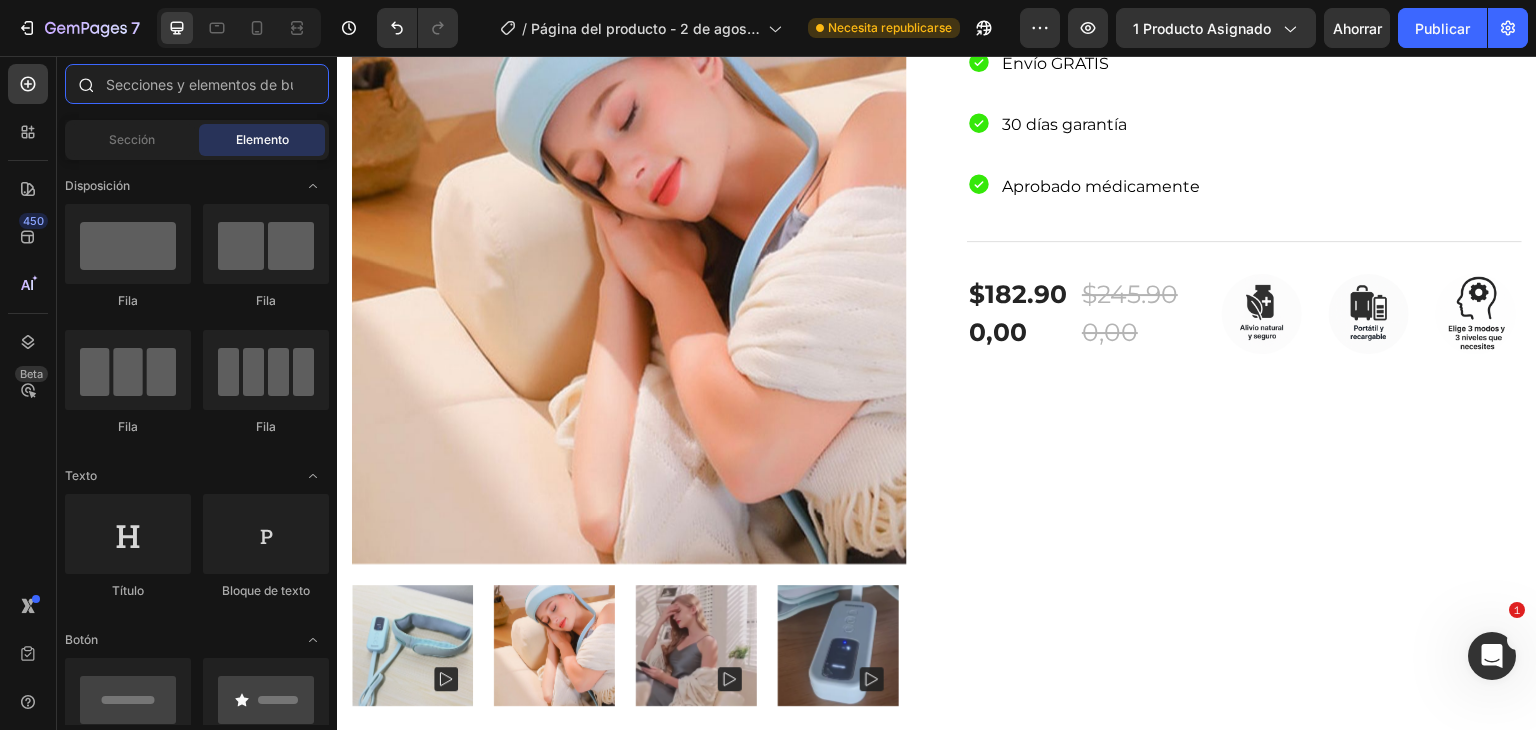 click at bounding box center (197, 84) 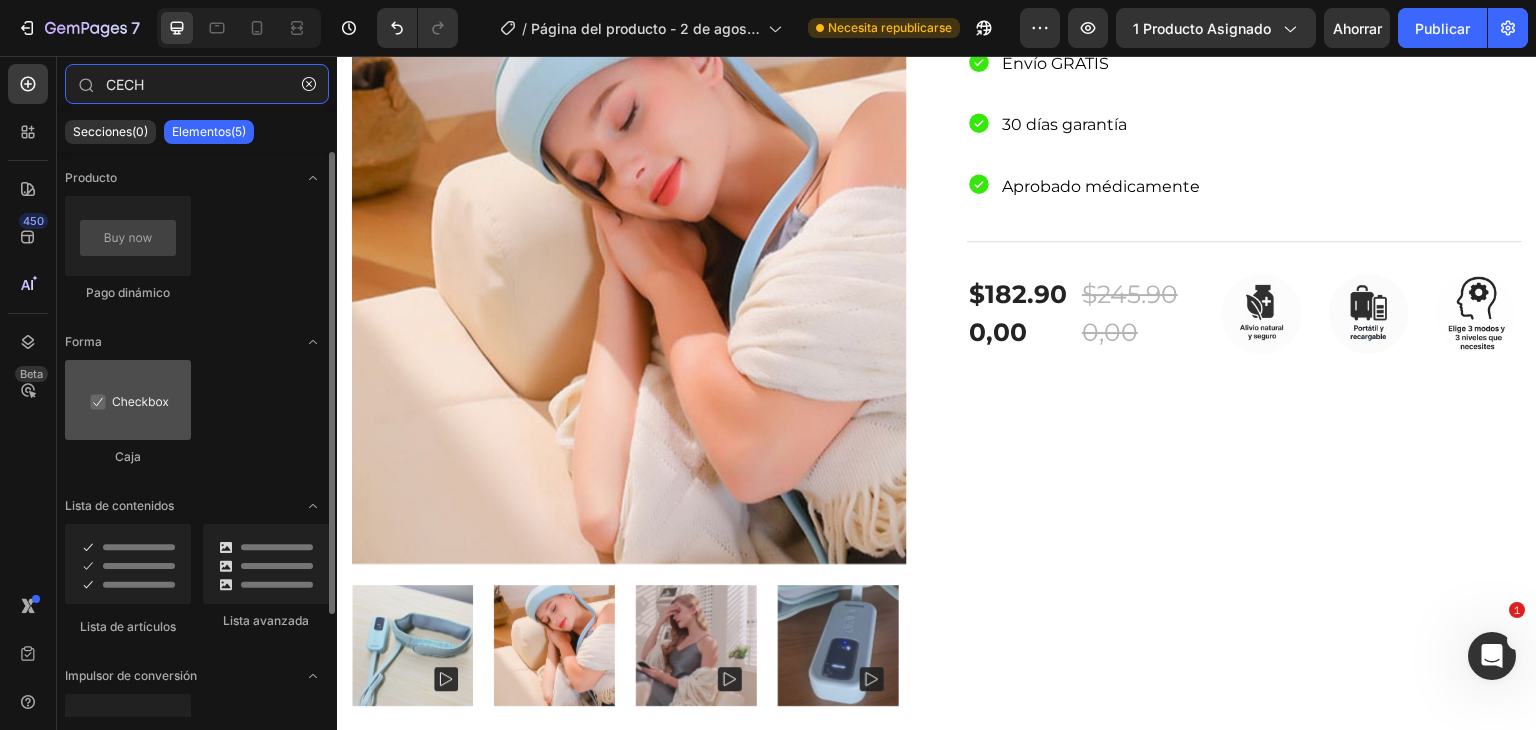 type on "CECH" 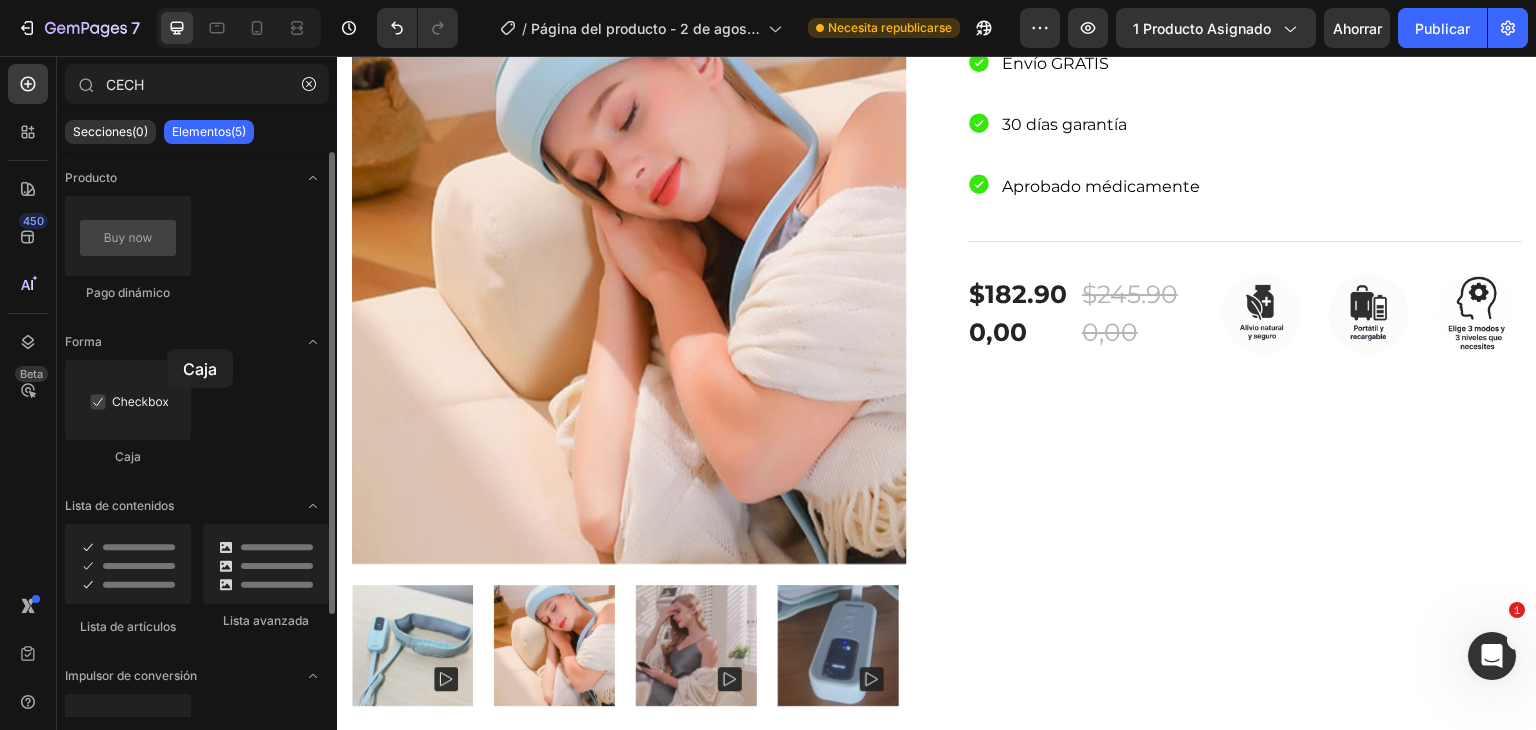 drag, startPoint x: 160, startPoint y: 393, endPoint x: 151, endPoint y: 294, distance: 99.40825 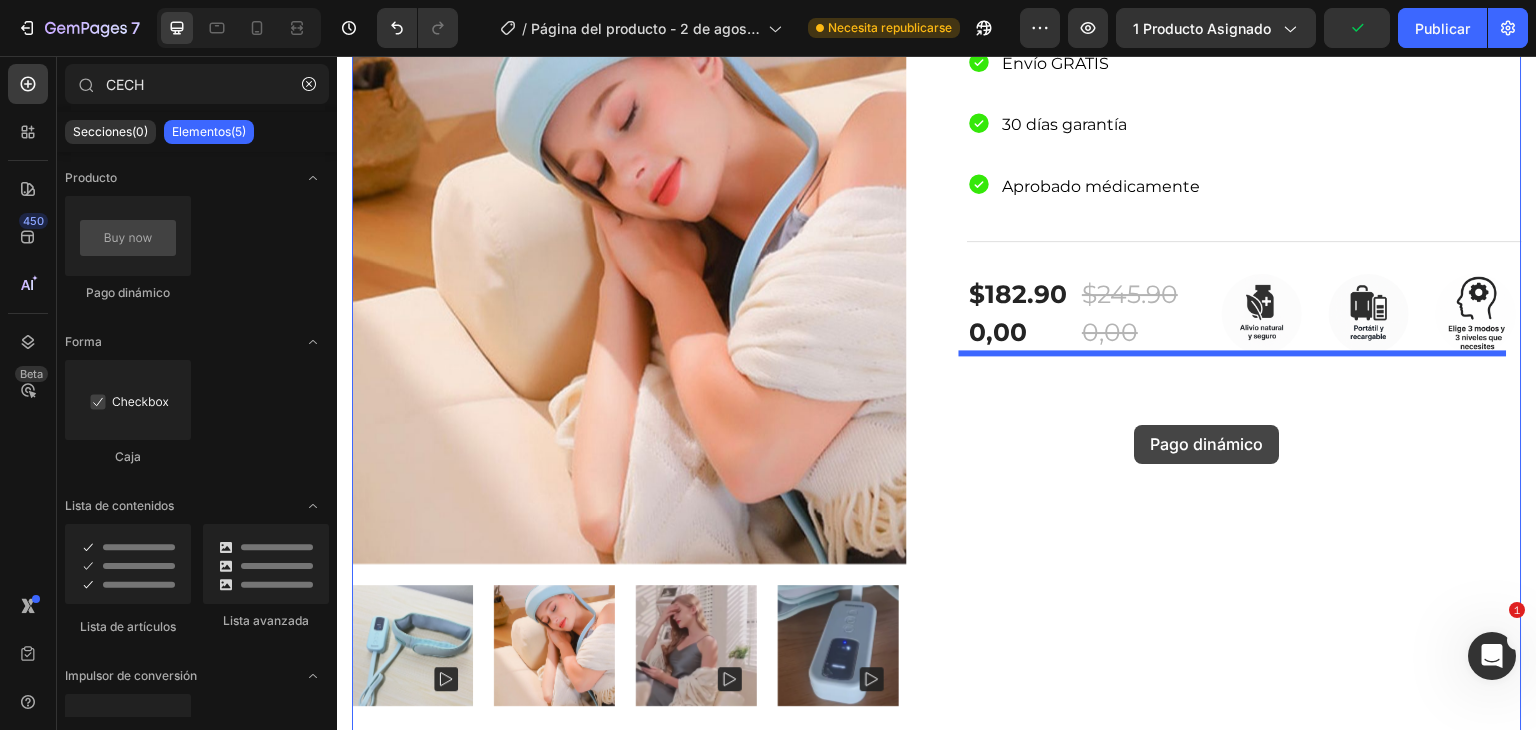 drag, startPoint x: 502, startPoint y: 304, endPoint x: 1135, endPoint y: 425, distance: 644.461 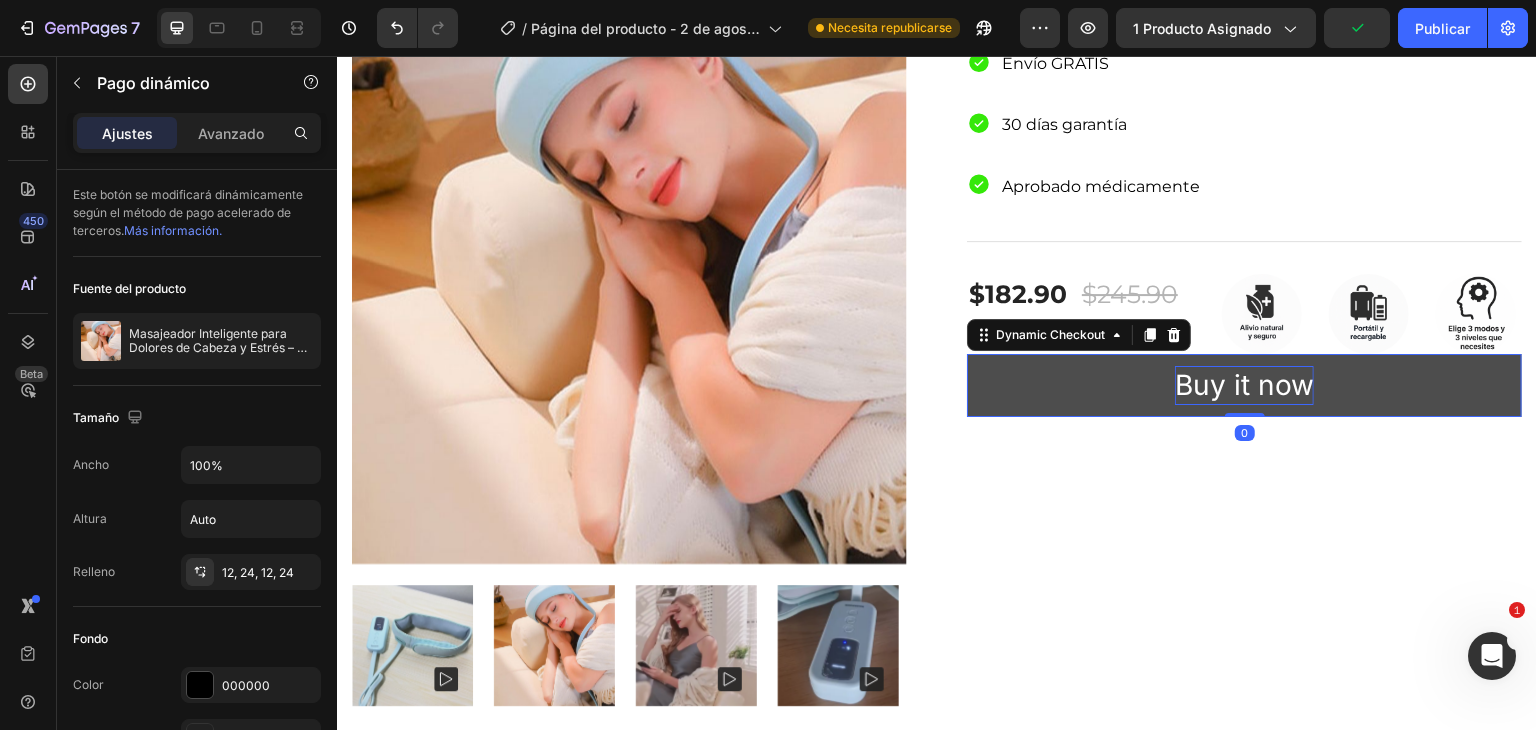 click on "Buy it now" at bounding box center [1244, 385] 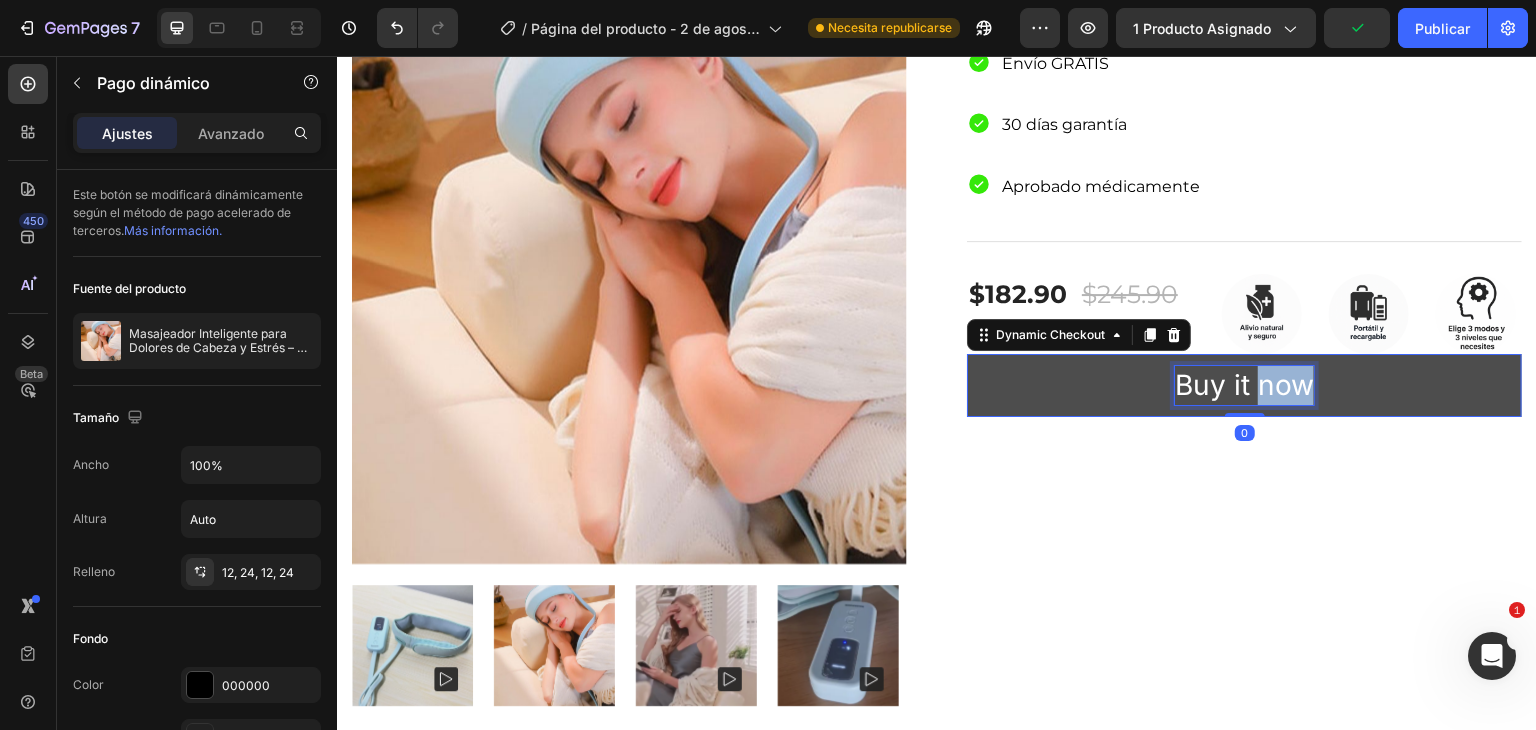 click on "Buy it now" at bounding box center [1244, 385] 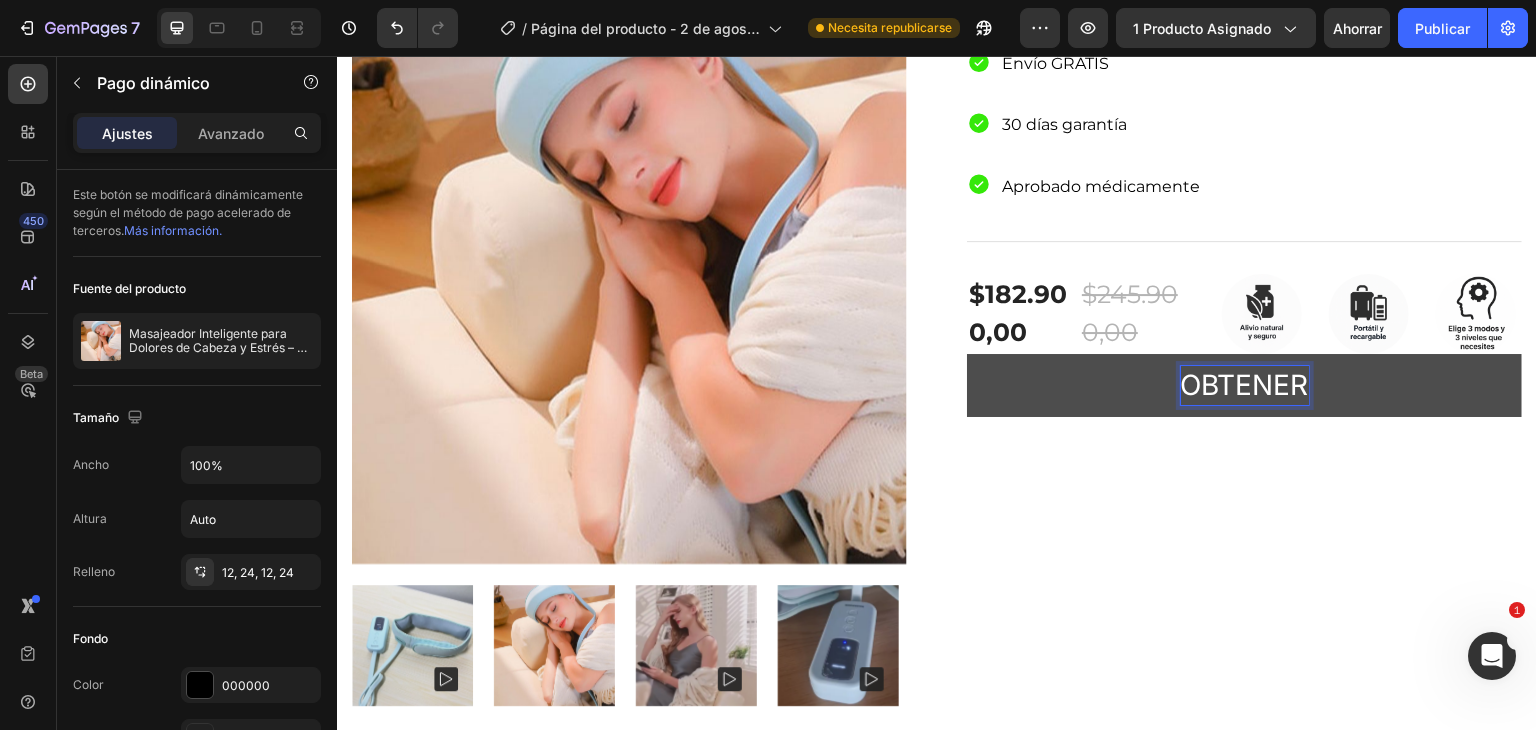 click on "OBTENER" at bounding box center (1244, 385) 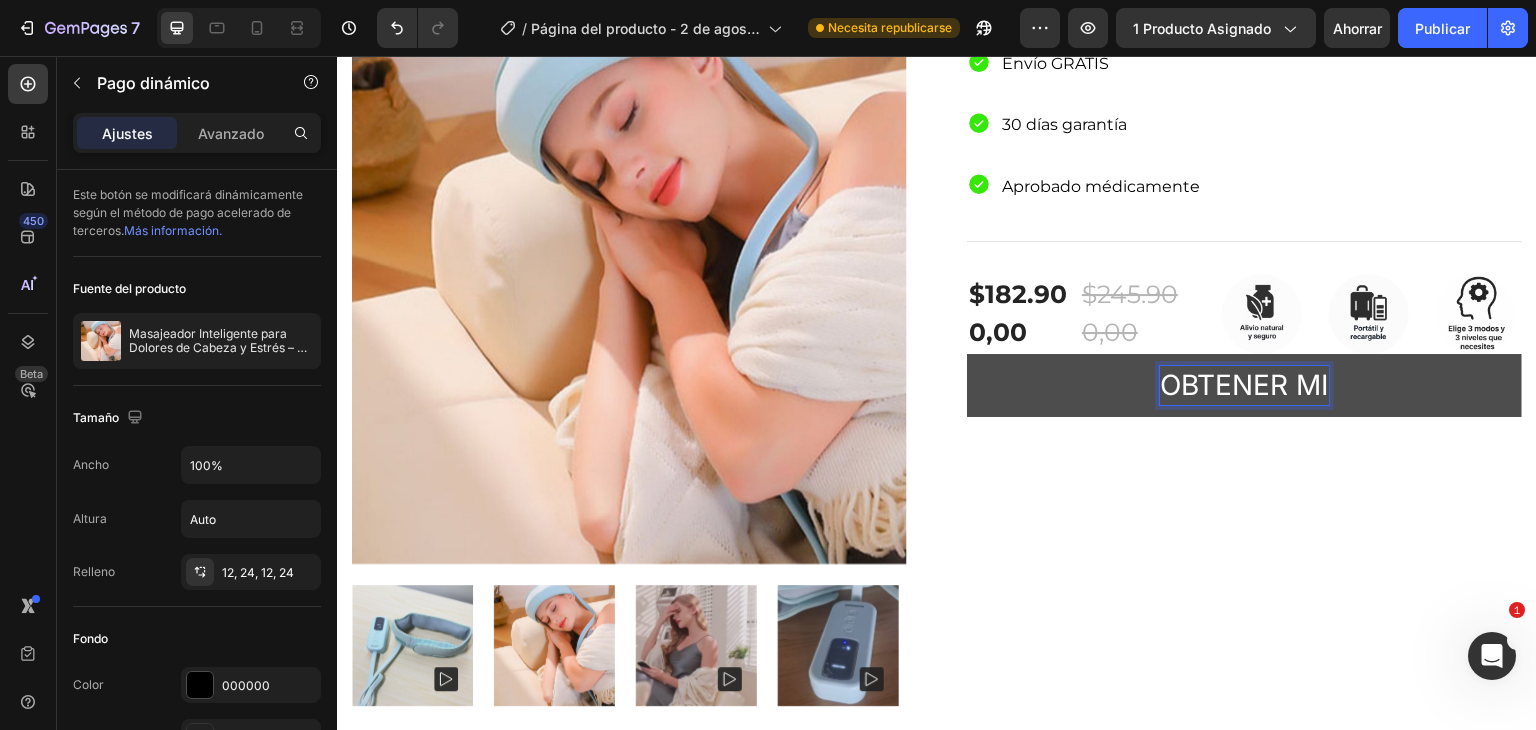click on "OBTENER MI" at bounding box center (1244, 385) 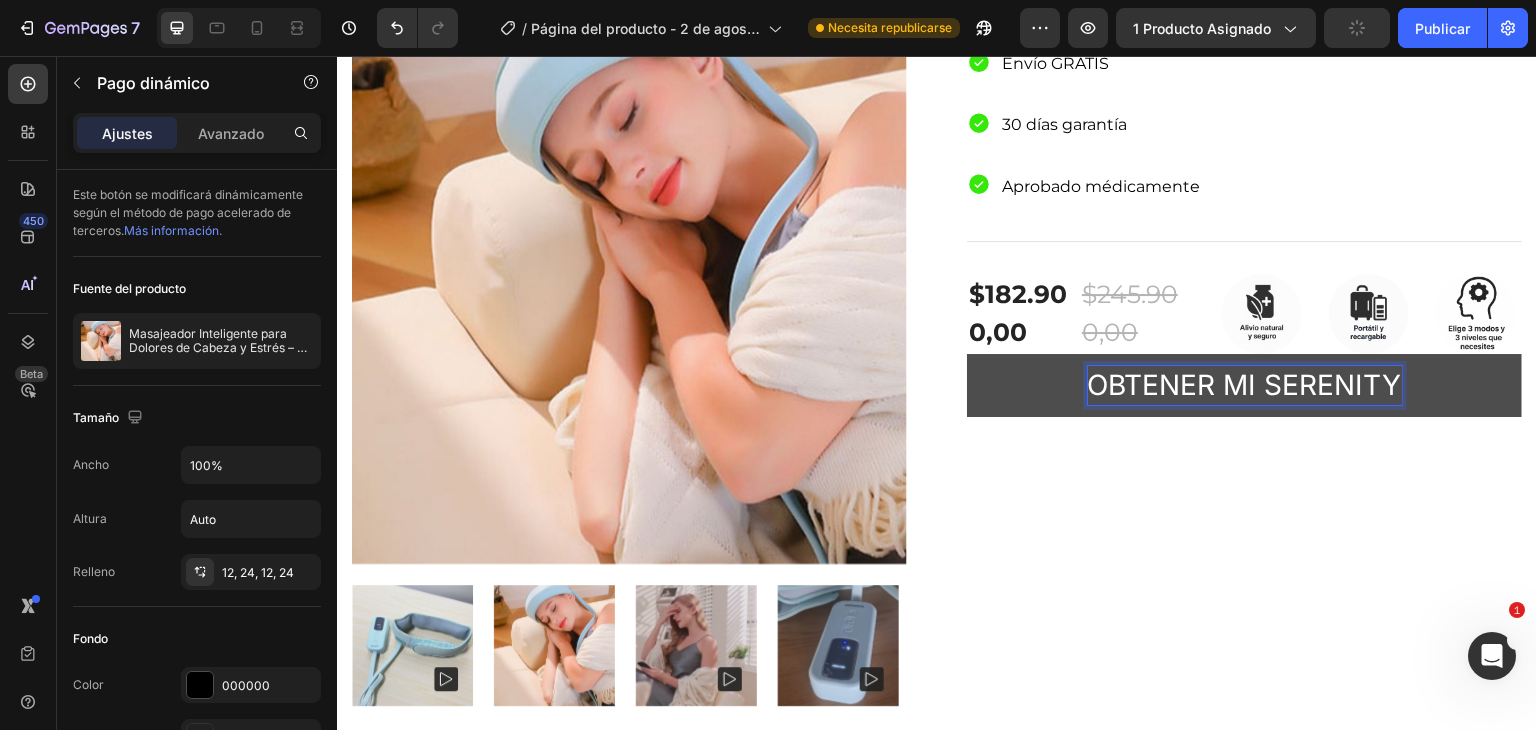 click on "OBTENER MI SERENITY" at bounding box center (1244, 385) 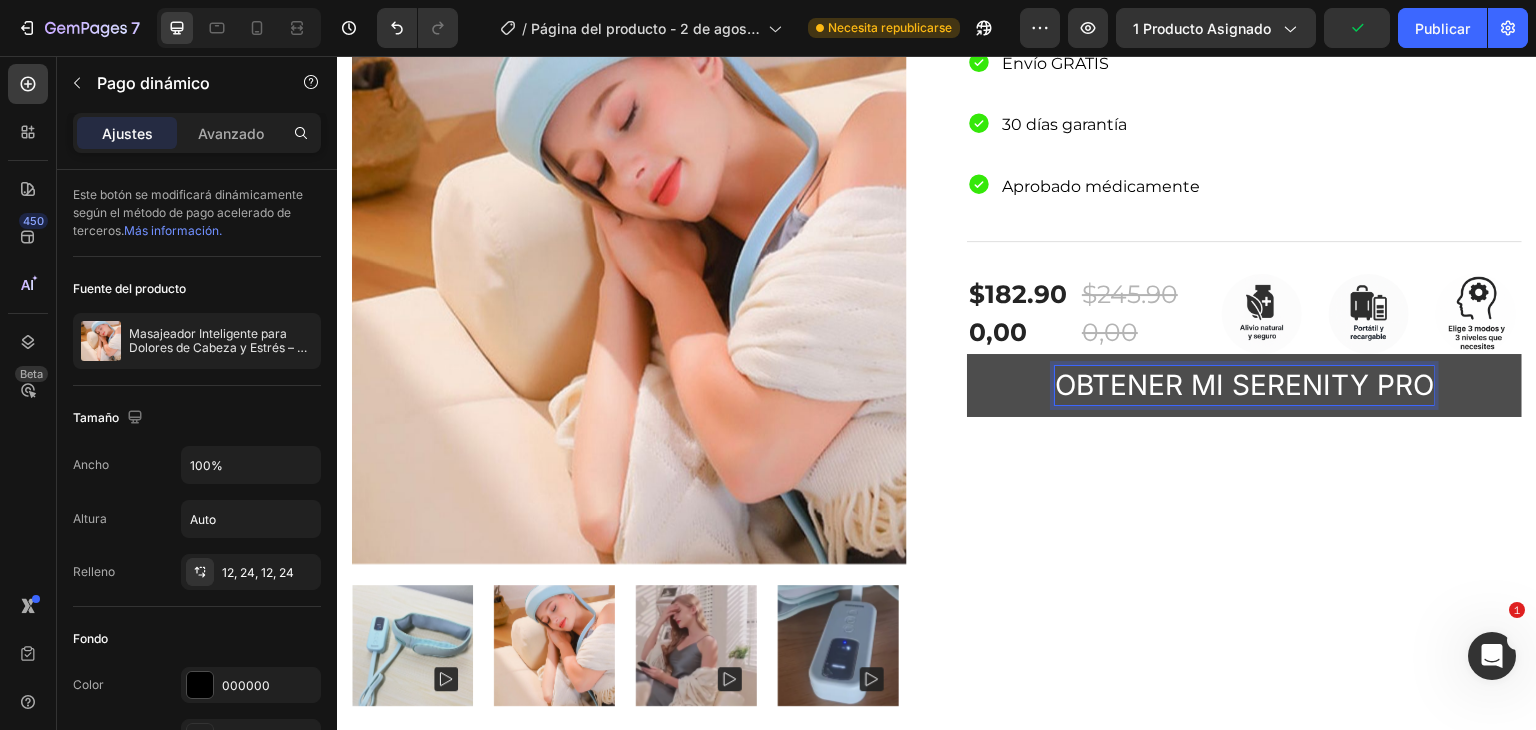 click on "OBTENER MI SERENITY PRO" at bounding box center (1244, 385) 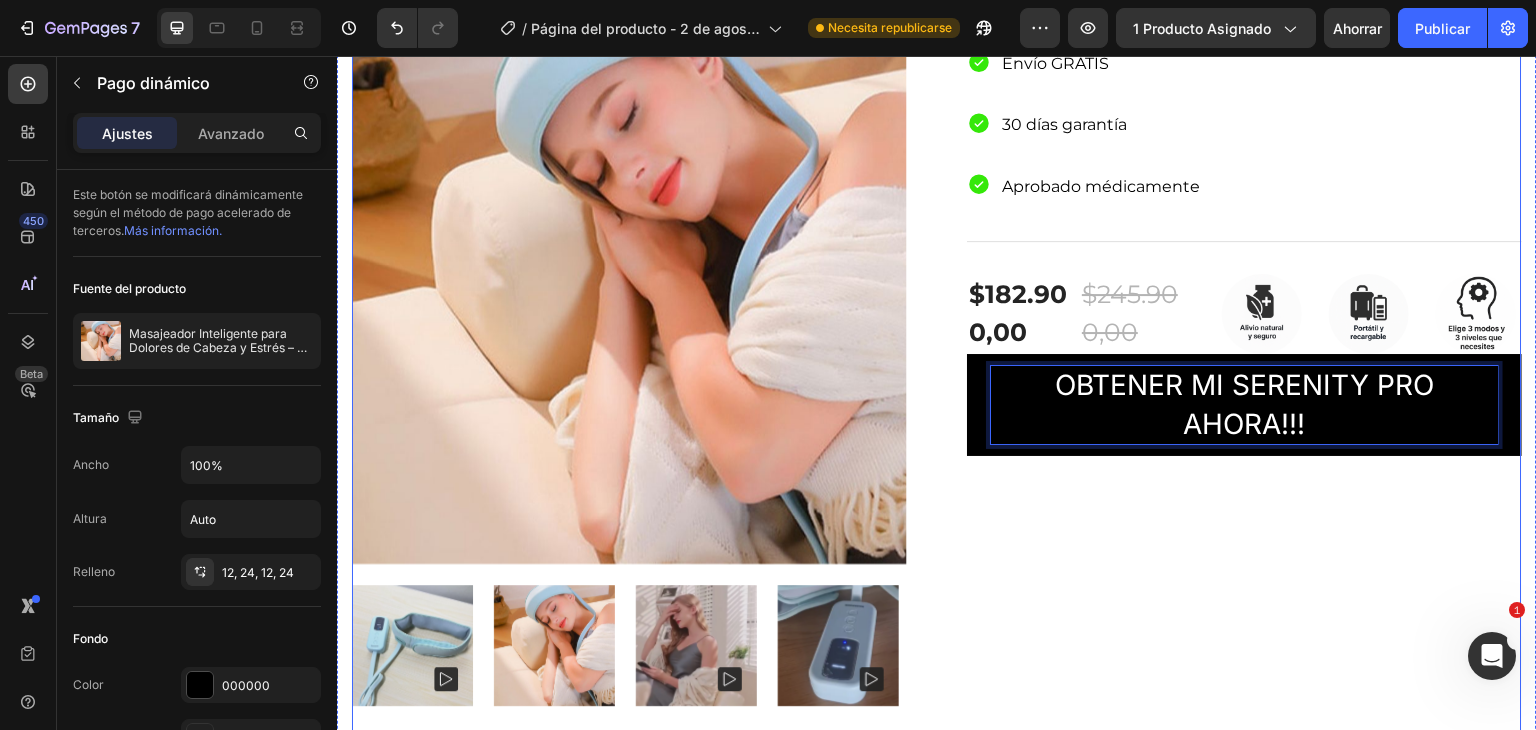 click on "Icon Icon Icon Icon Icon Icon Icon List Hoz 4.8/5 (1,247 reseñas) Text block Row Envío GRATIS 30 días garantía Aprobado médicamente Item List Title Line $182.900,00 (P) Price (P) Price $245.900,00 (P) Price (P) Price Row Image Image Image Row Row OBTENER MI SERENITY PRO AHORA!!! Dynamic Checkout 0" at bounding box center (1244, 425) 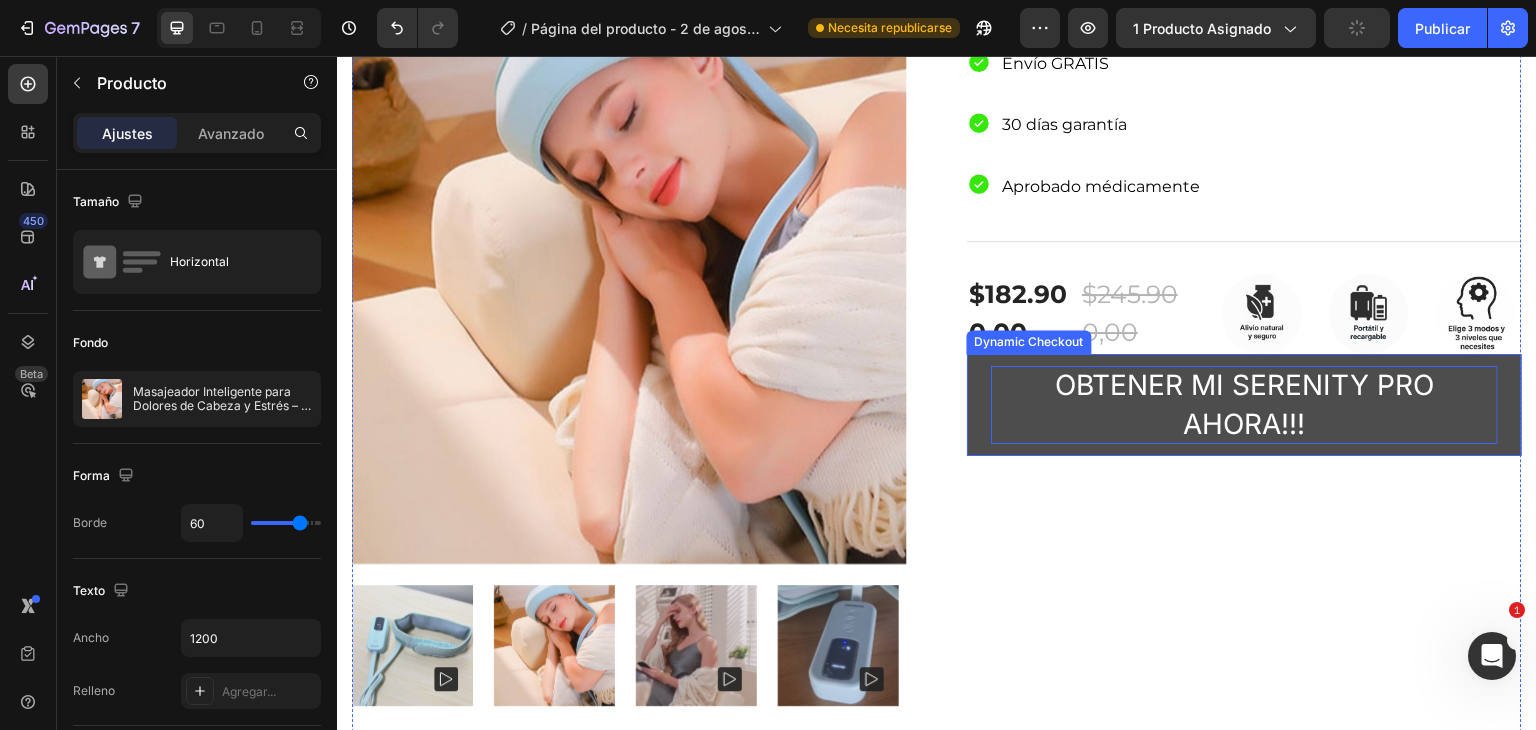 click on "OBTENER MI SERENITY PRO AHORA!!!" at bounding box center (1244, 405) 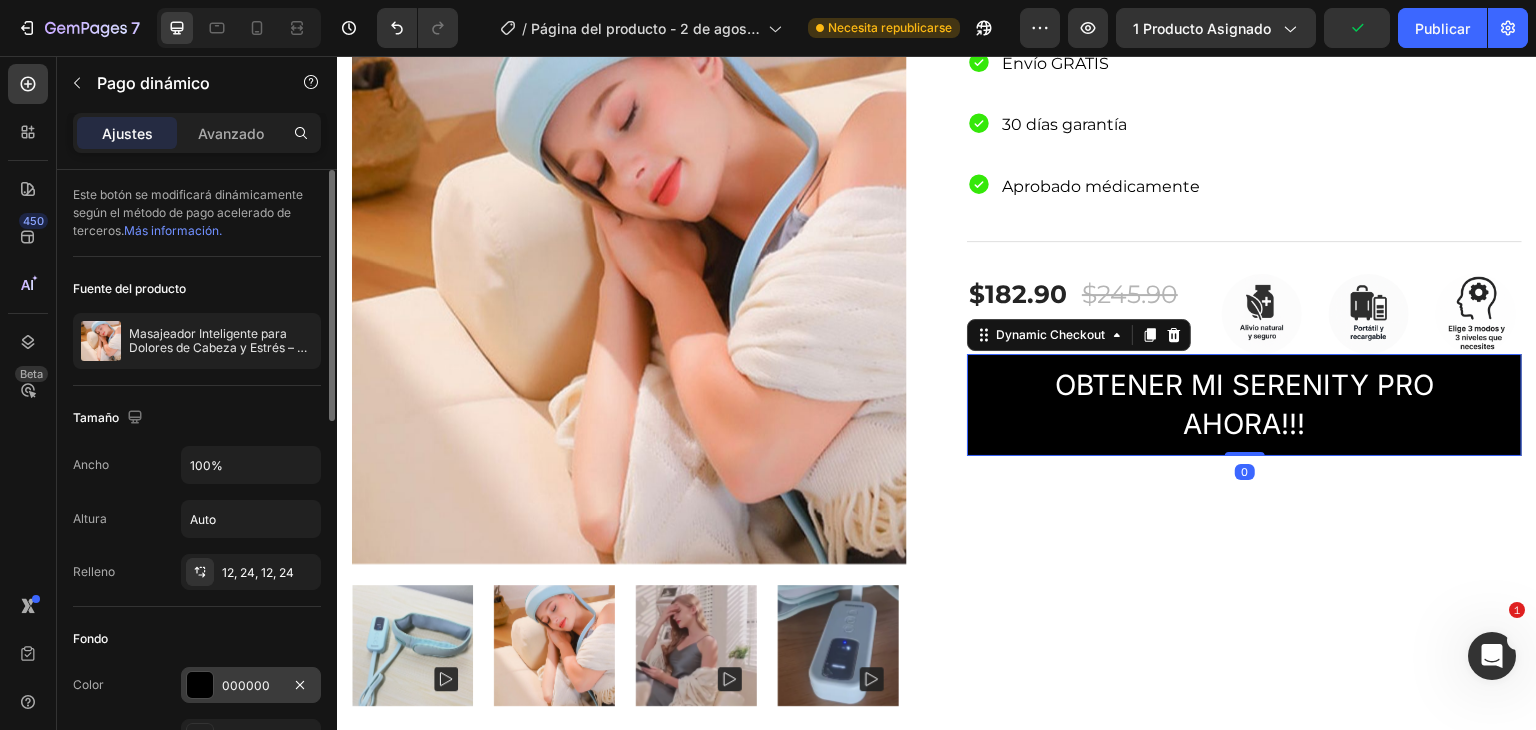 click at bounding box center (200, 685) 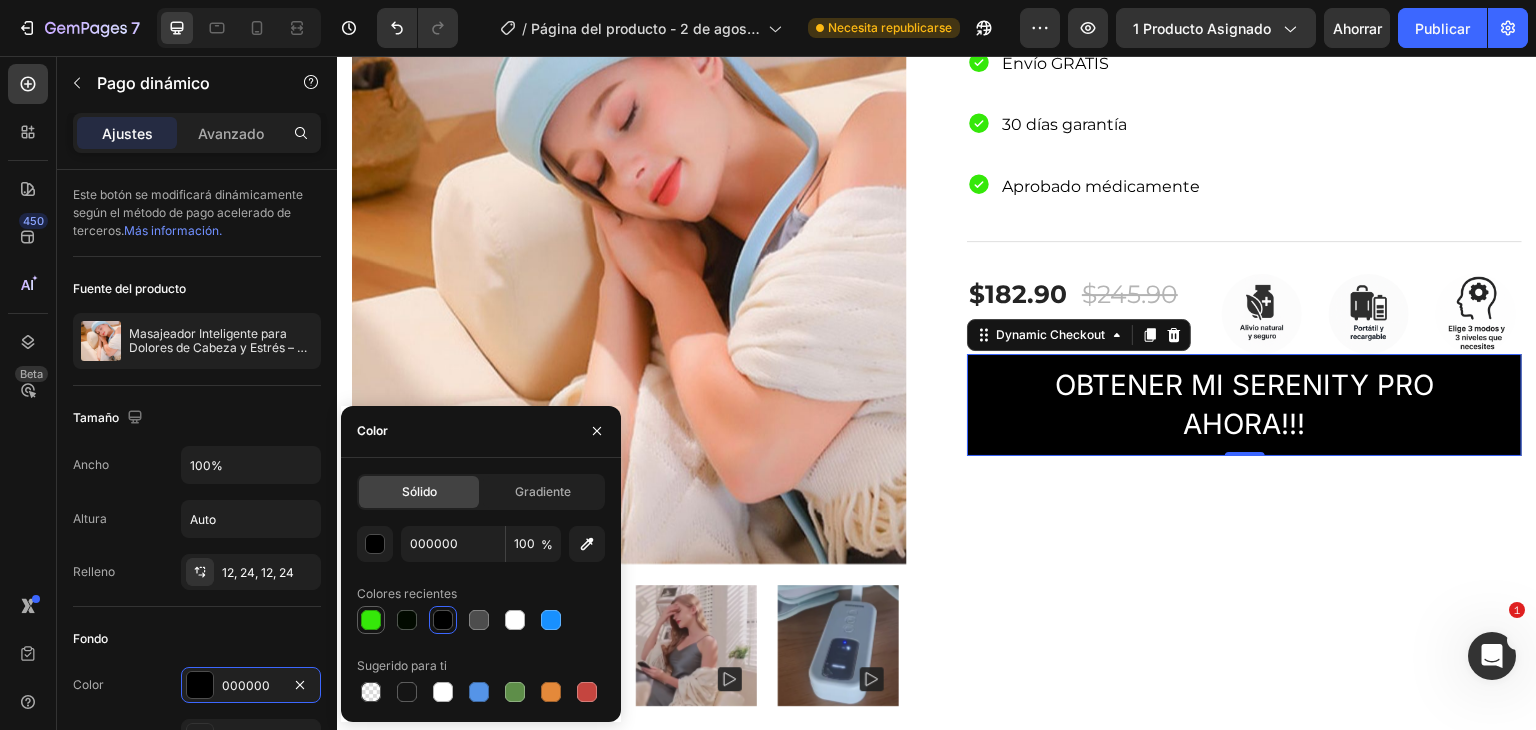 click at bounding box center (371, 620) 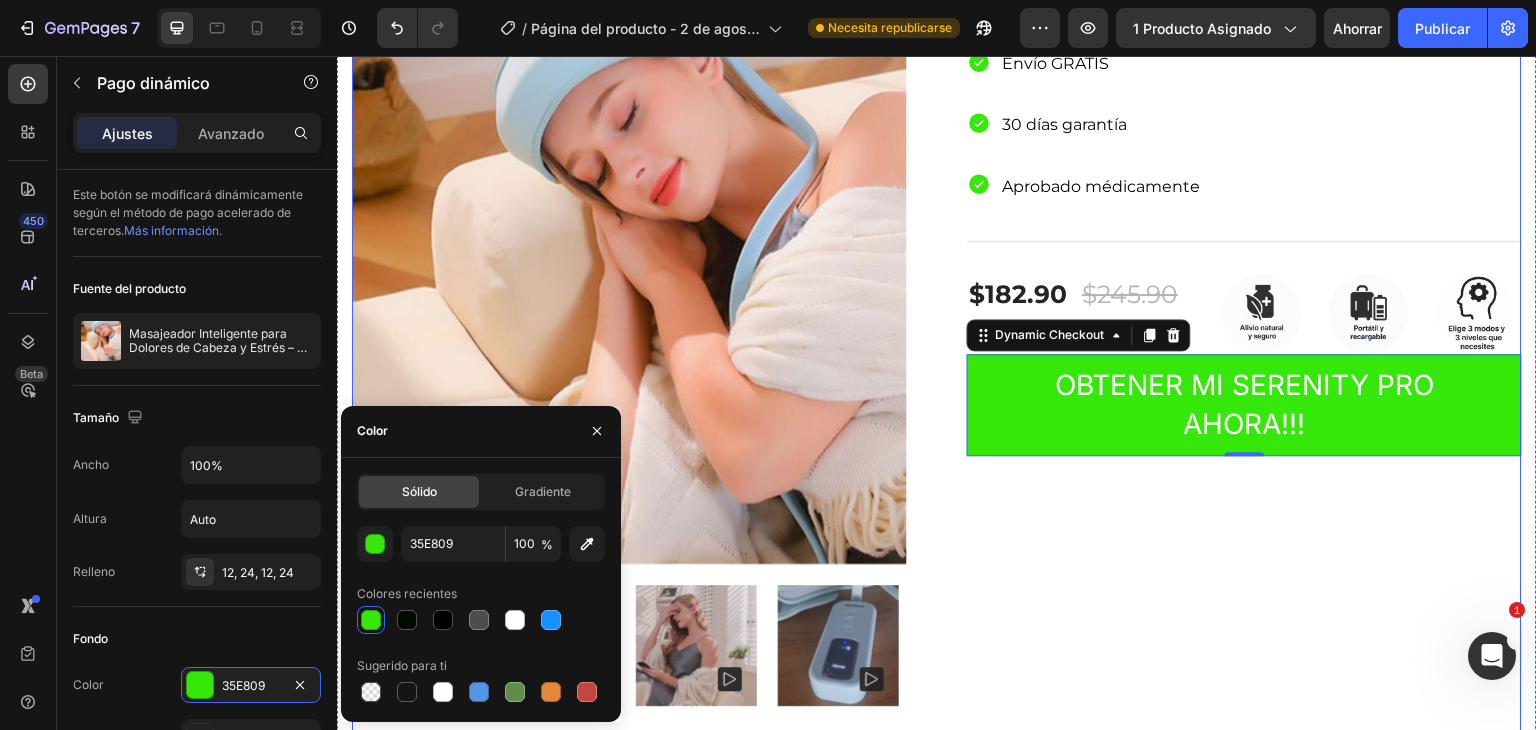 click on "Icon Icon Icon Icon Icon Icon Icon List Hoz 4.8/5 (1,247 reseñas) Text block Row Envío GRATIS 30 días garantía Aprobado médicamente Item List Title Line $182.900,00 (P) Price (P) Price $245.900,00 (P) Price (P) Price Row Image Image Image Row Row OBTENER MI SERENITY PRO AHORA!!! Dynamic Checkout 0" at bounding box center (1244, 425) 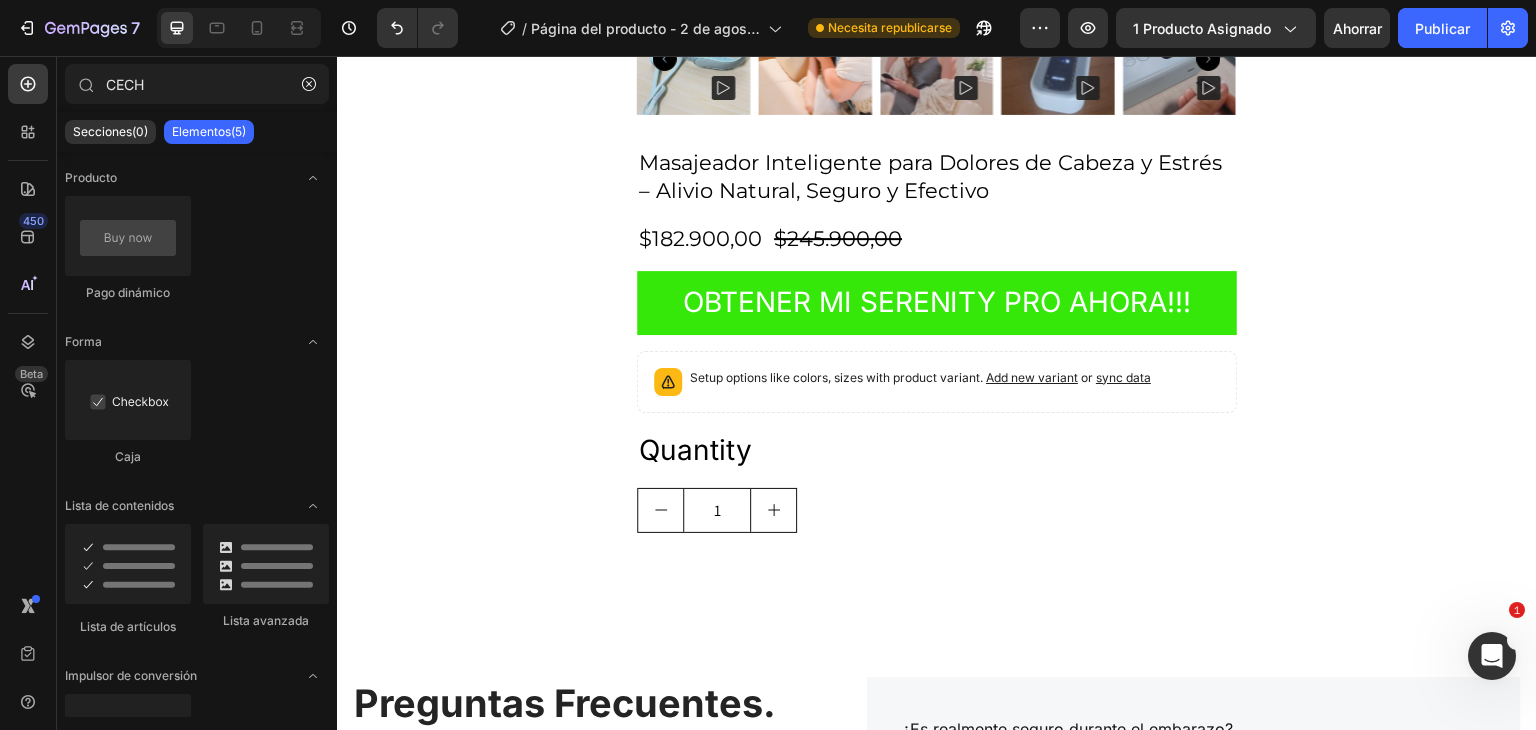 scroll, scrollTop: 6162, scrollLeft: 0, axis: vertical 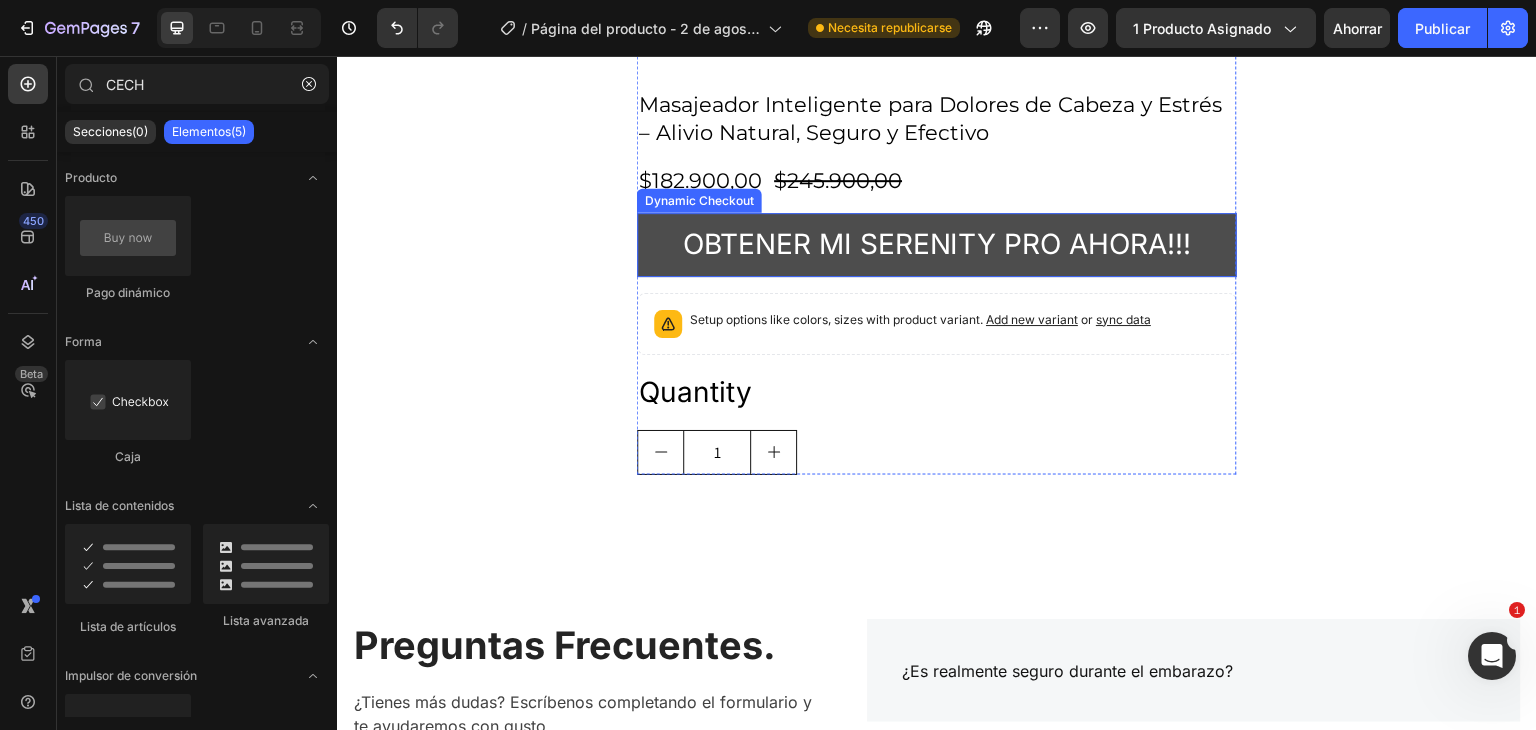 click on "OBTENER MI SERENITY PRO AHORA!!!" at bounding box center [937, 244] 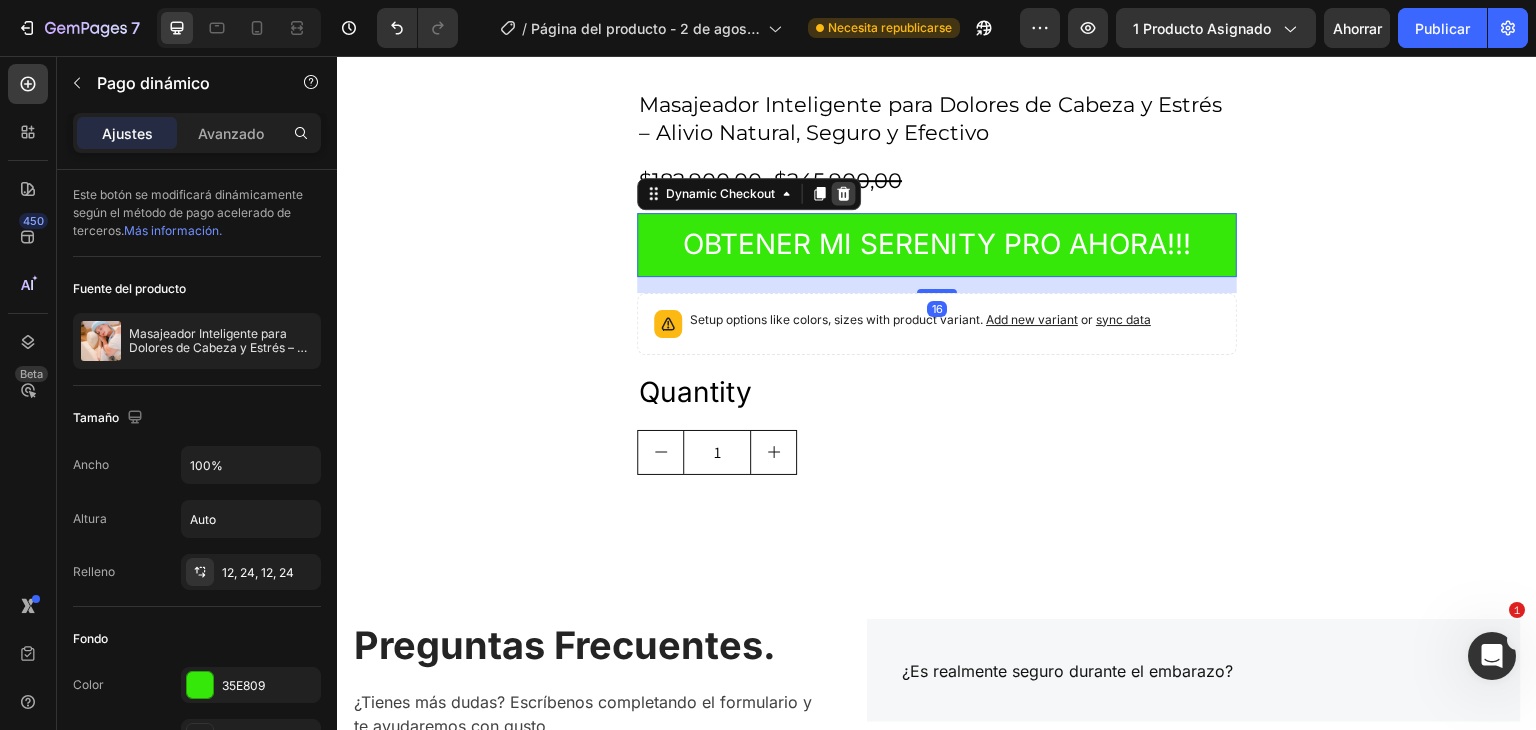 click 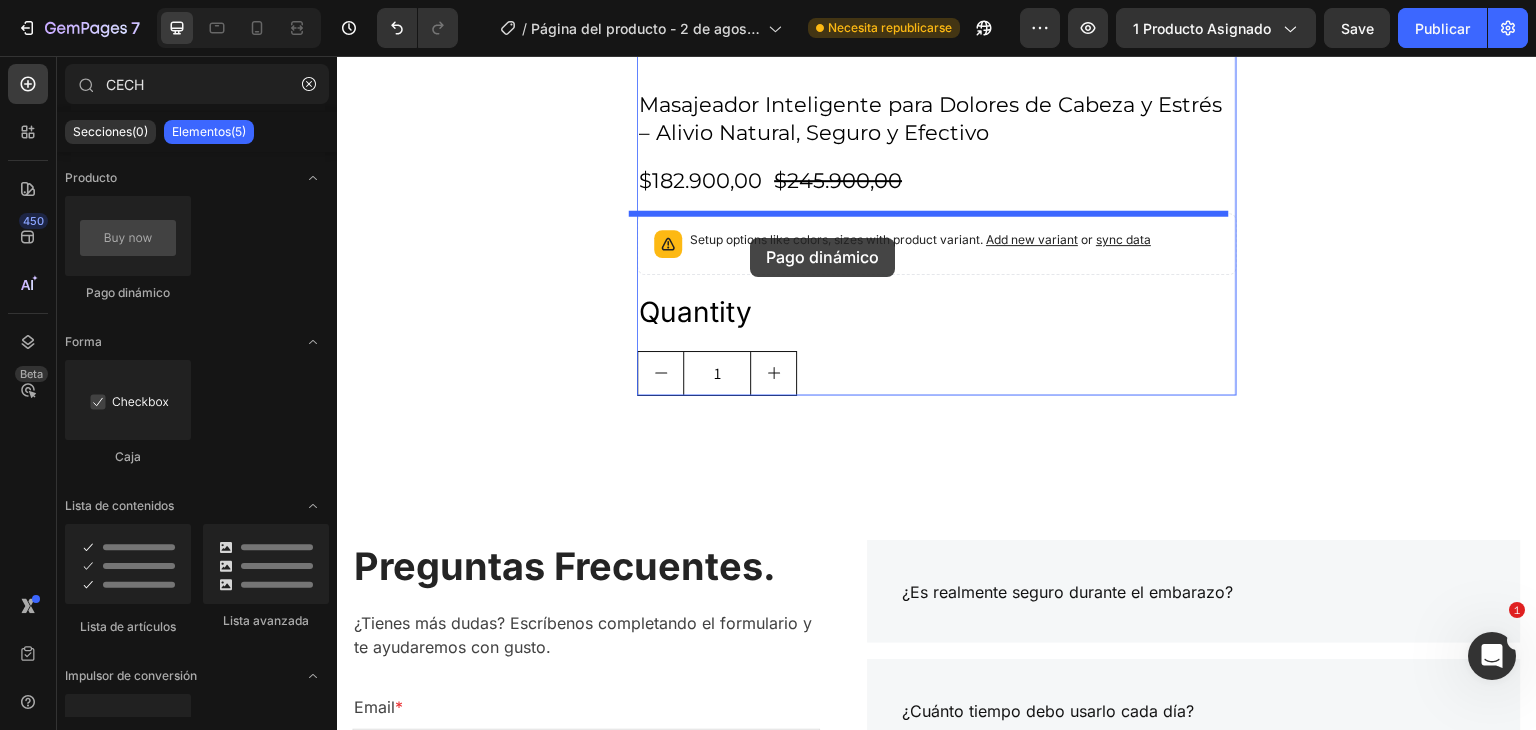 drag, startPoint x: 506, startPoint y: 277, endPoint x: 750, endPoint y: 238, distance: 247.09715 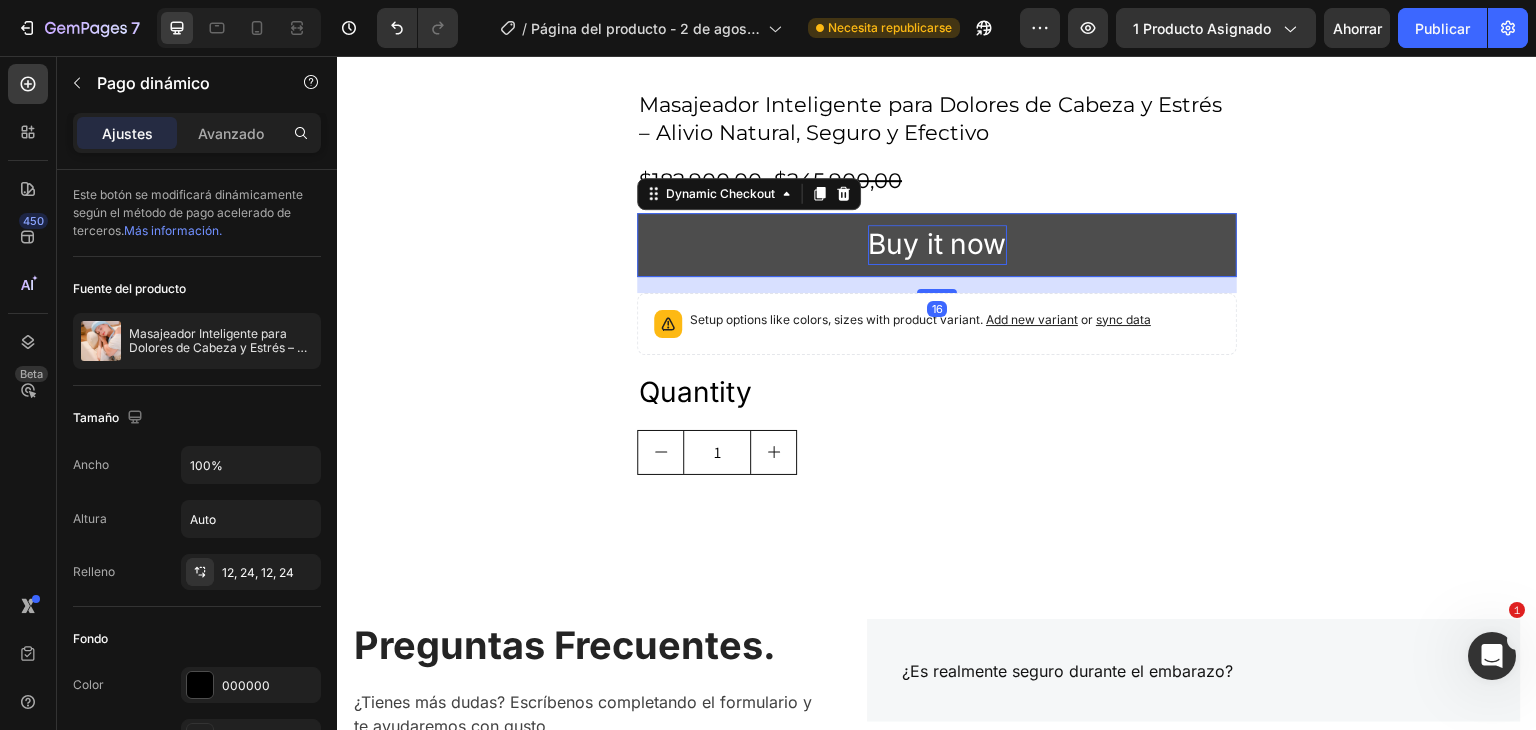 click on "Buy it now" at bounding box center [937, 244] 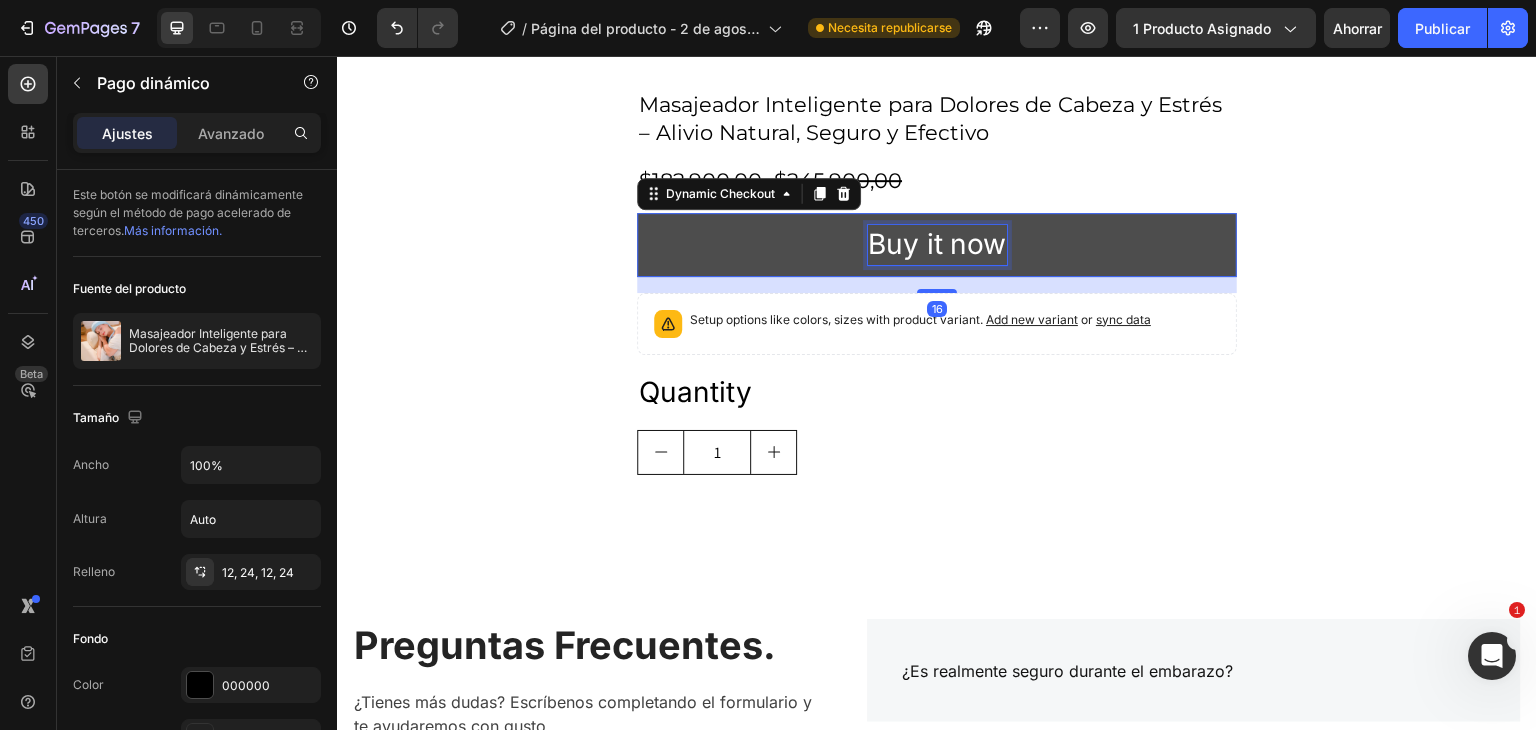 click on "Buy it now" at bounding box center (937, 244) 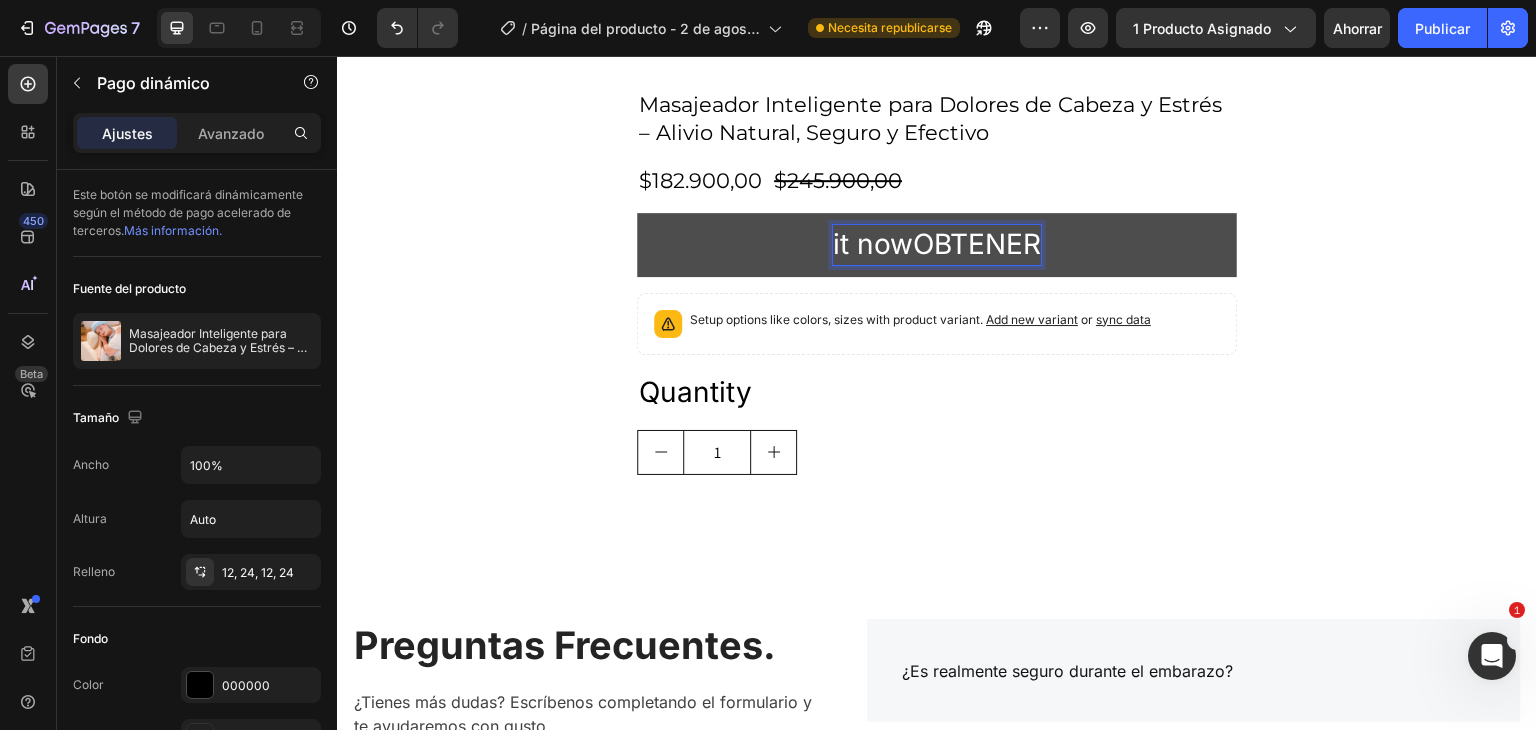 click on "it nowOBTENER" at bounding box center (937, 244) 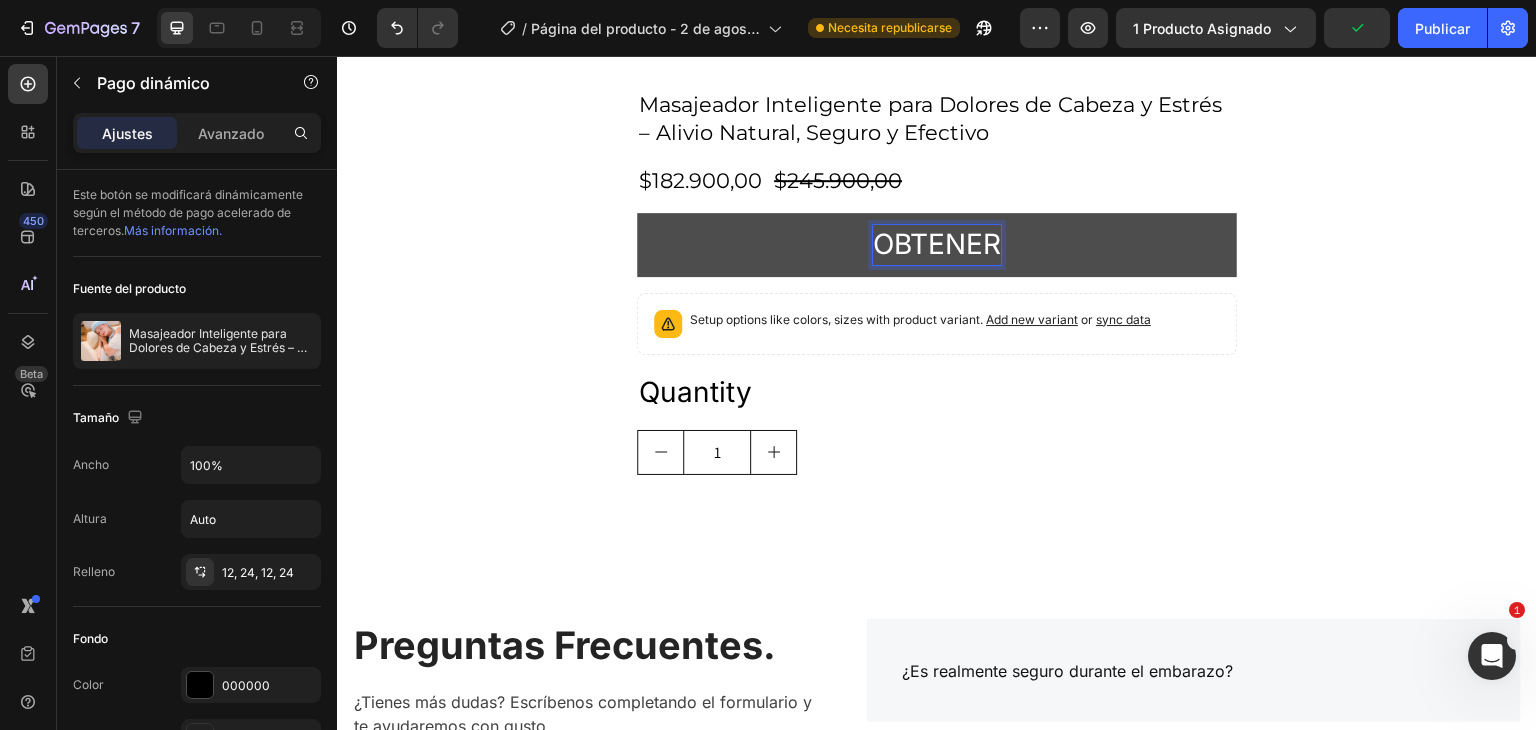 click on "OBTENER" at bounding box center (937, 244) 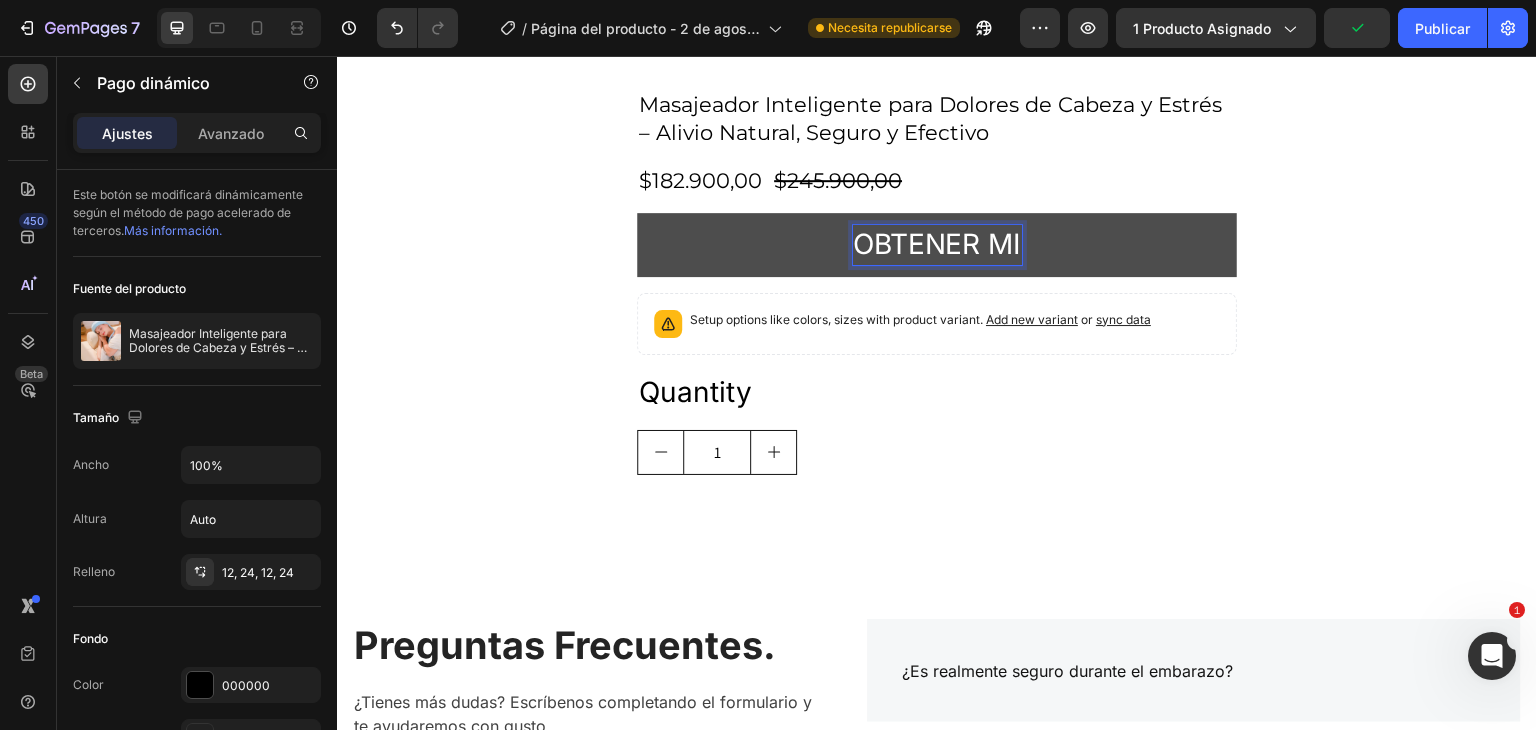 click on "OBTENER MI" at bounding box center [937, 244] 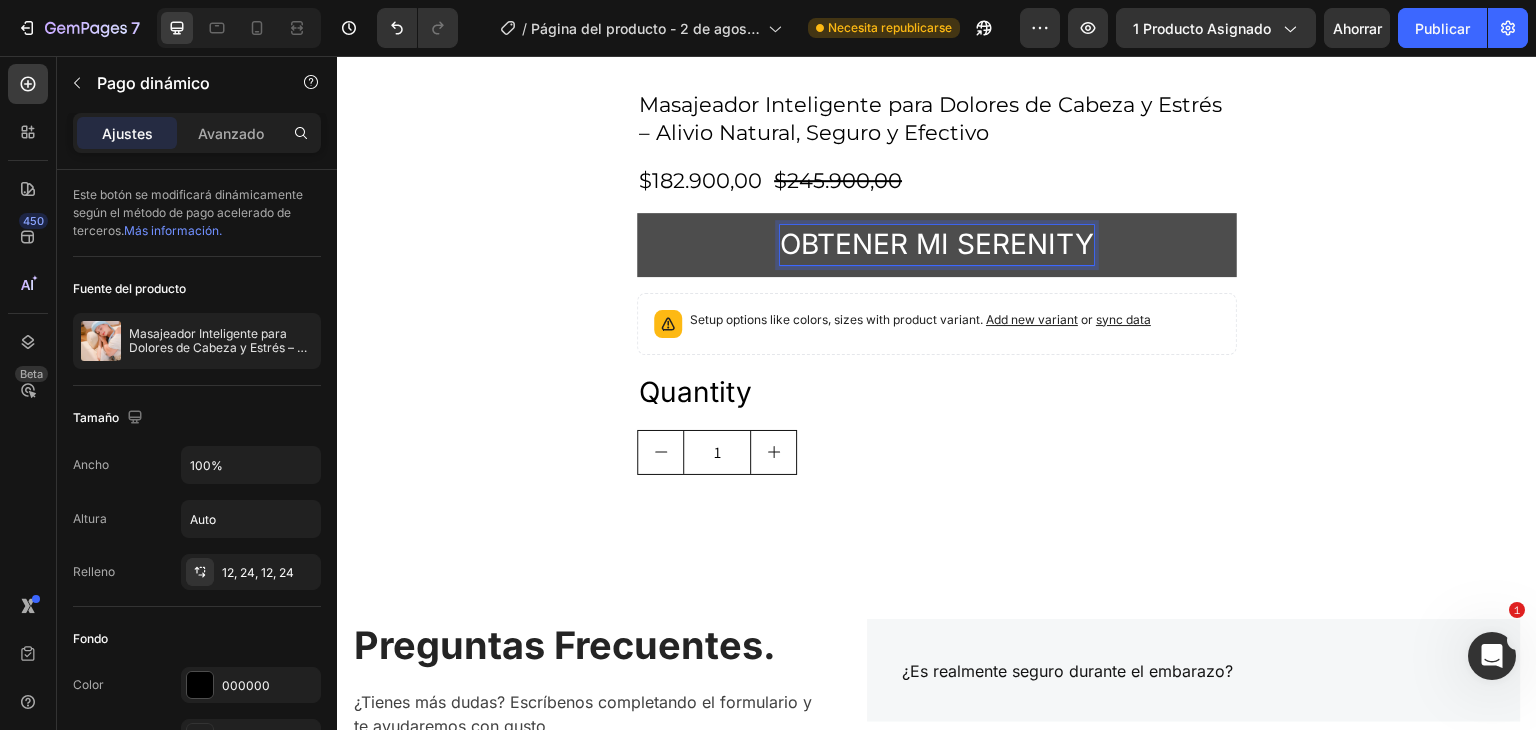 click on "OBTENER MI SERENITY" at bounding box center (937, 244) 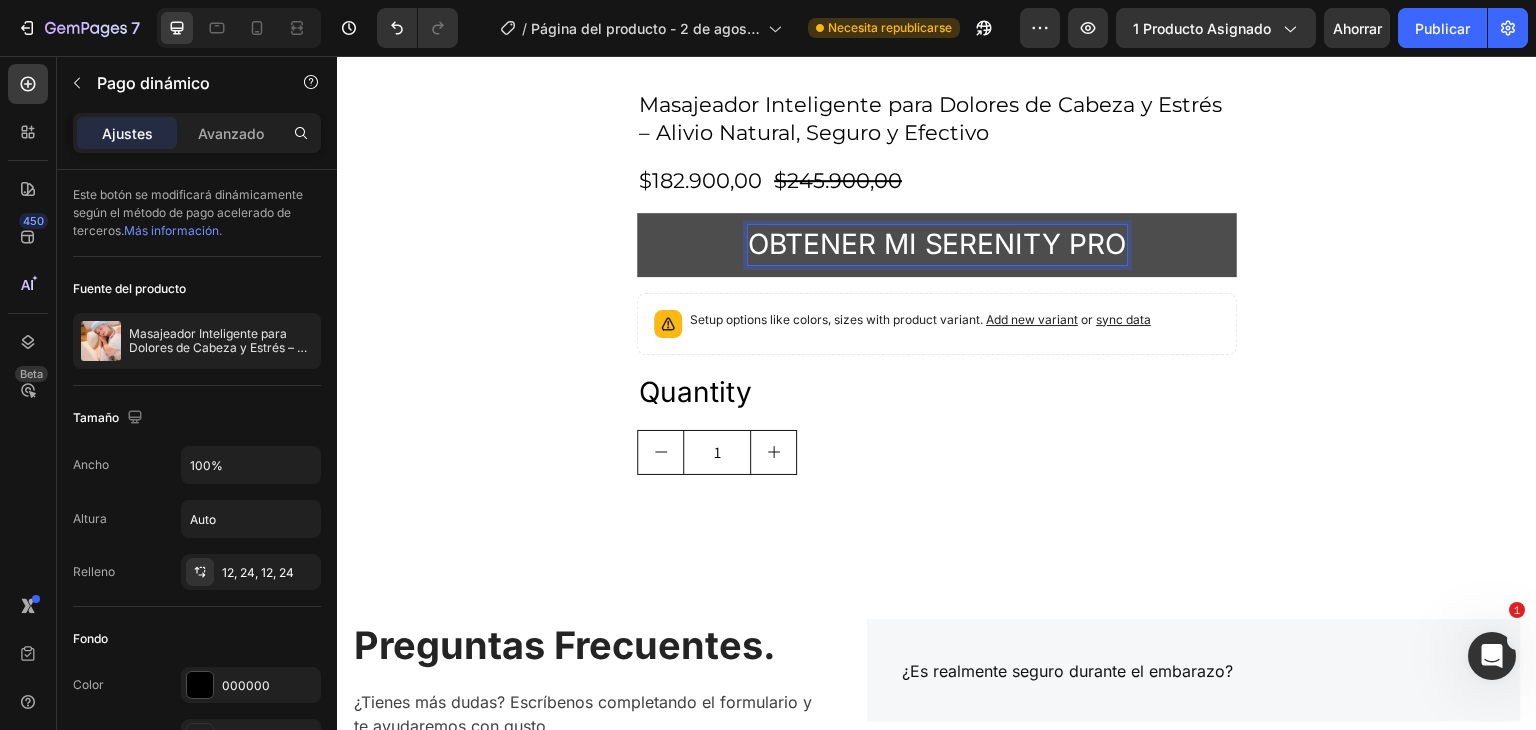 click on "OBTENER MI SERENITY PRO" at bounding box center (937, 244) 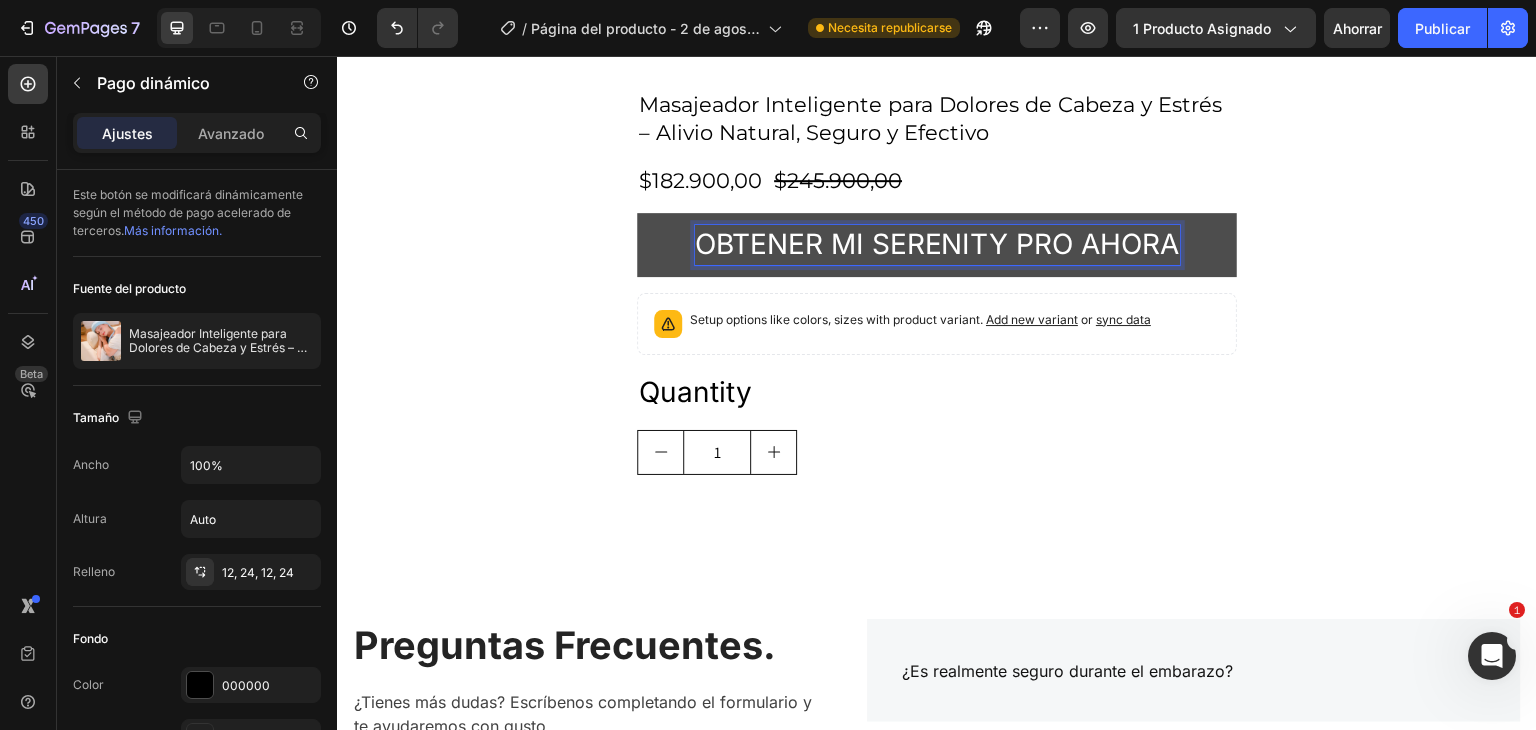 click on "OBTENER MI SERENITY PRO AHORA" at bounding box center (937, 244) 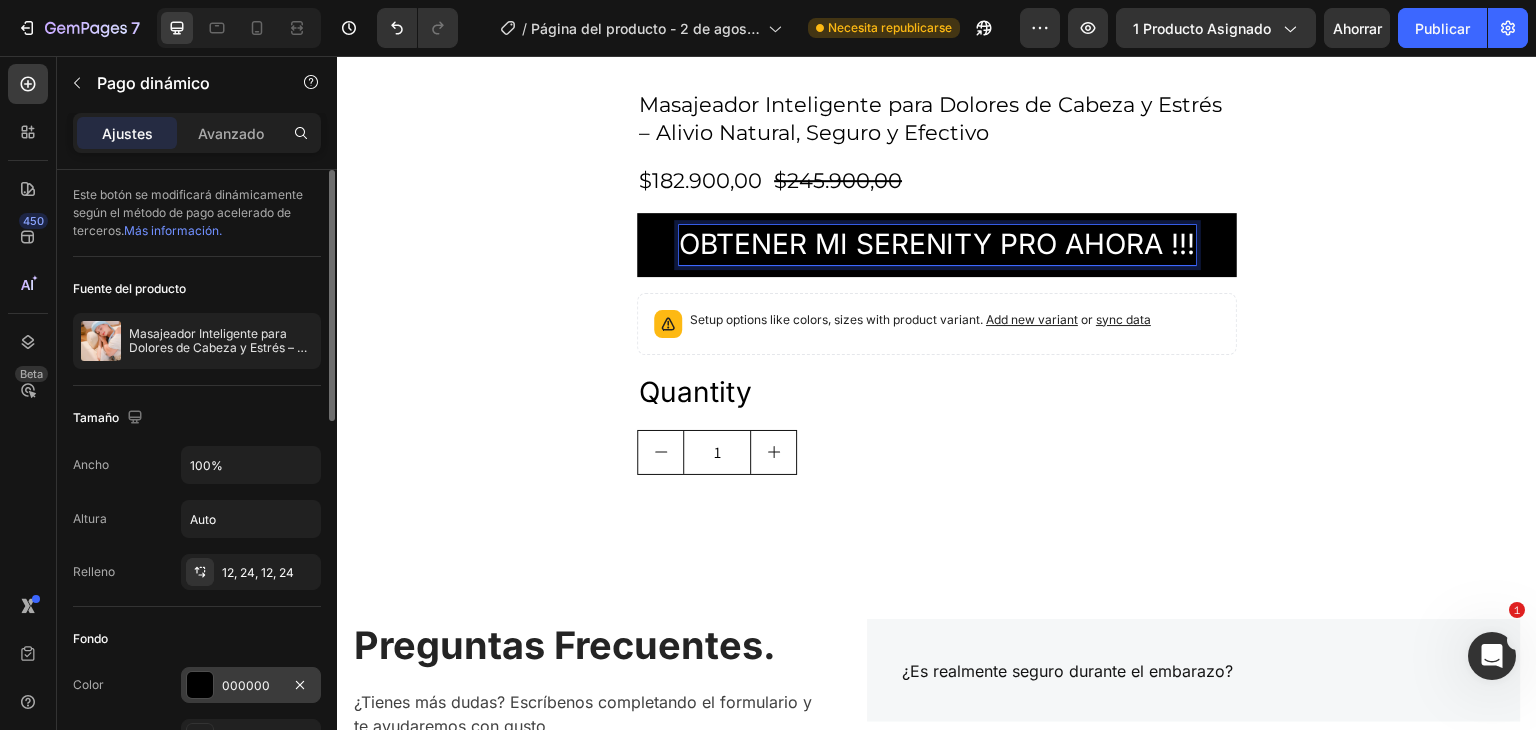 click at bounding box center [200, 685] 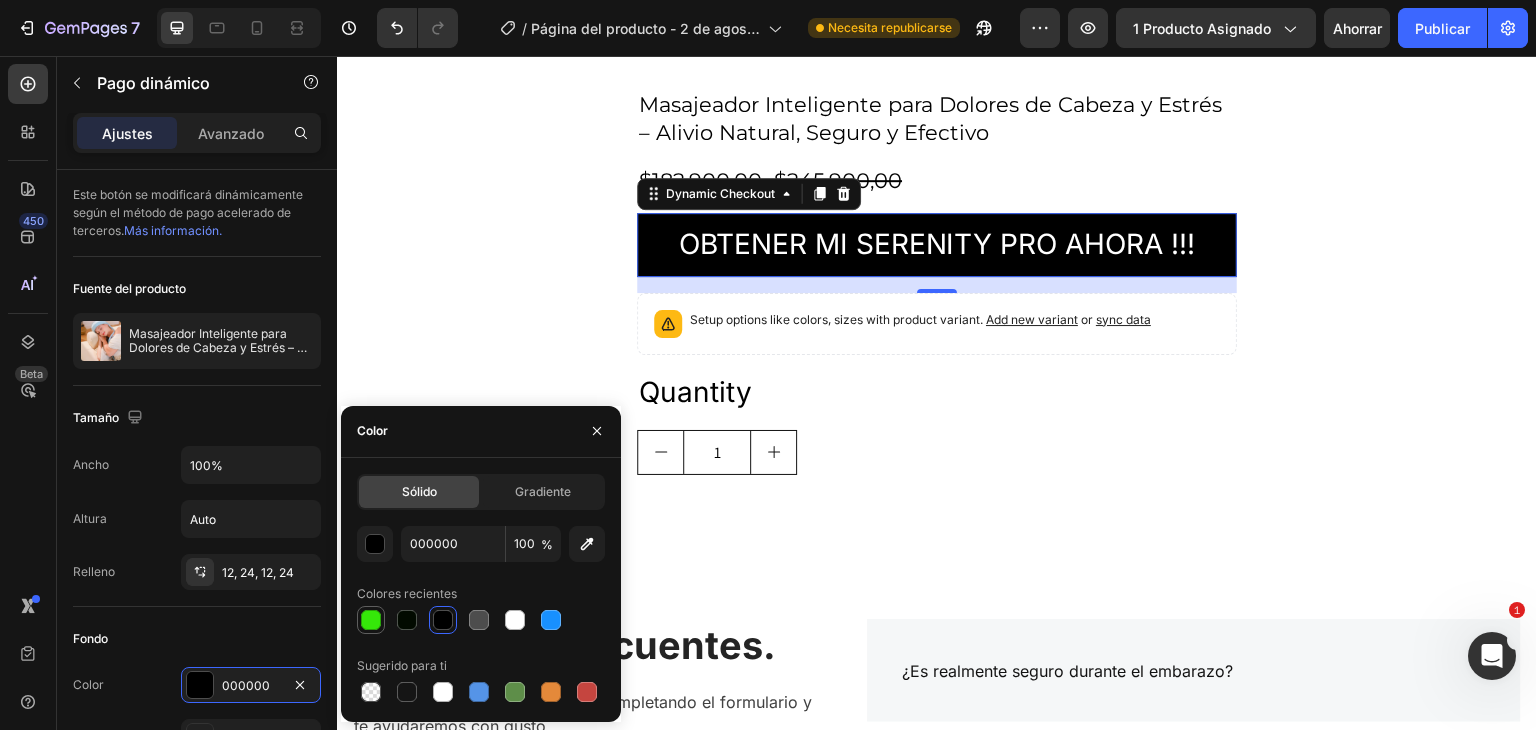 click at bounding box center (371, 620) 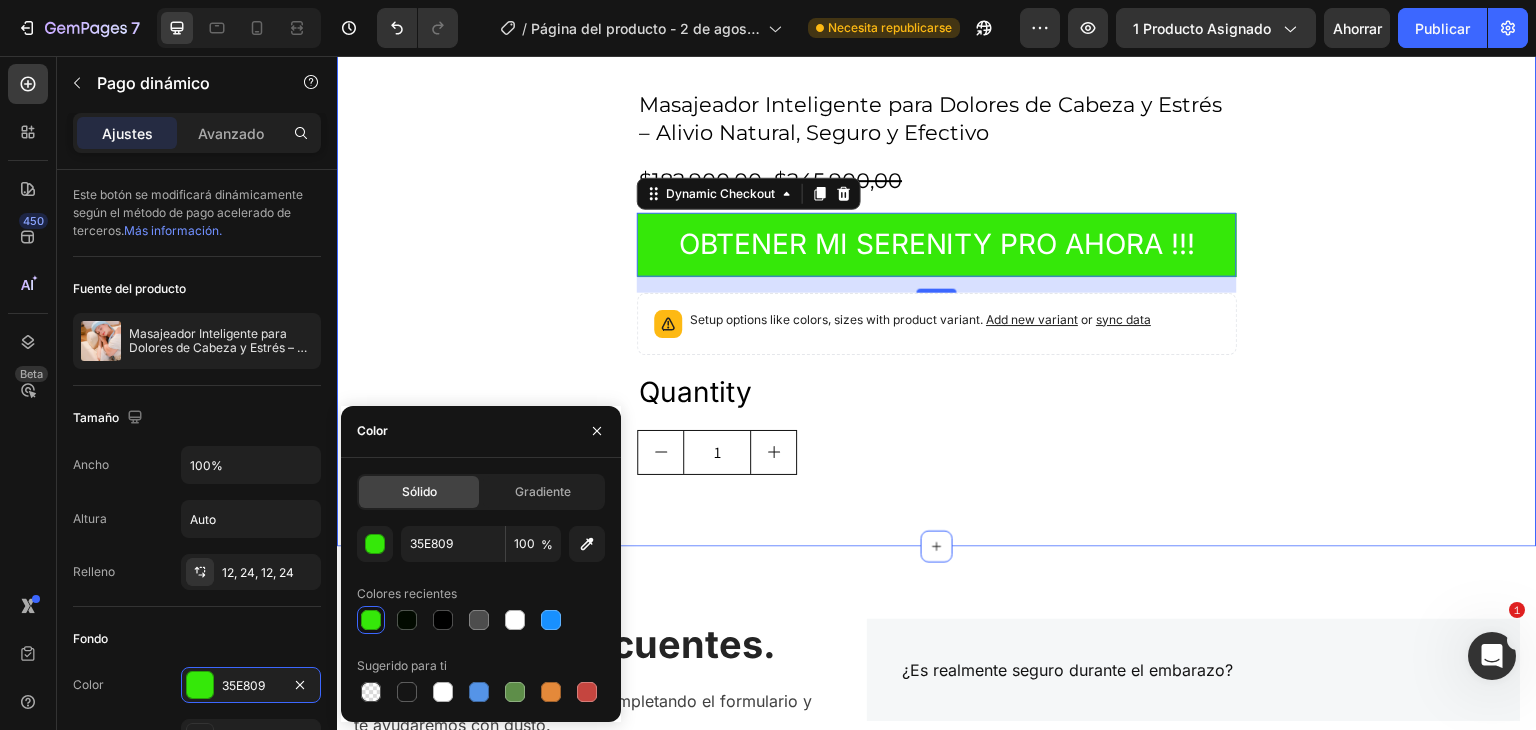 click on "04 Day 03 Hour 27 Minute 28 Second Countdown Timer Transforma tu Vida Hoy con SERENITY PRO. Heading Row Product Images Masajeador Inteligente para Dolores de Cabeza y Estrés – Alivio Natural, Seguro y Efectivo Product Title $182.900,00 Product Price Product Price $245.900,00 Product Price Product Price Row OBTENER MI SERENITY PRO AHORA !!! Dynamic Checkout 16 Setup options like colors, sizes with product variant. Add new variant or sync data Product Variants Swatches Quantity Text Block 1 Product Quantity Product Section 8" at bounding box center [937, -209] 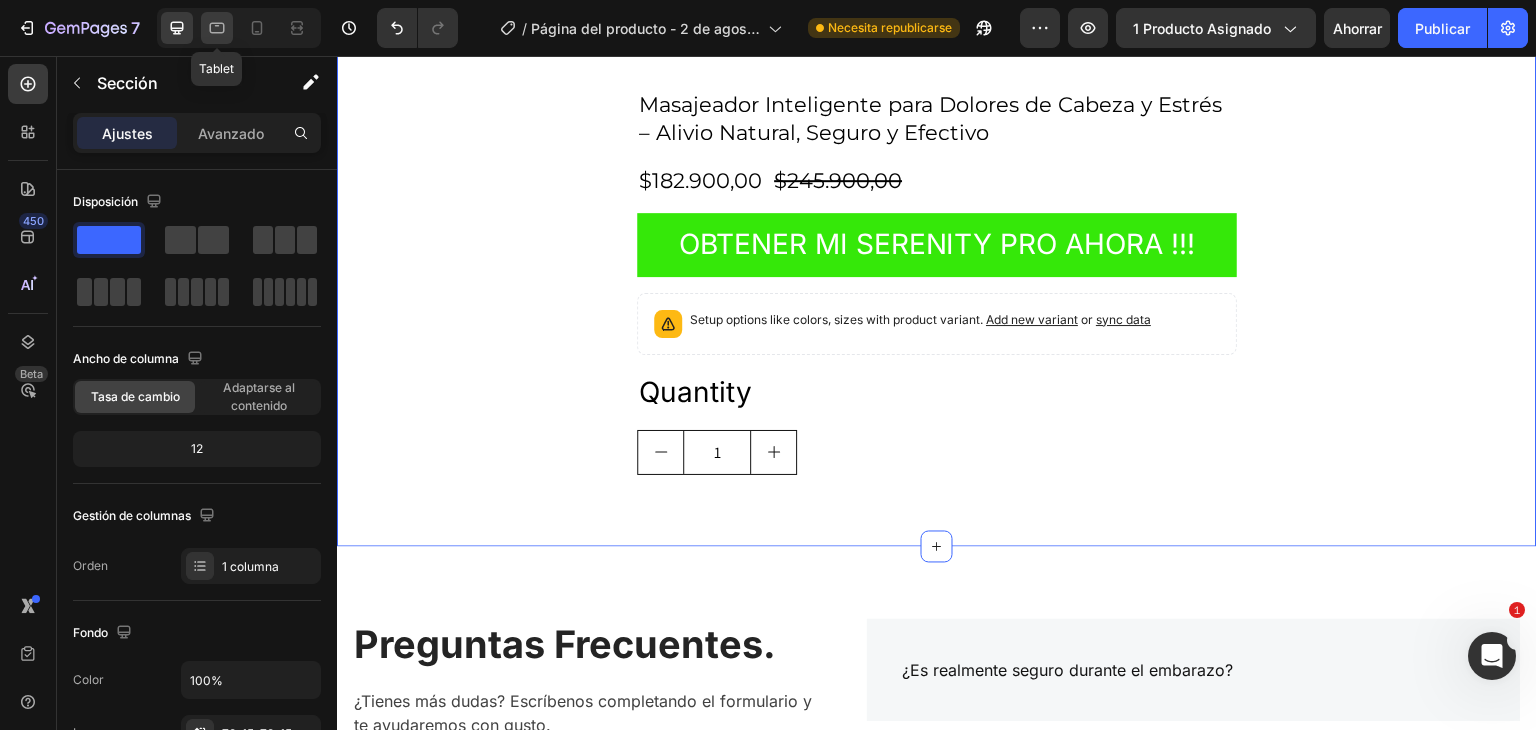 click 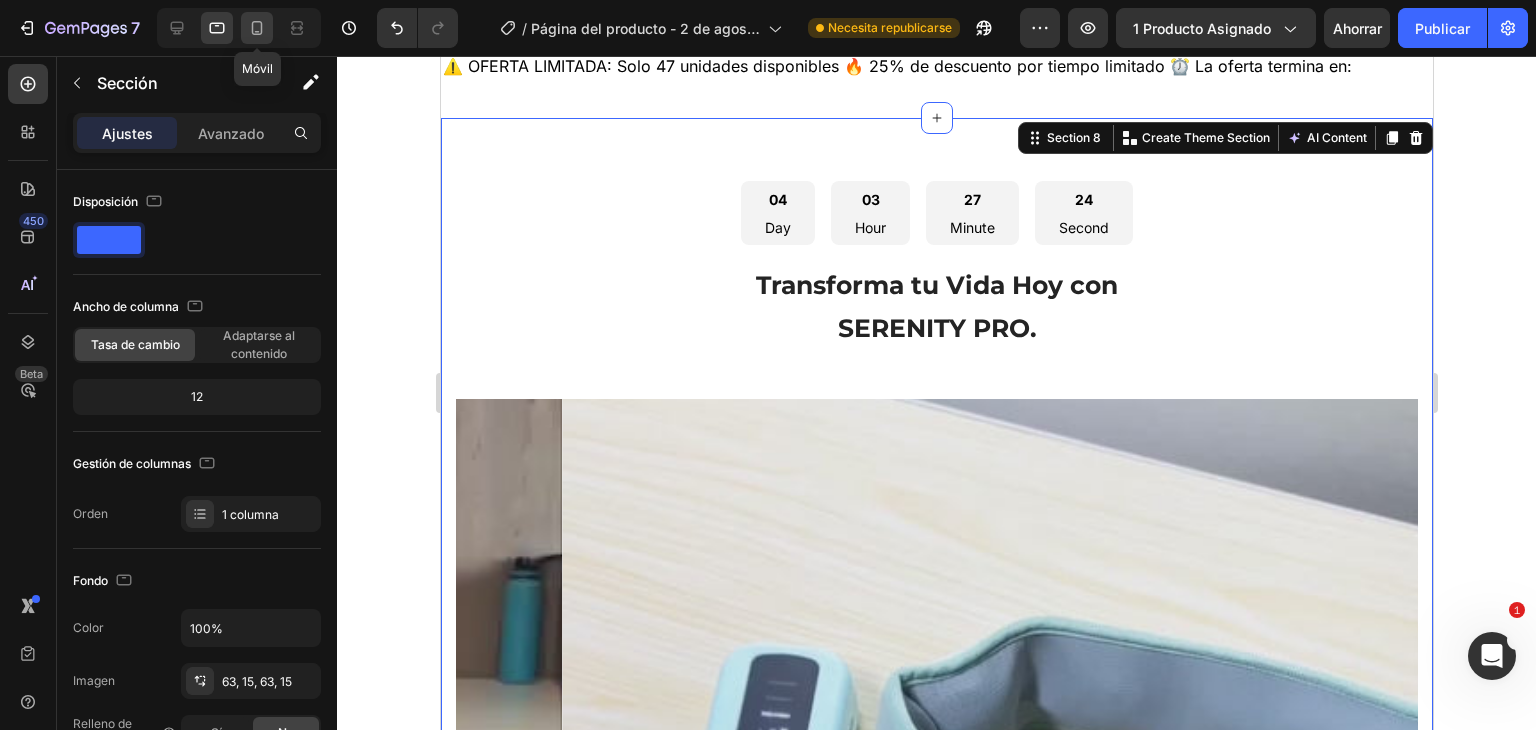click 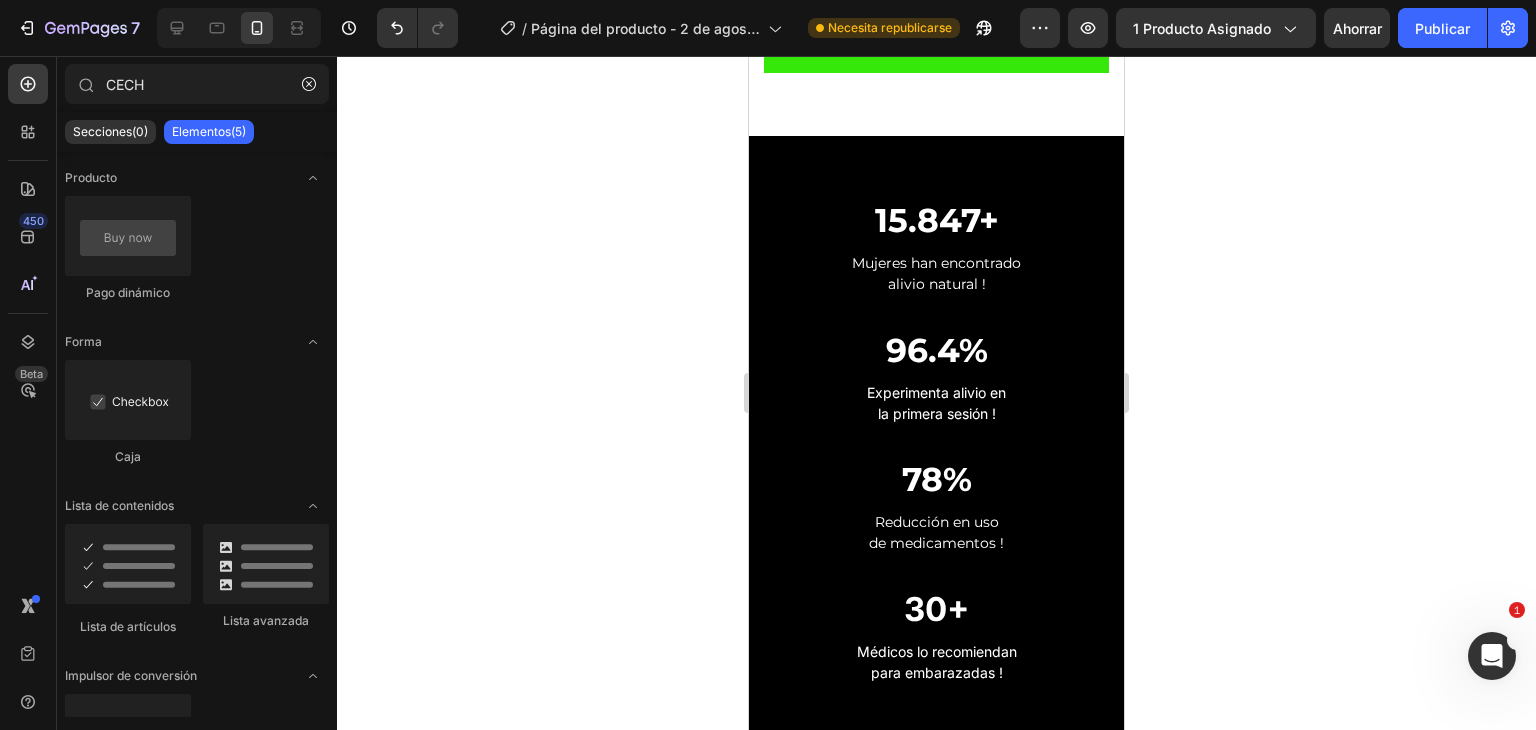 scroll, scrollTop: 1216, scrollLeft: 0, axis: vertical 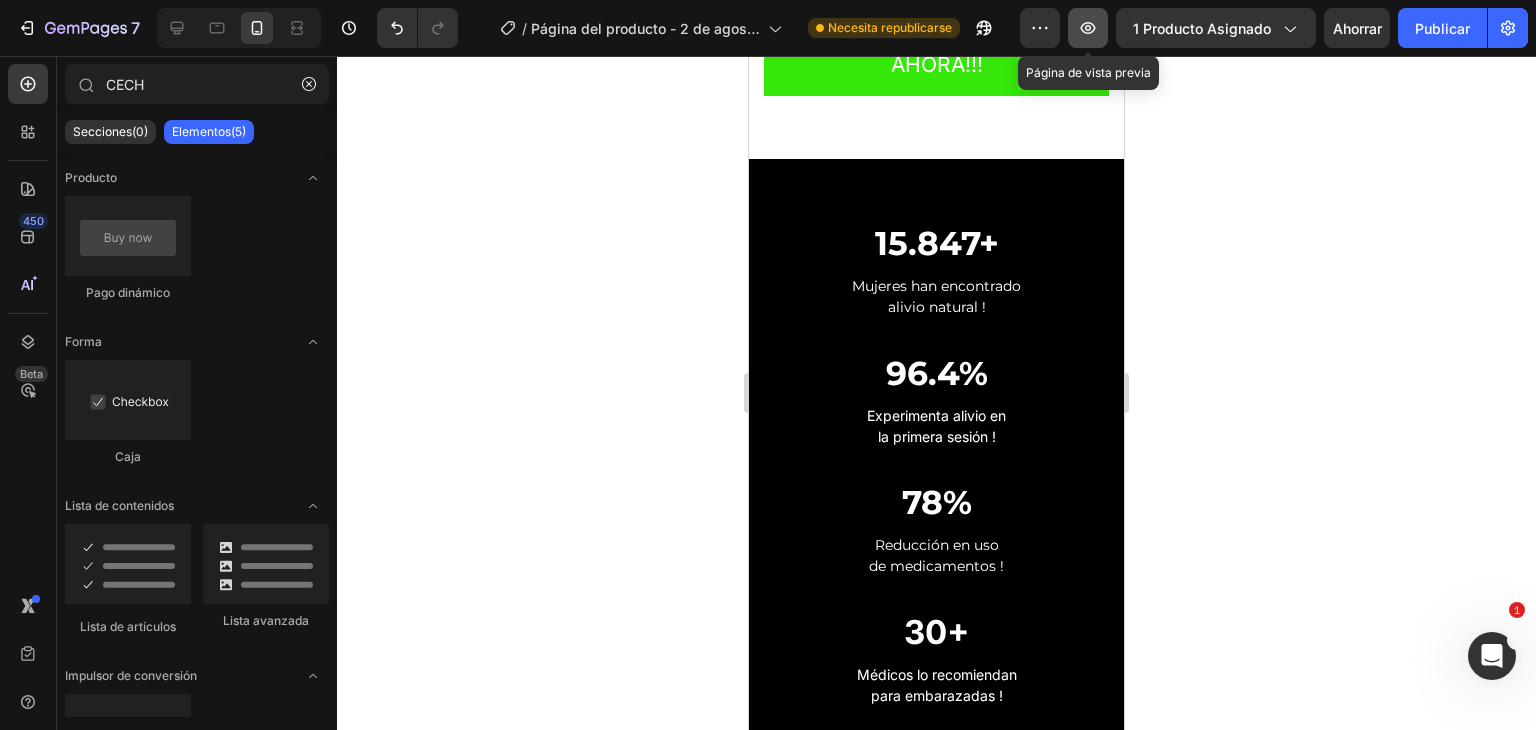 click 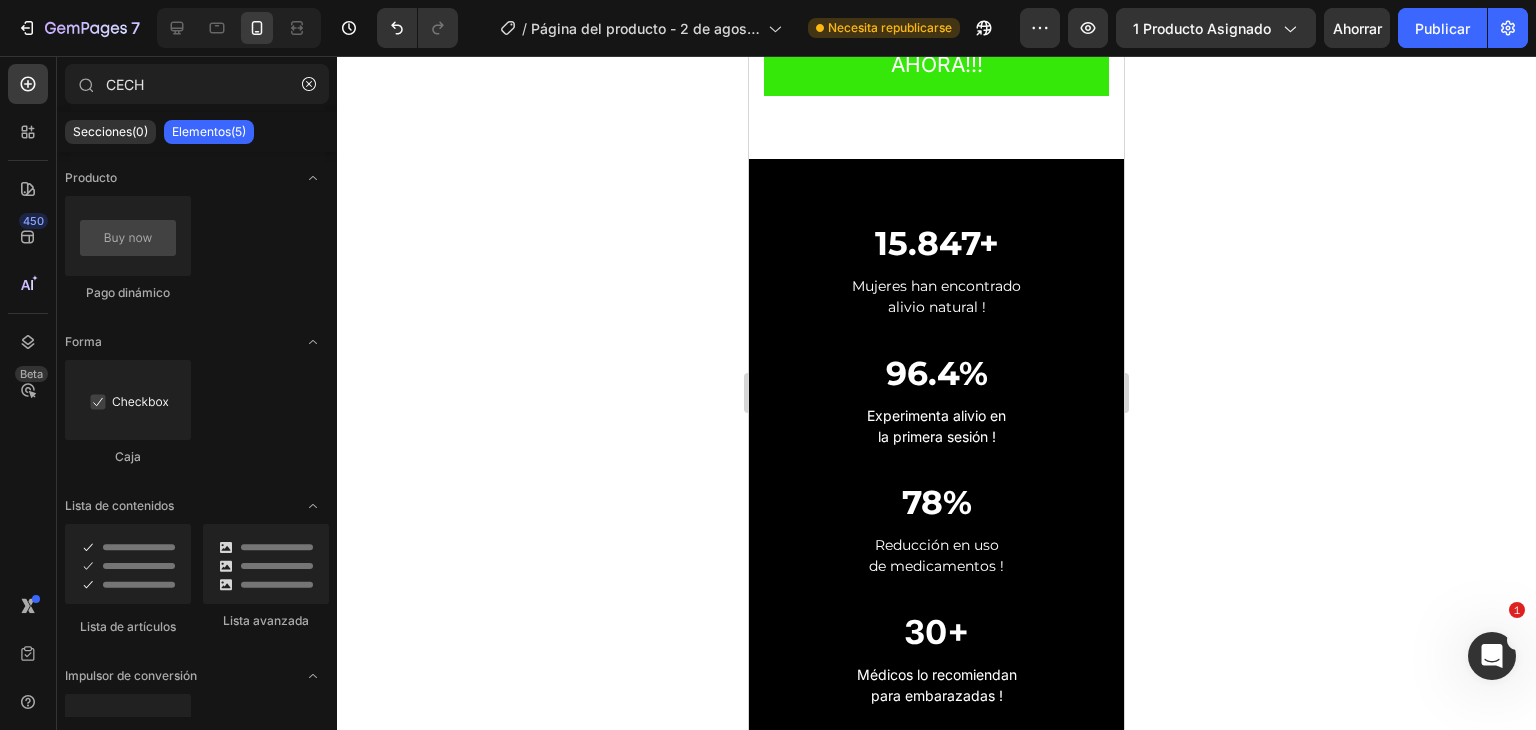 type 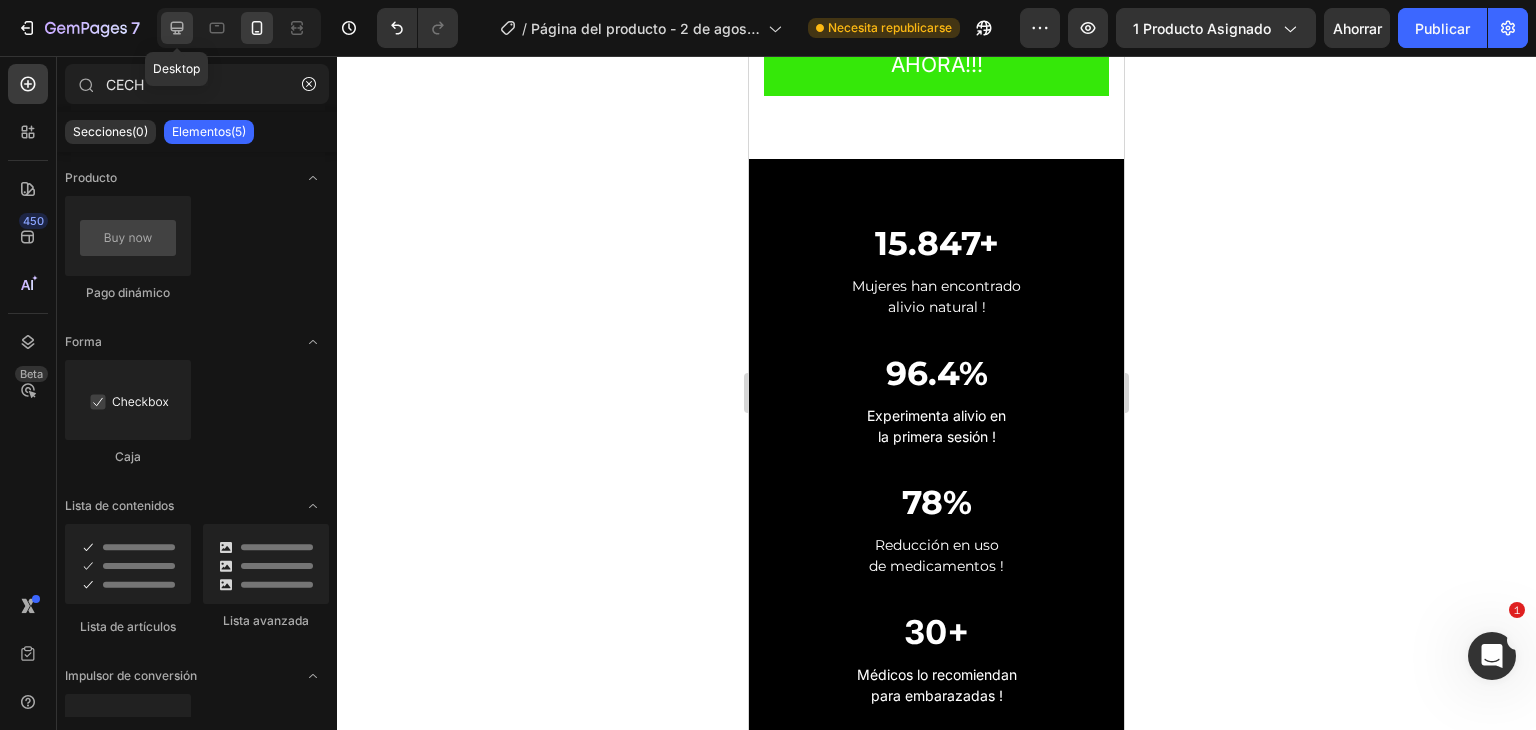 click 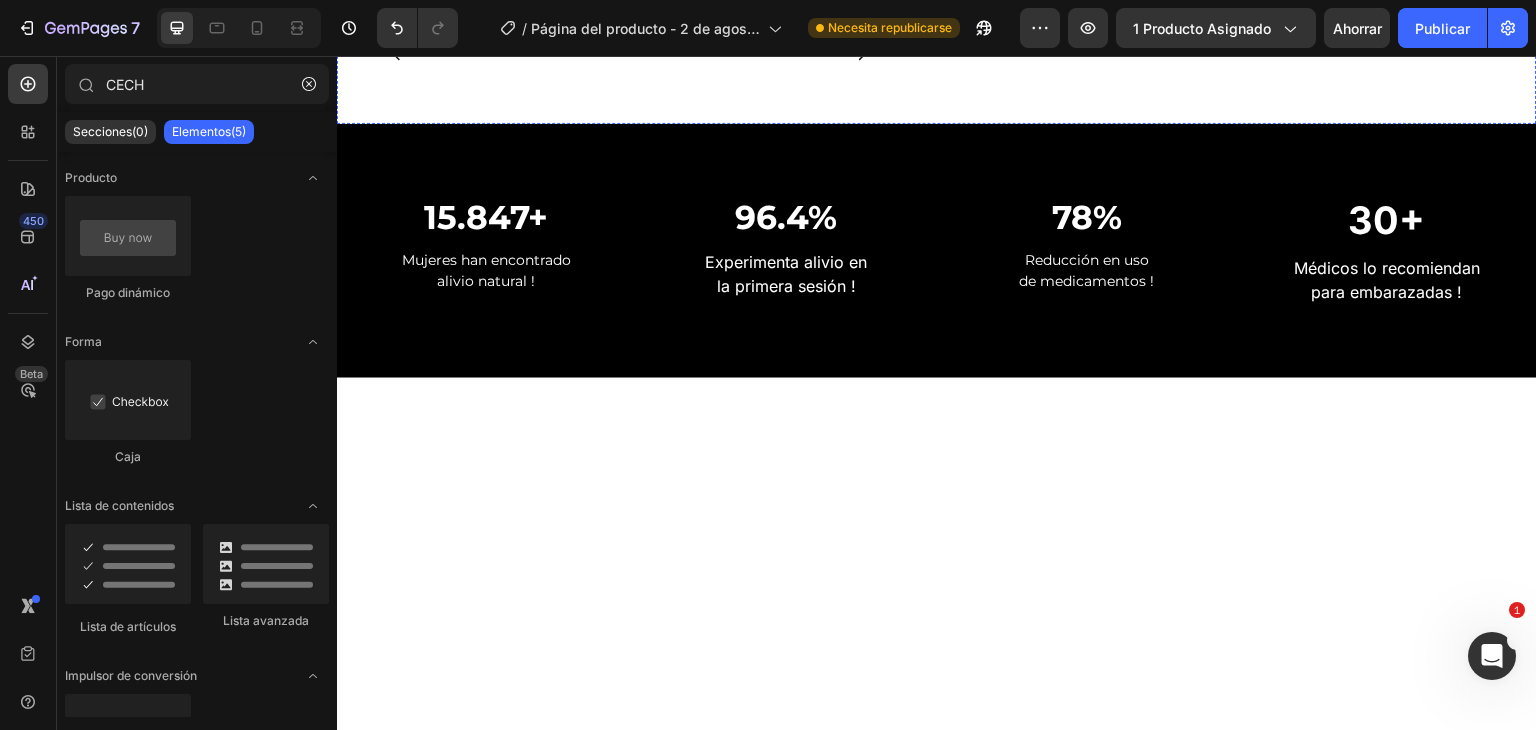 scroll, scrollTop: 1340, scrollLeft: 0, axis: vertical 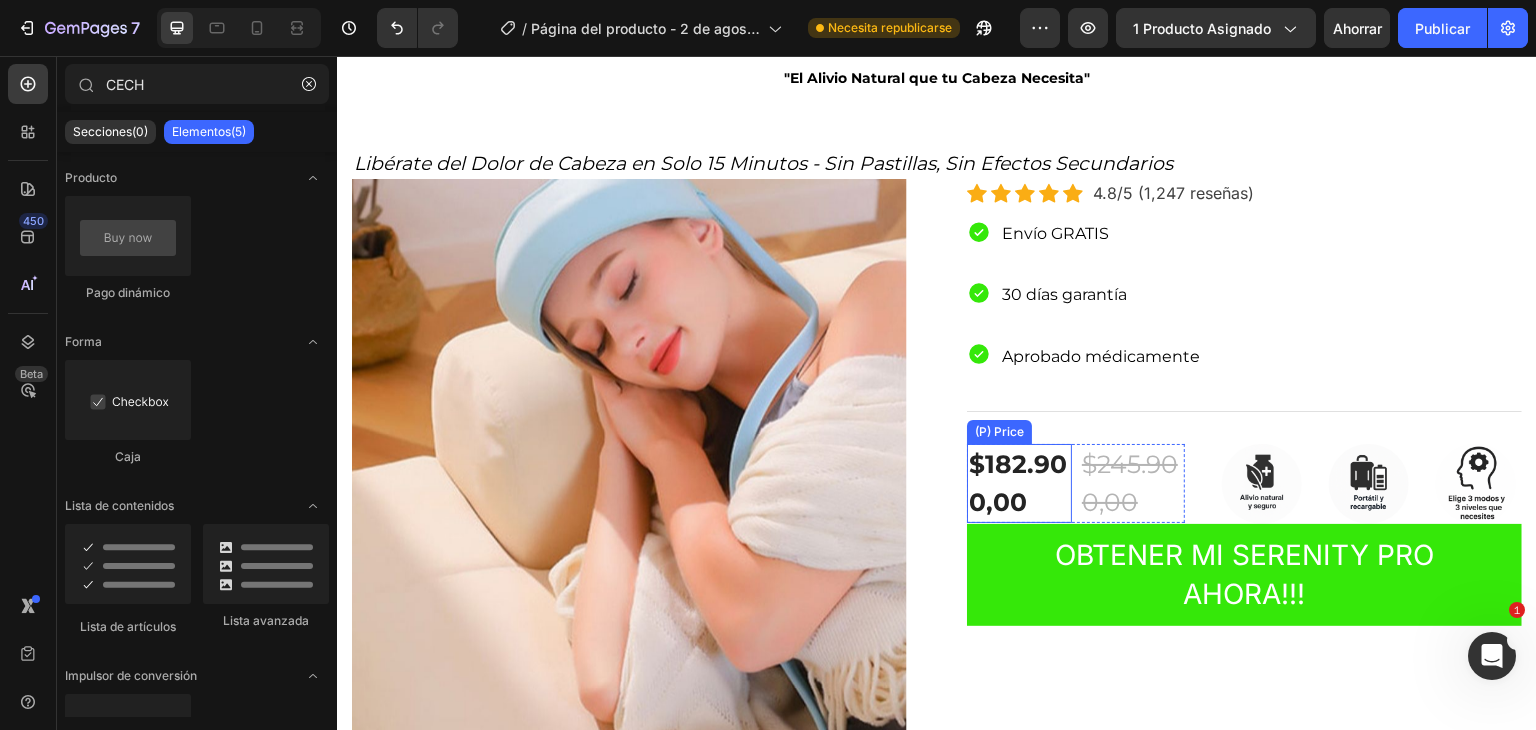 click on "$182.900,00" at bounding box center (1019, 483) 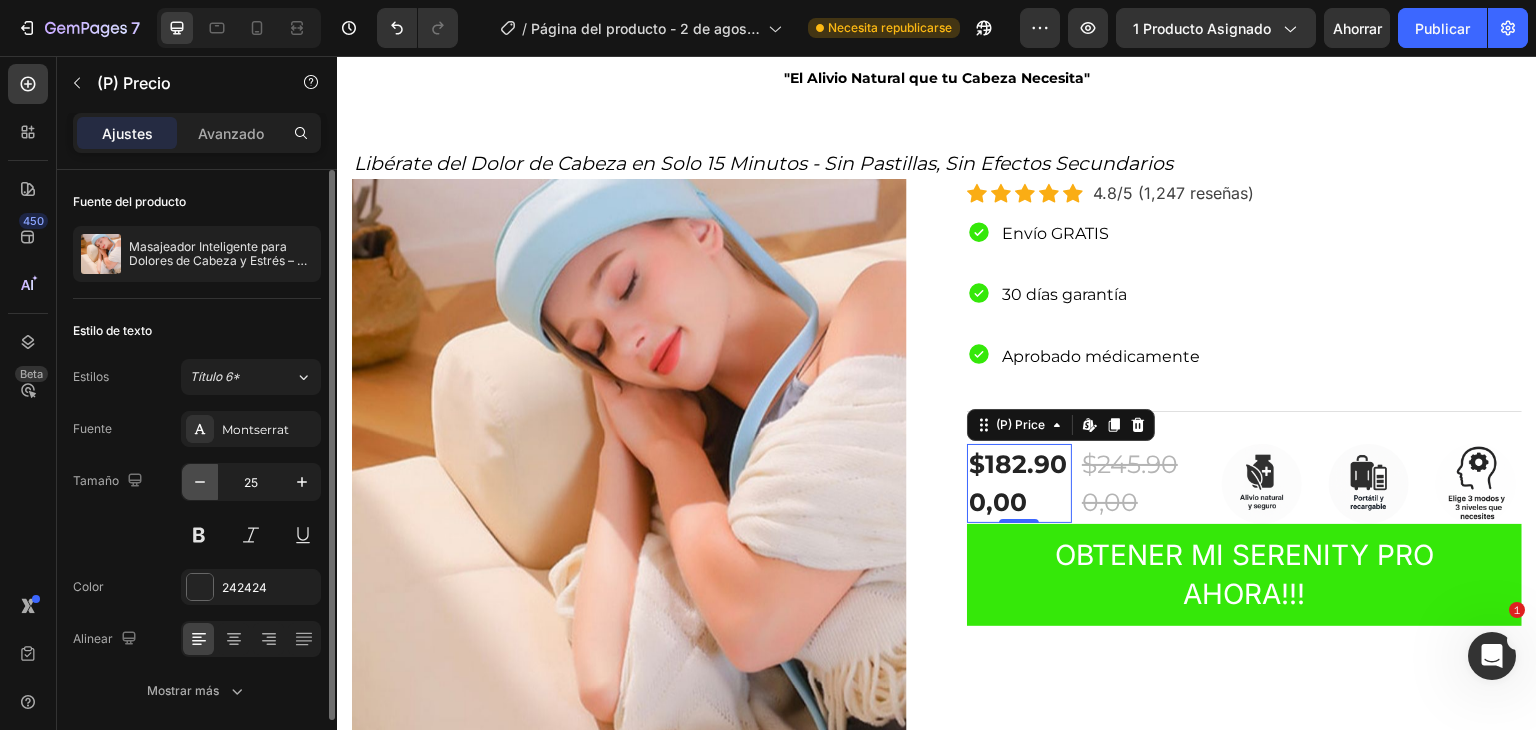click 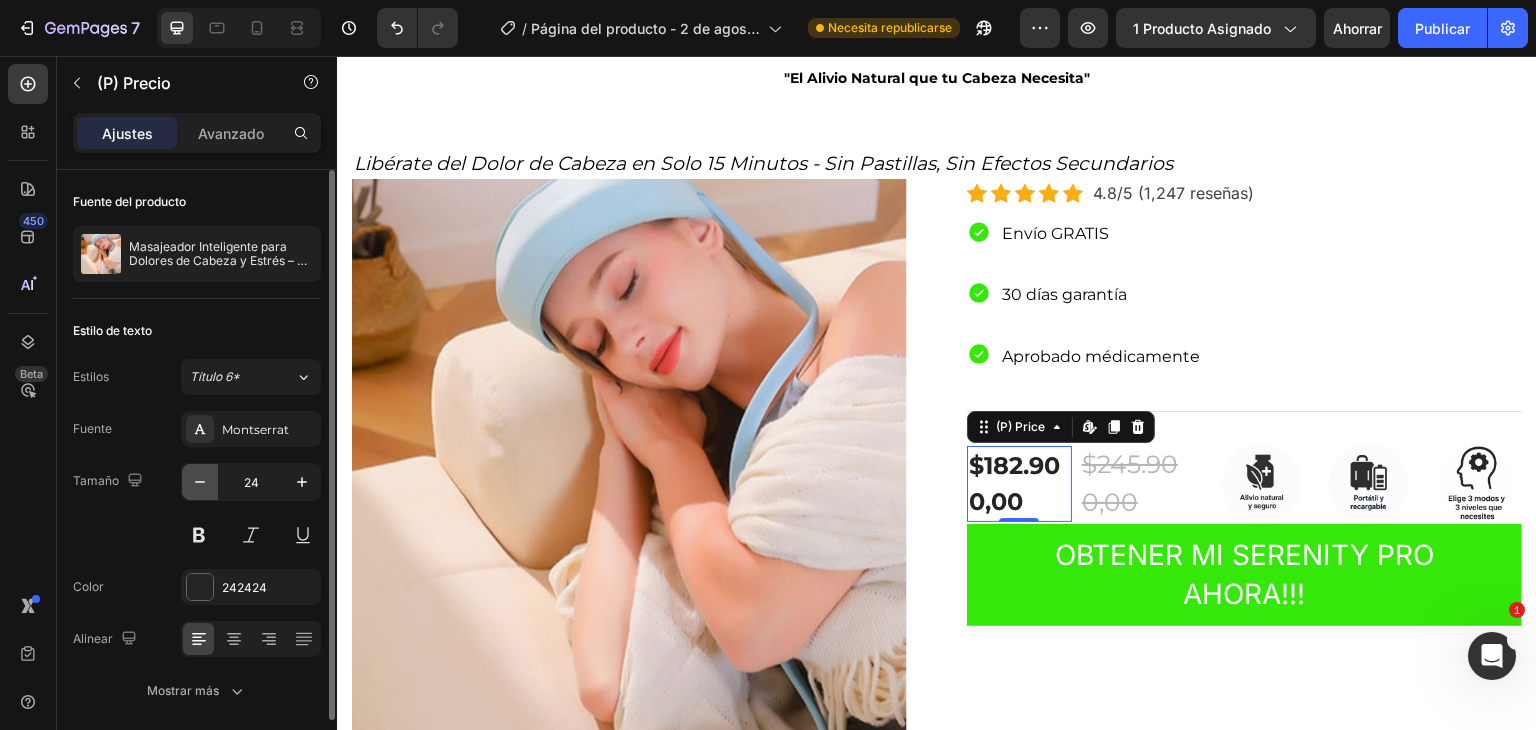 click 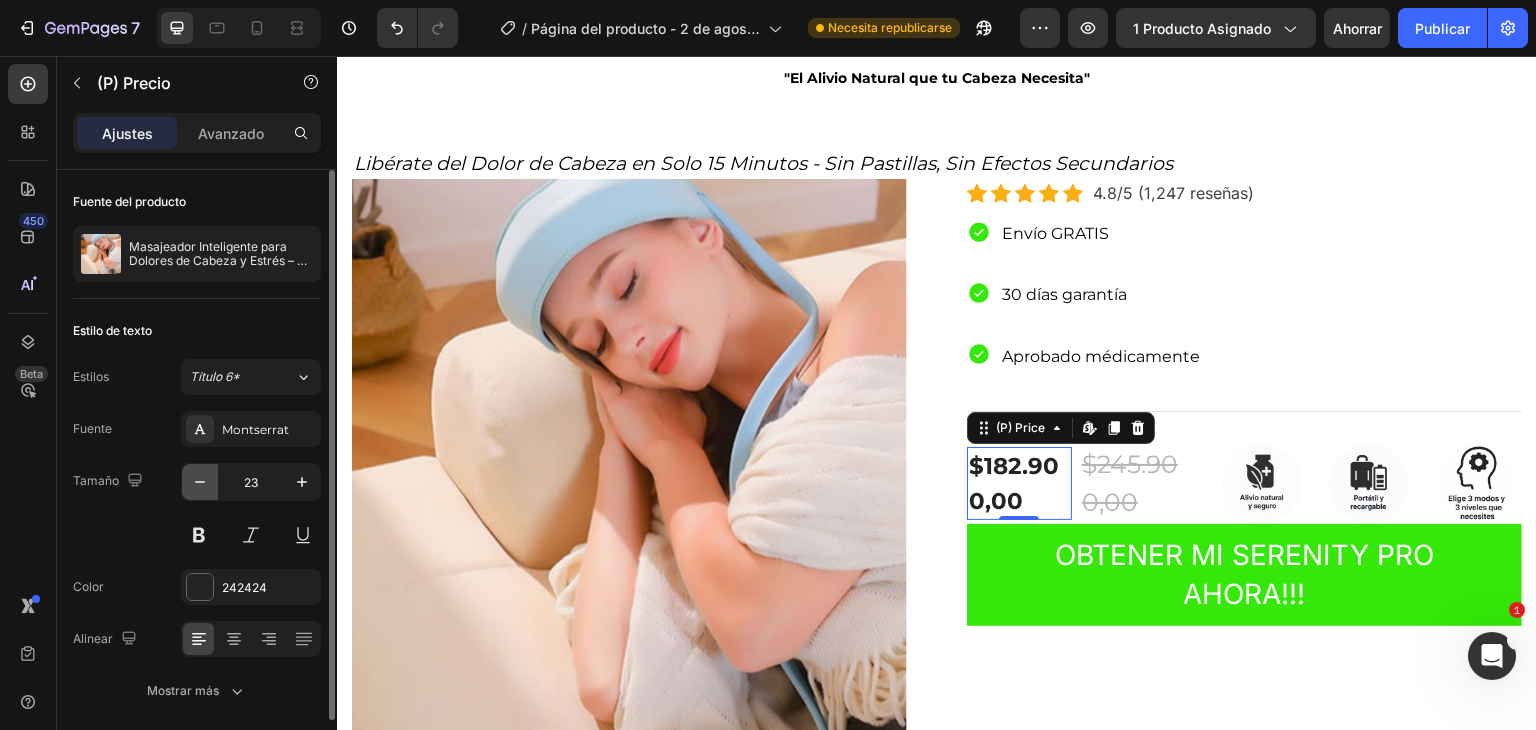 click 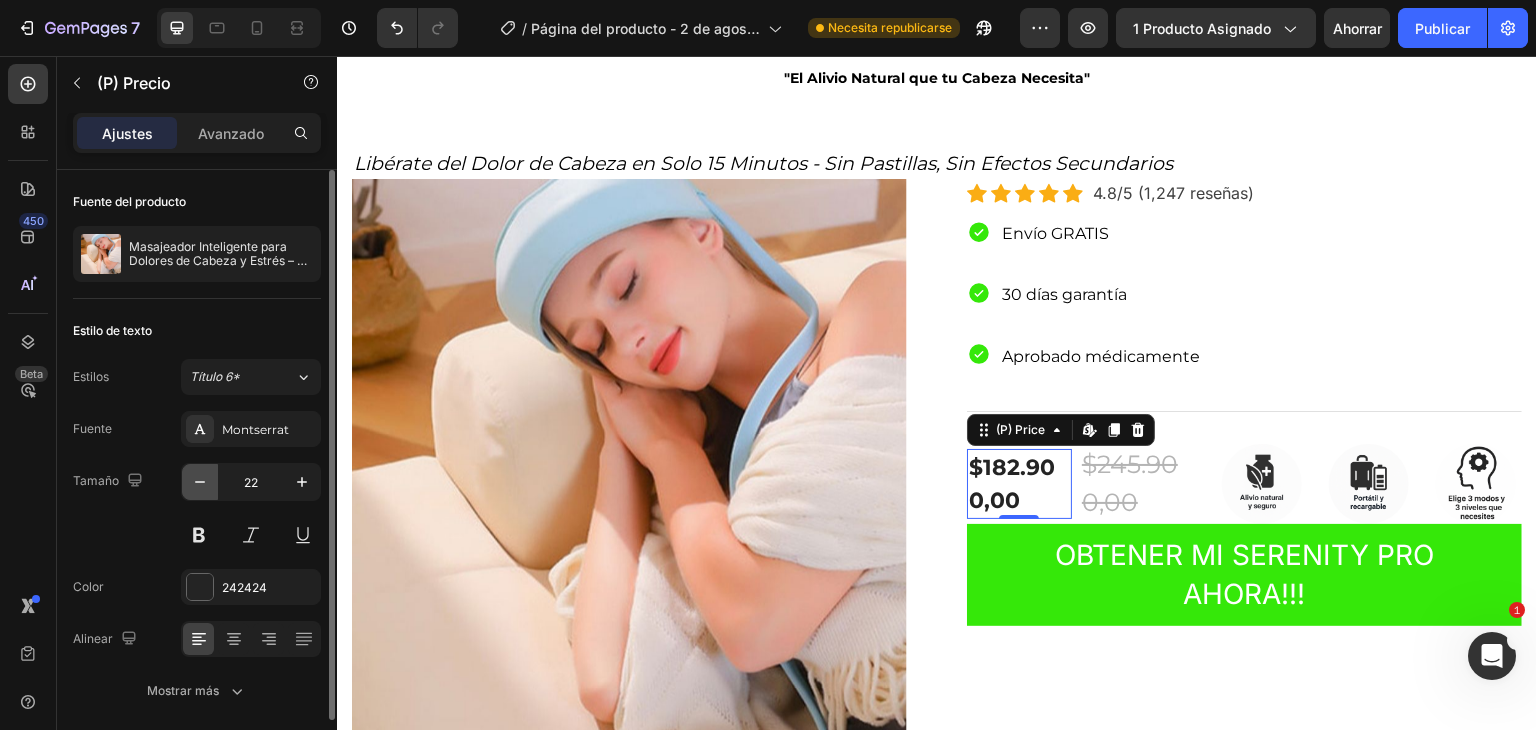 click 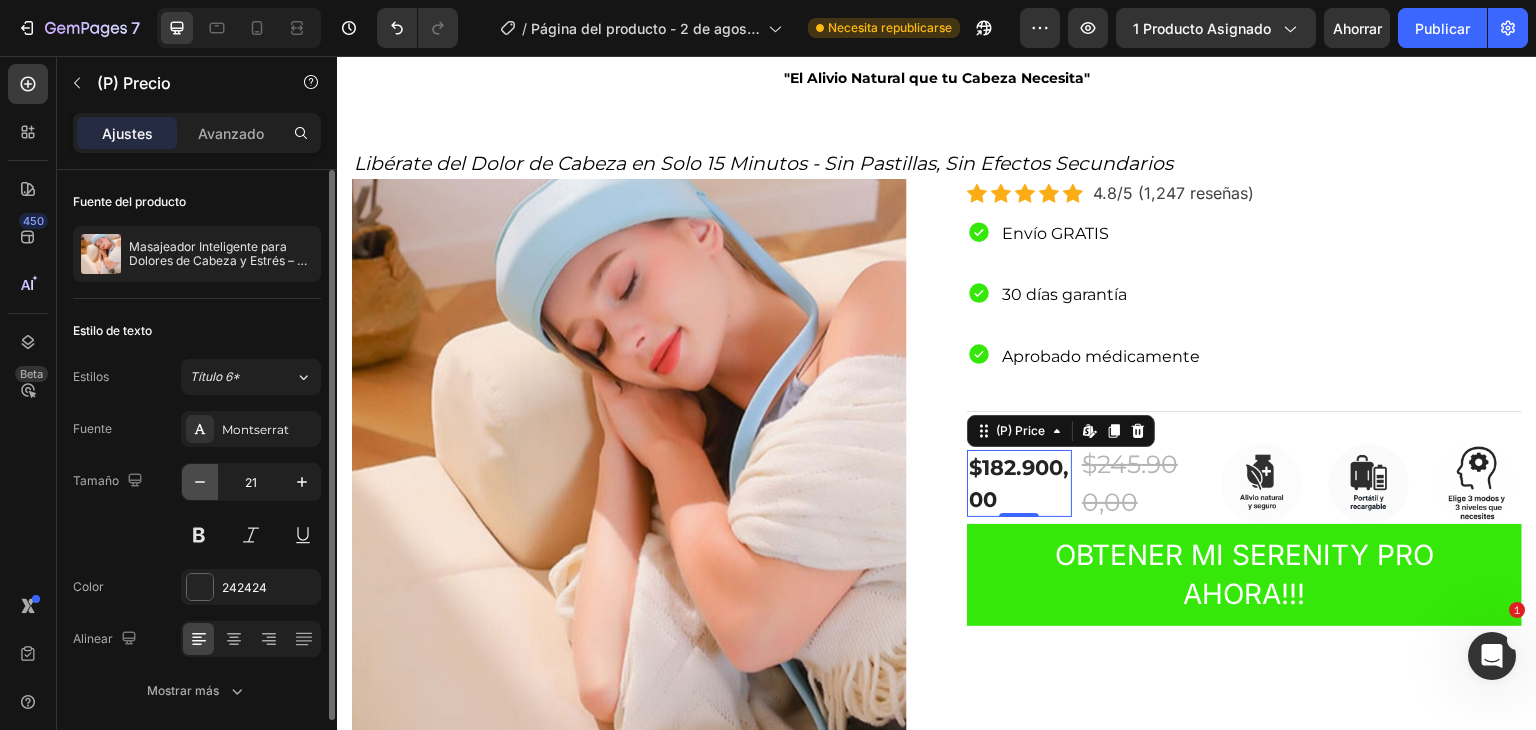 click 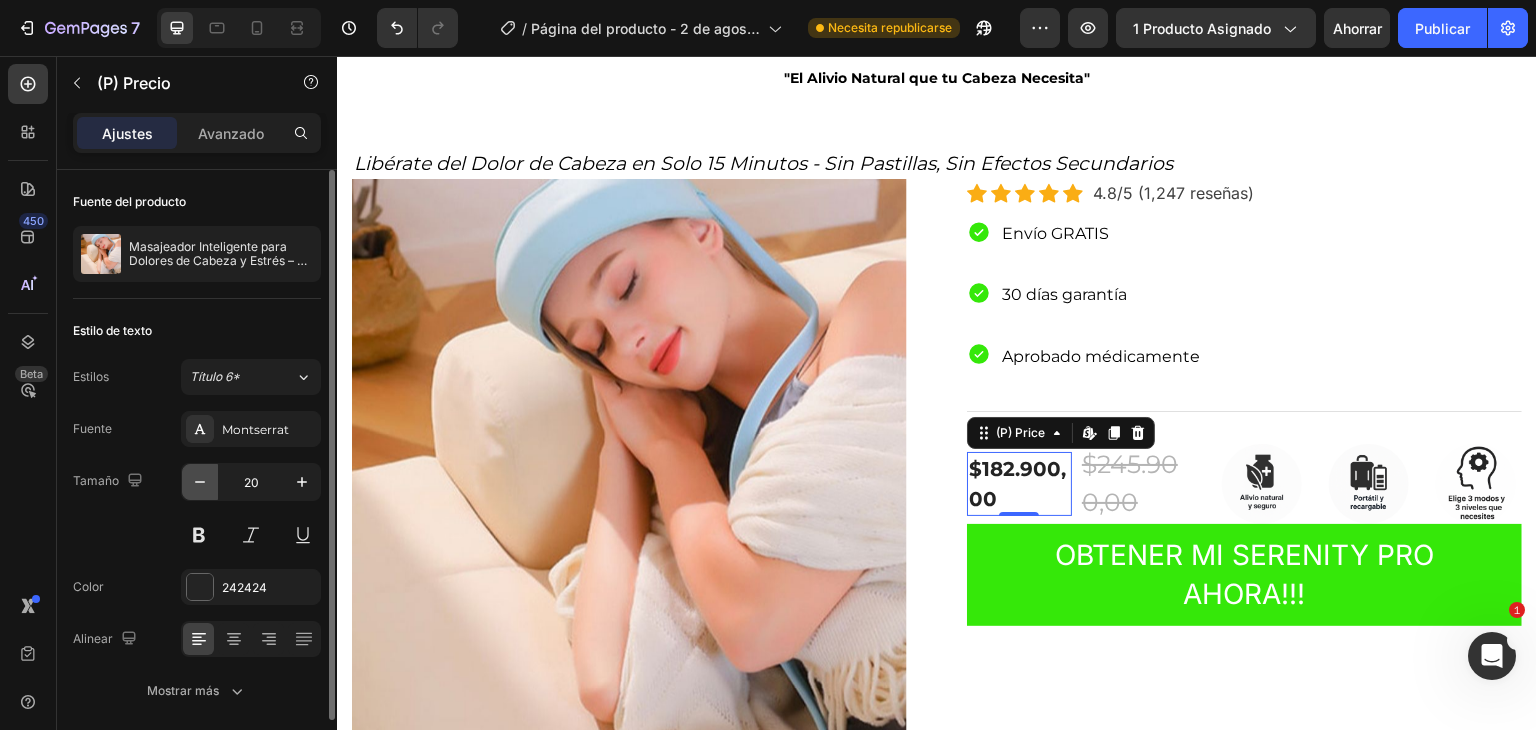 click 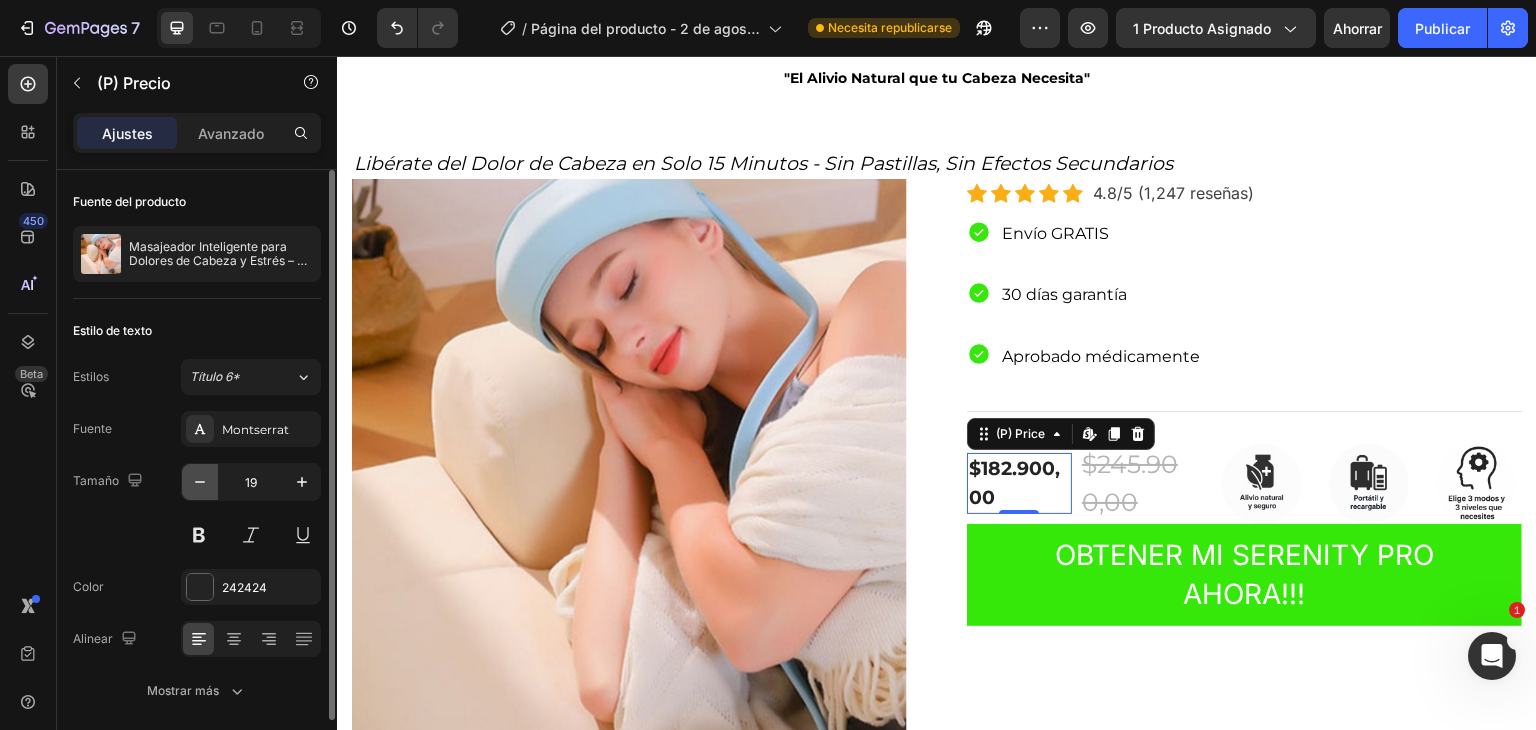 click 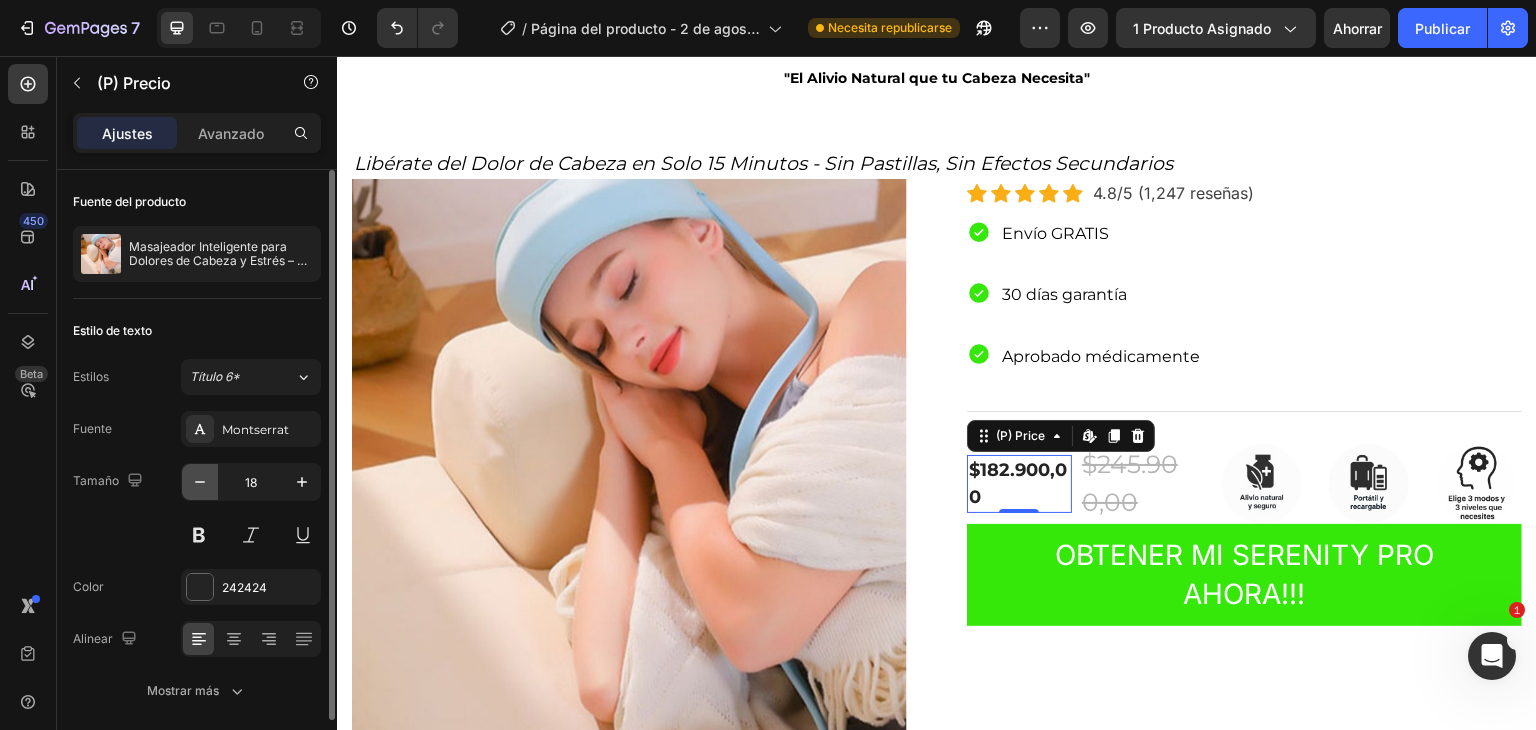 click 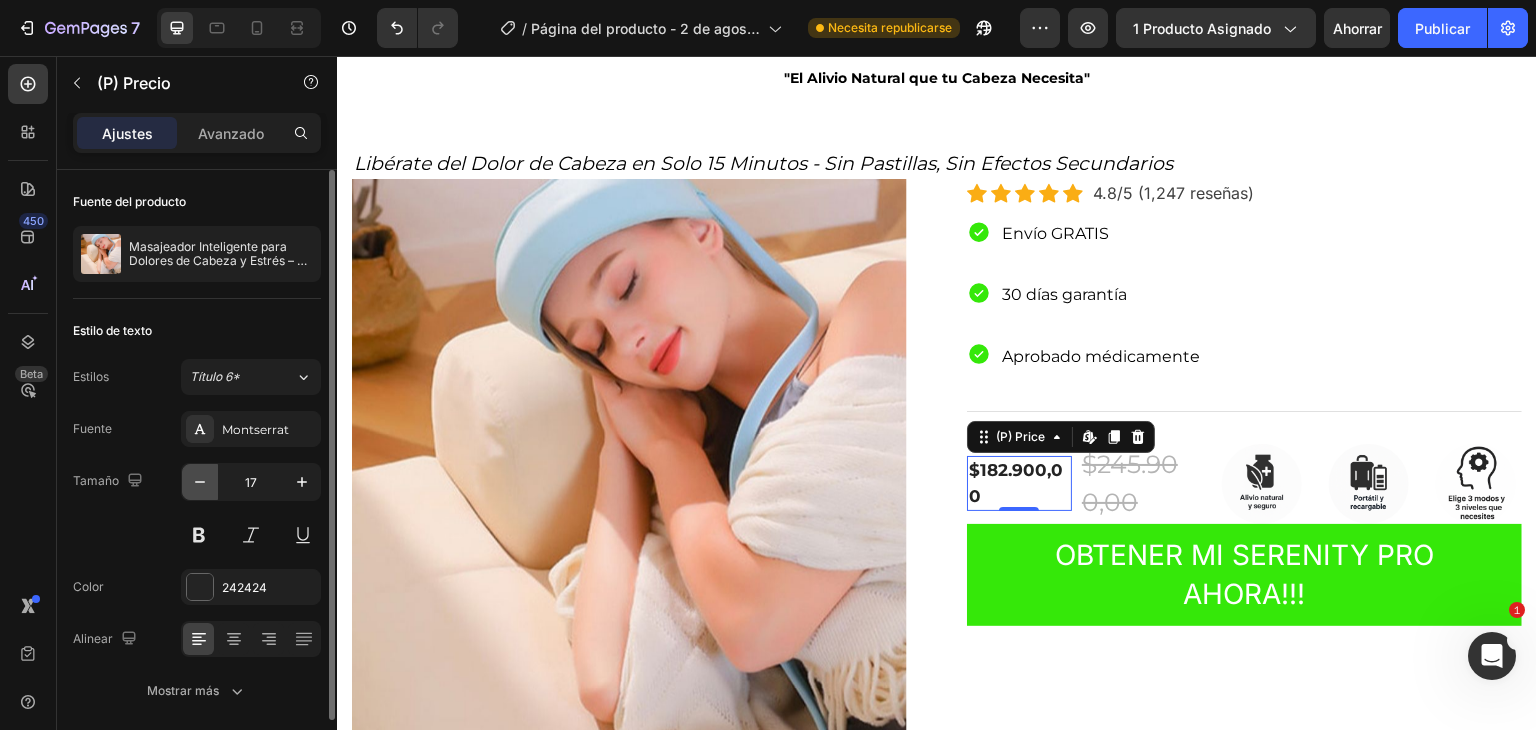 click 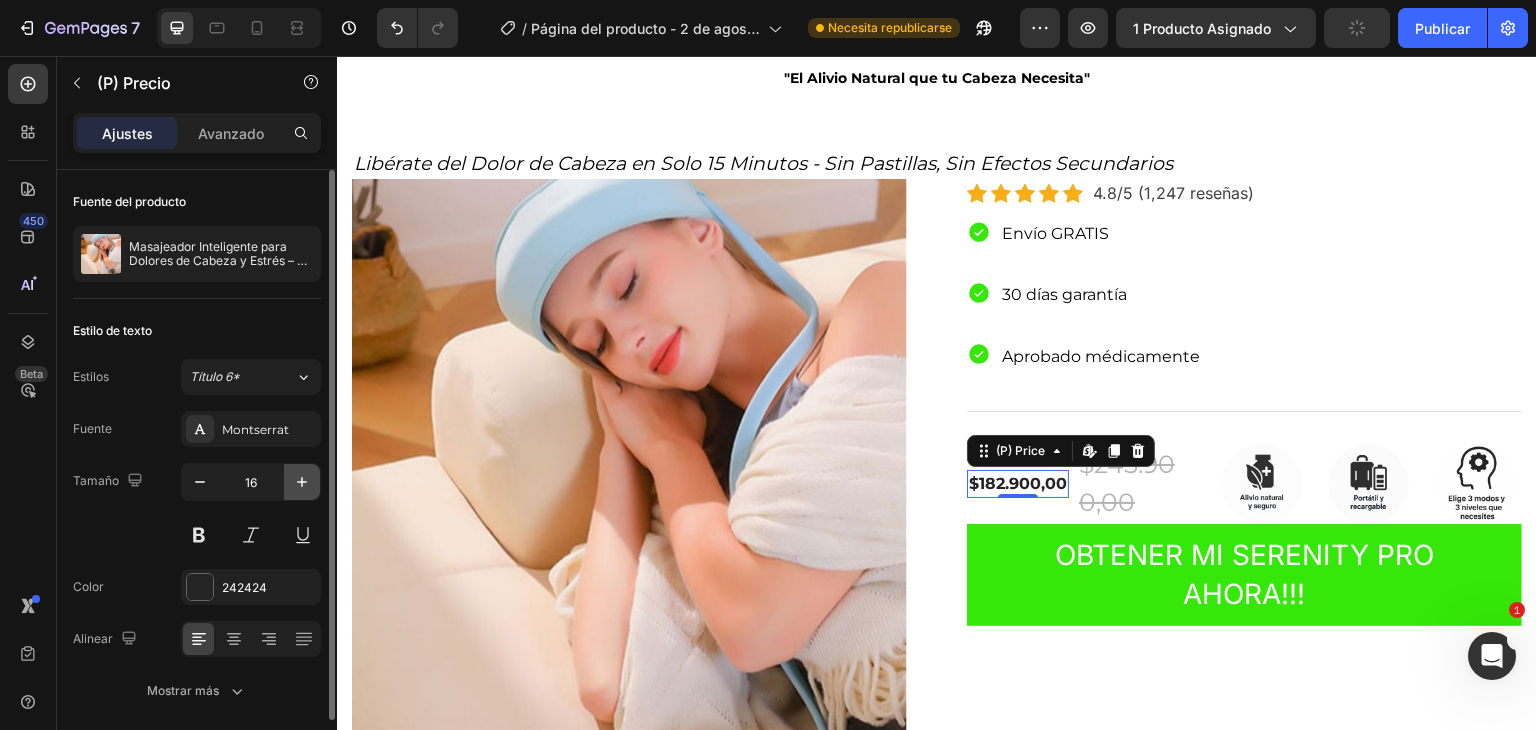 click at bounding box center (302, 482) 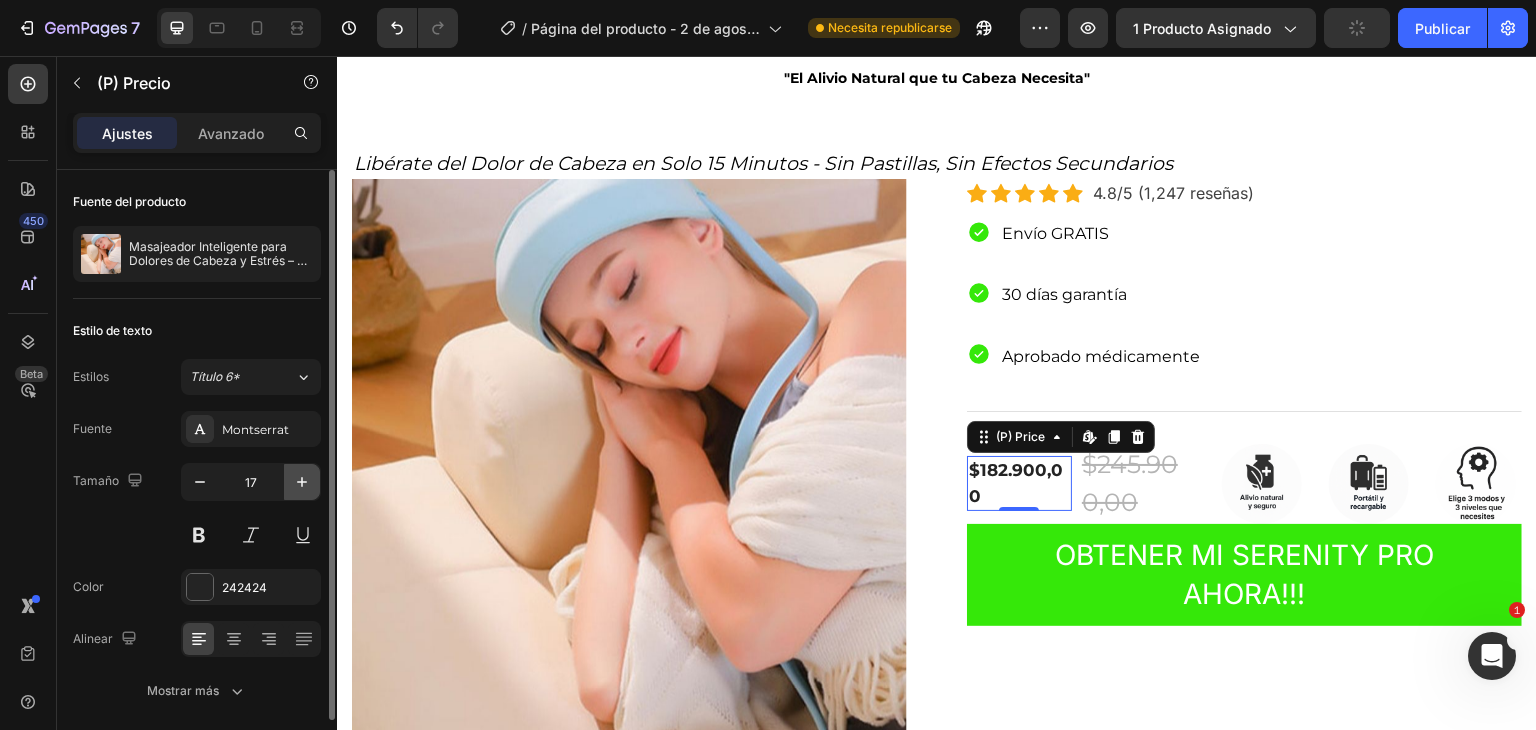 click at bounding box center [302, 482] 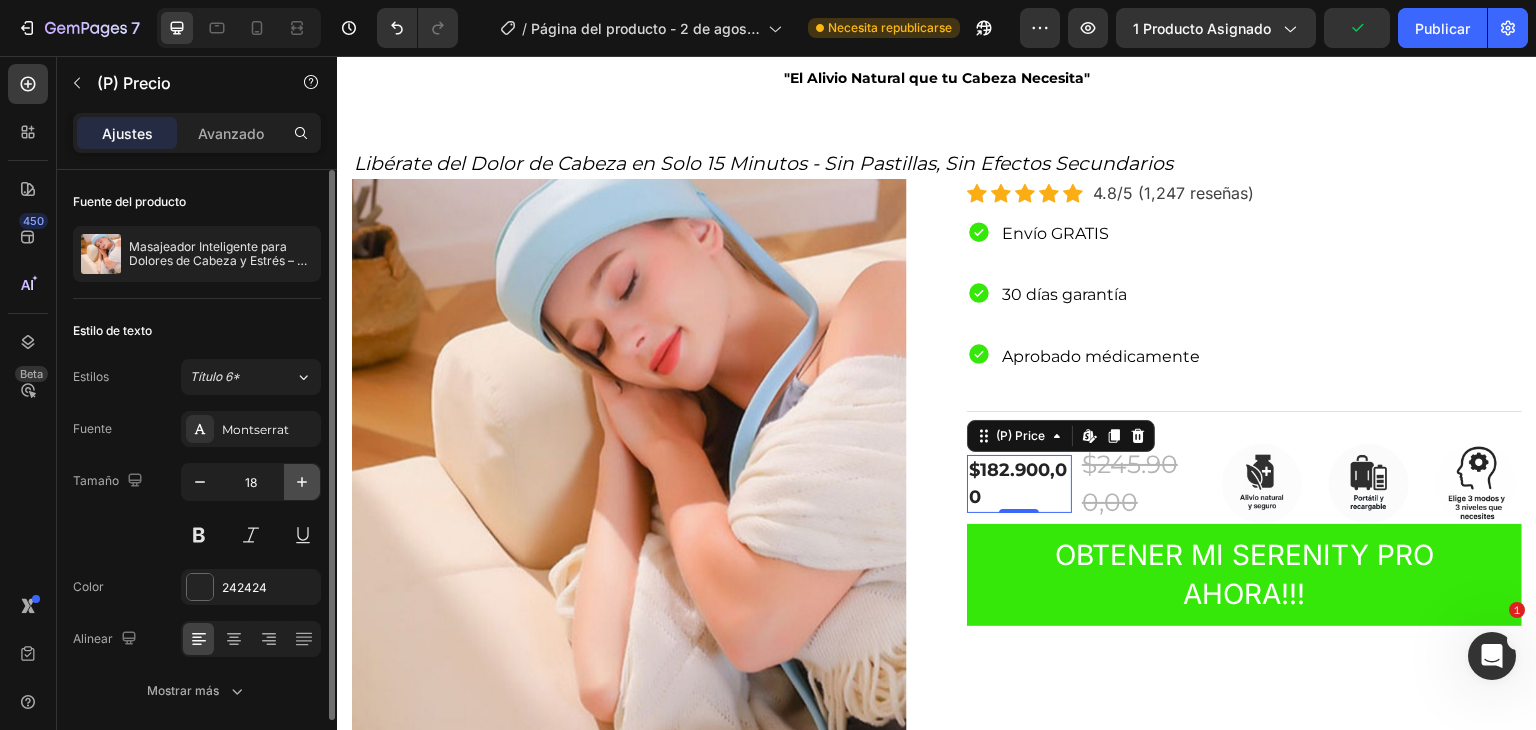 click at bounding box center [302, 482] 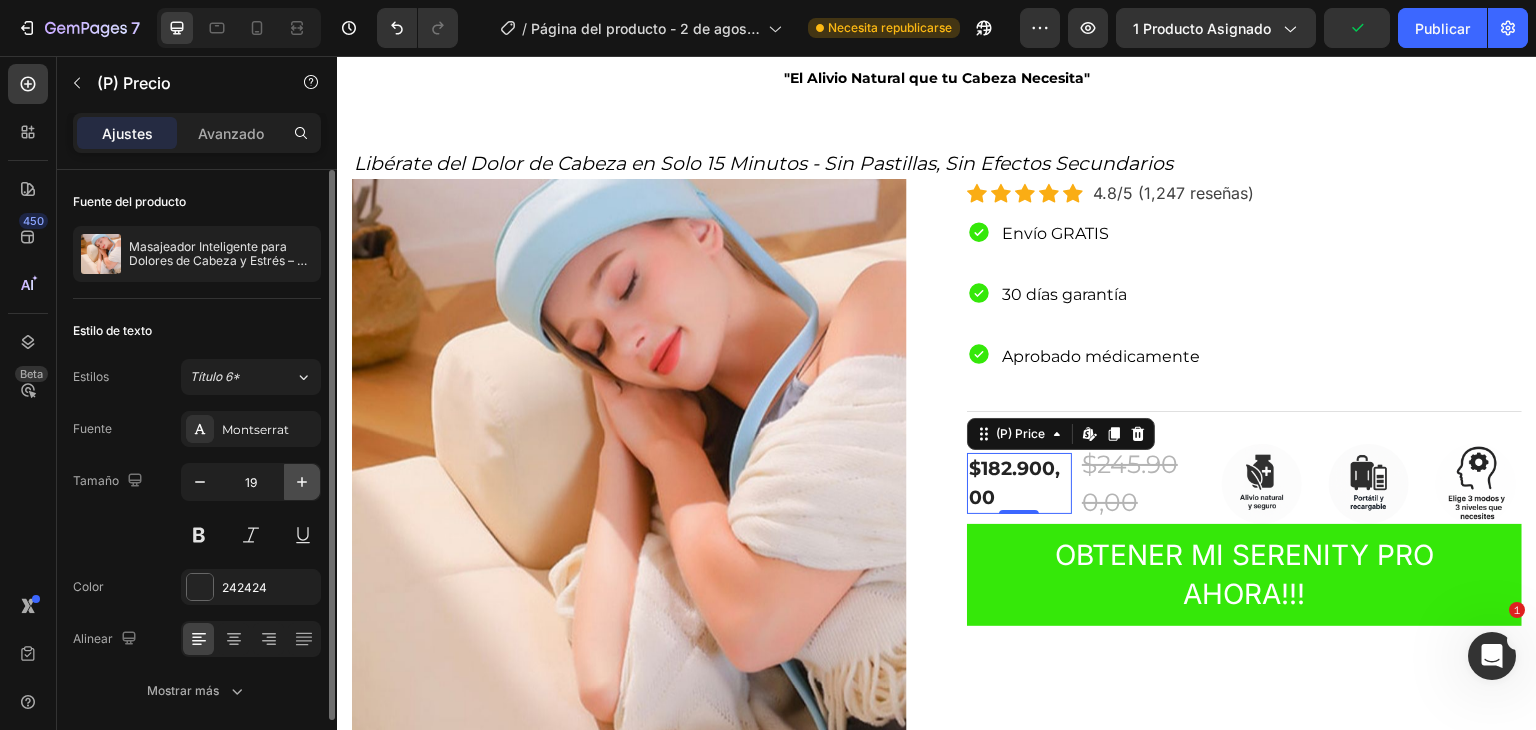 click at bounding box center (302, 482) 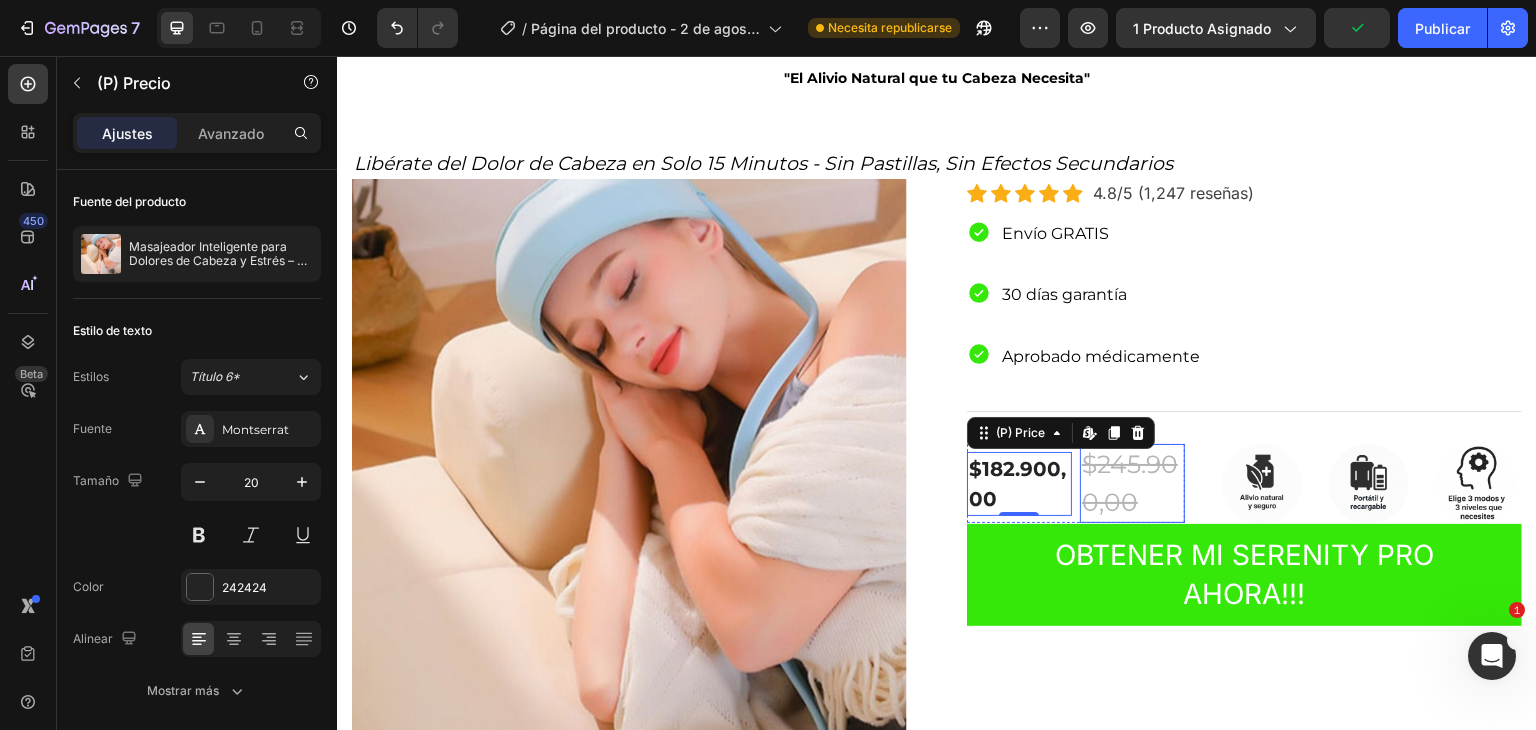 click on "$245.900,00" at bounding box center (1132, 483) 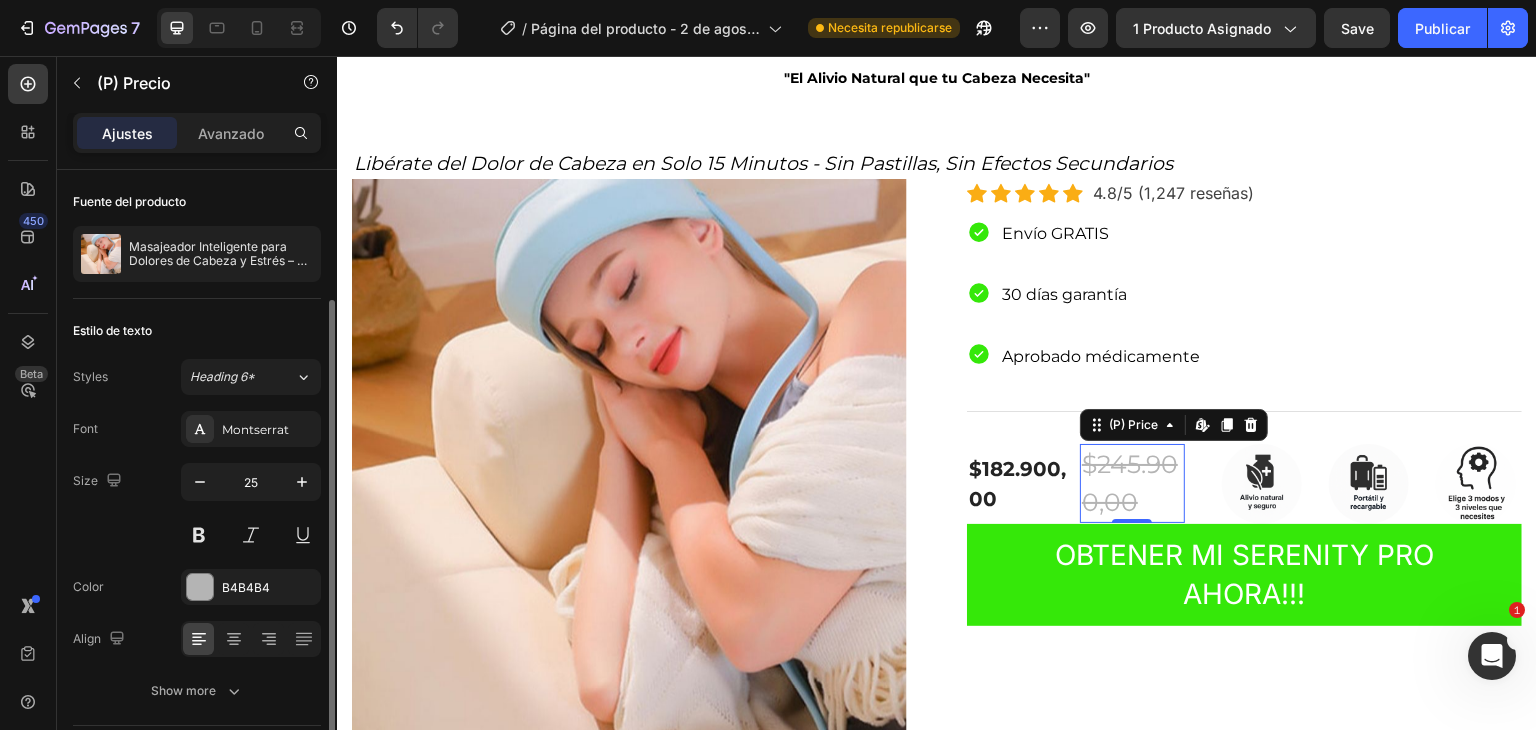 scroll, scrollTop: 74, scrollLeft: 0, axis: vertical 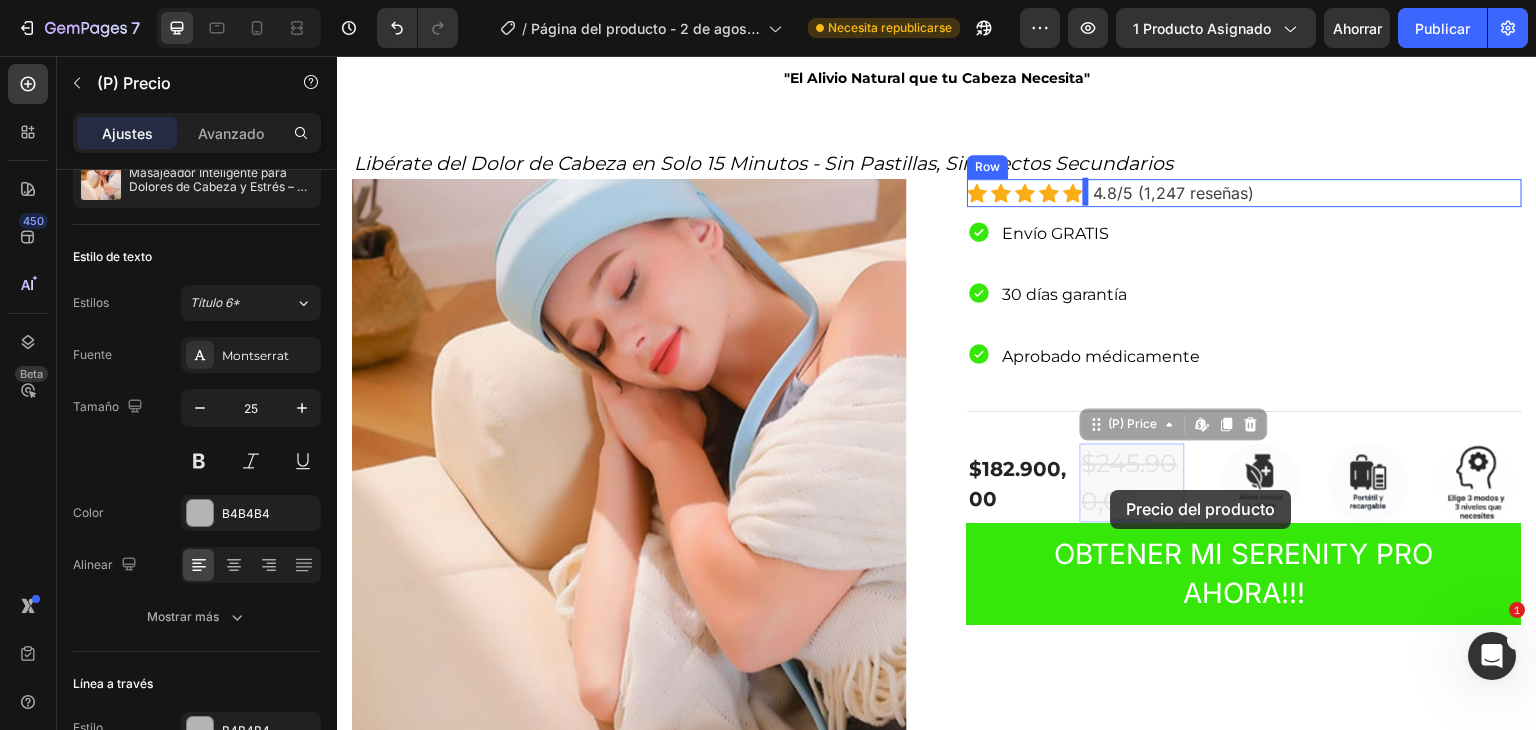 drag, startPoint x: 1133, startPoint y: 479, endPoint x: 1116, endPoint y: 490, distance: 20.248457 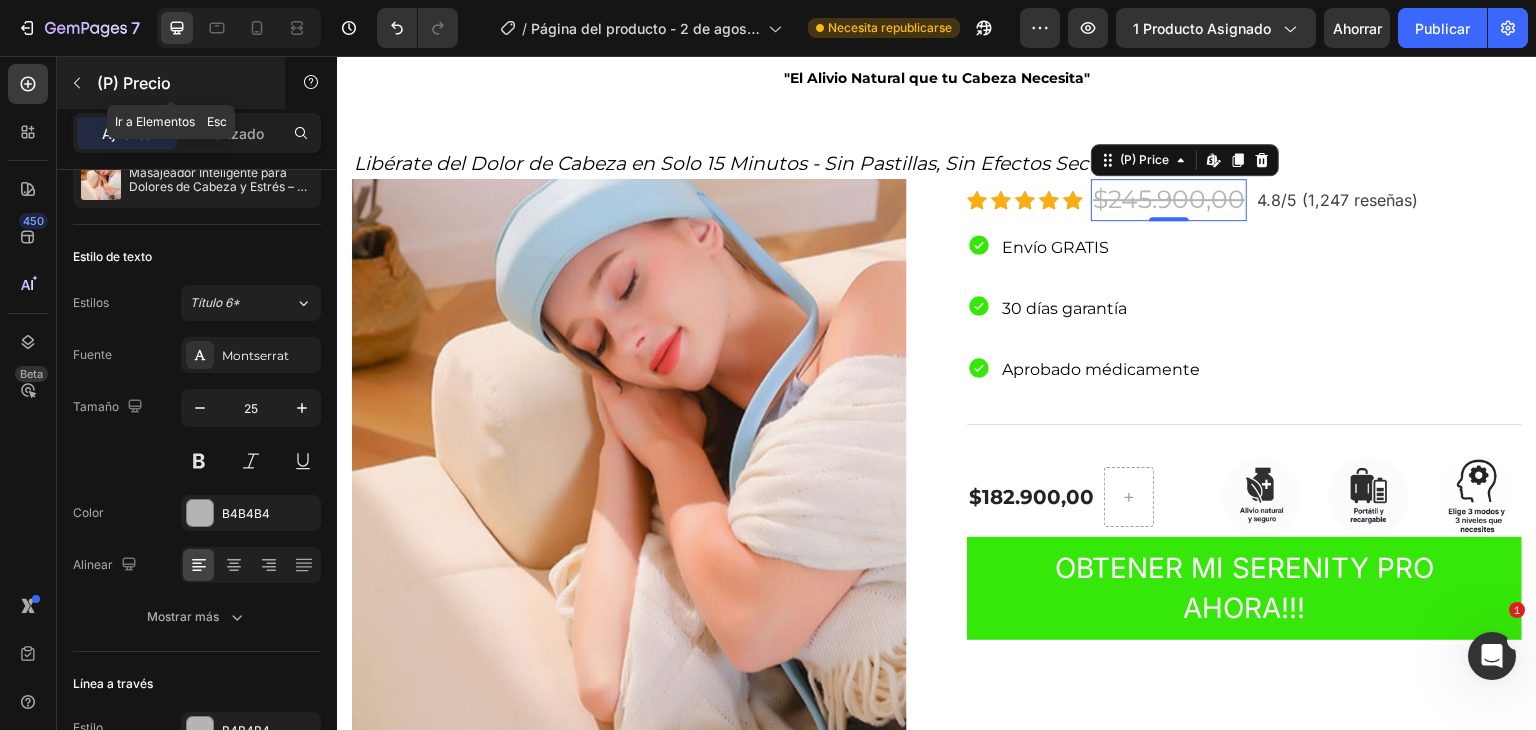click on "(P) Precio" at bounding box center (182, 83) 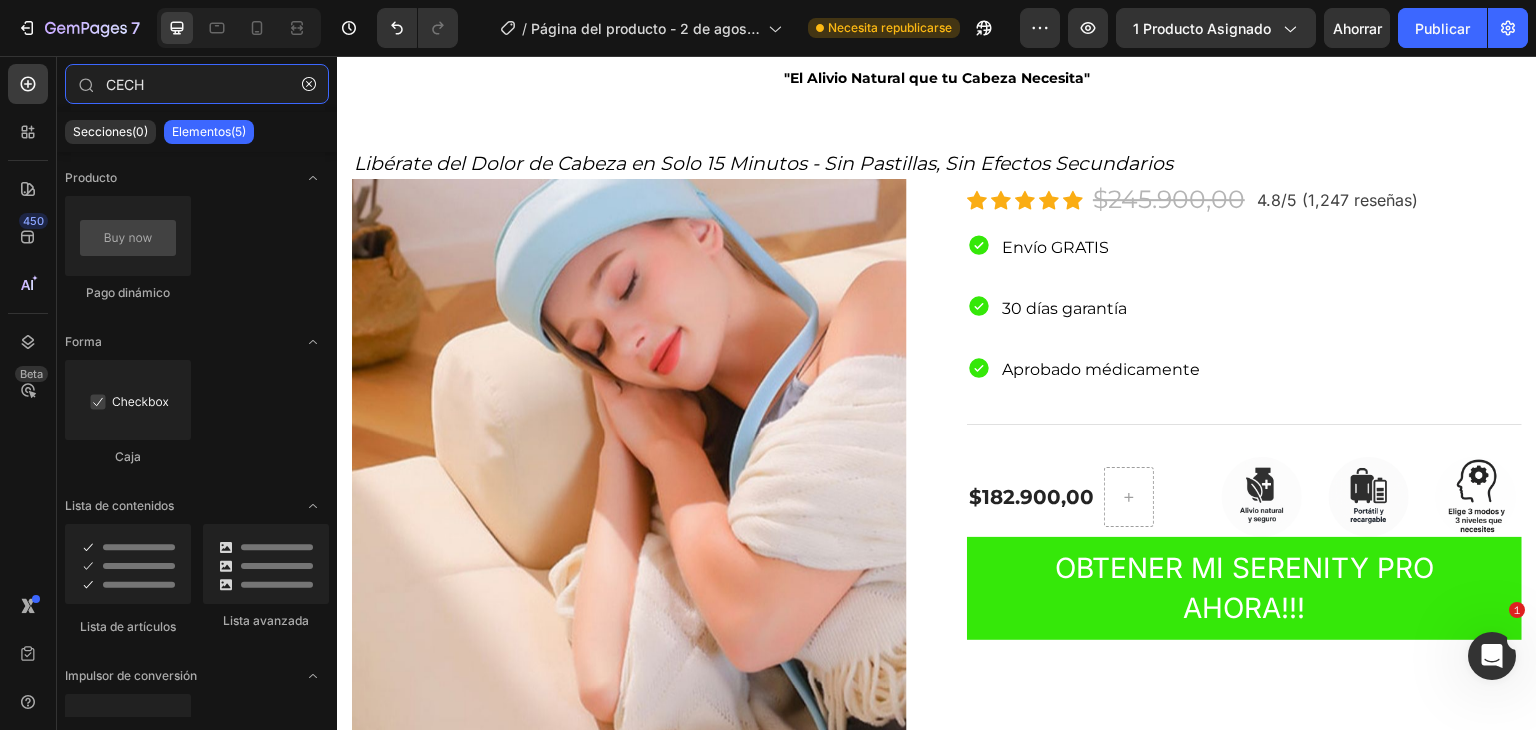 click on "CECH" at bounding box center (197, 84) 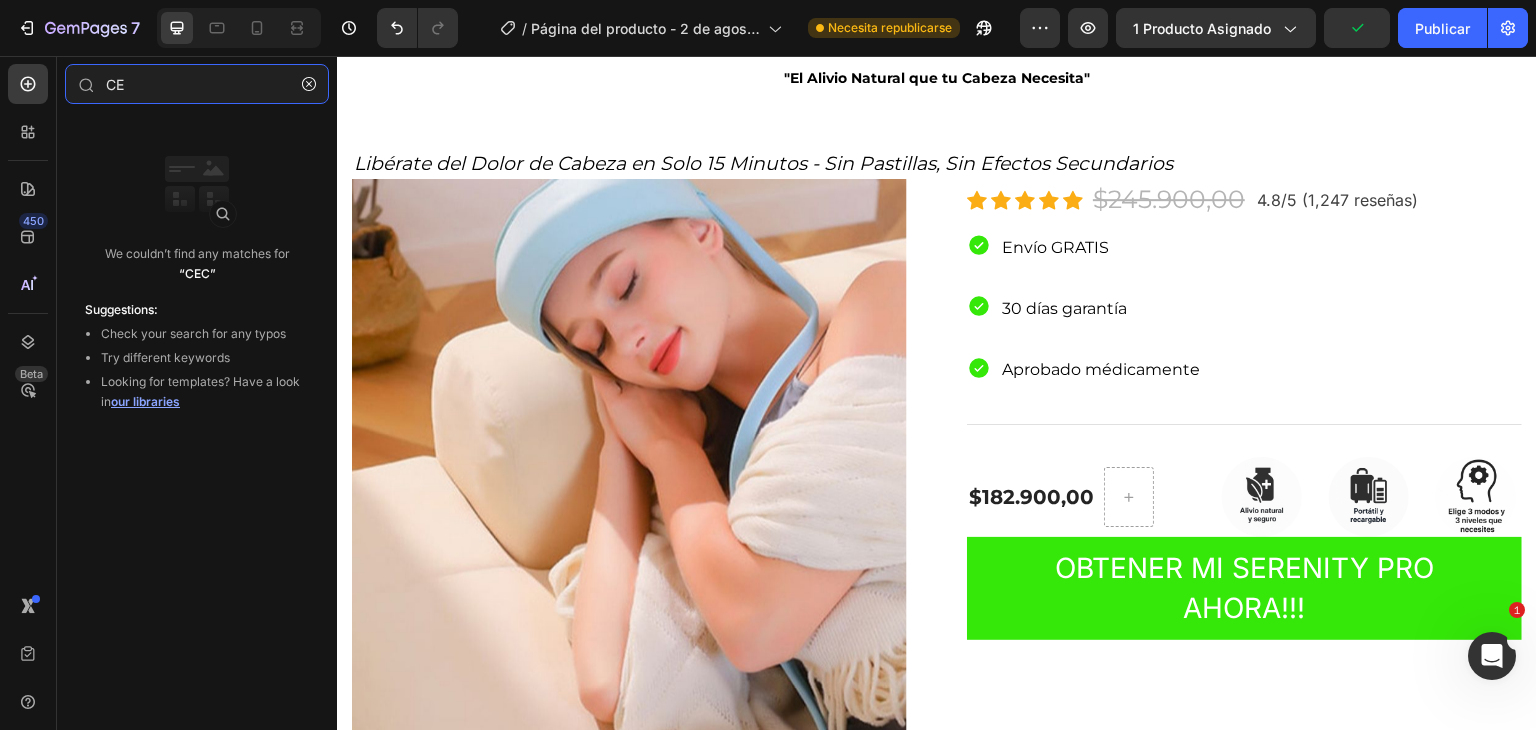 type on "C" 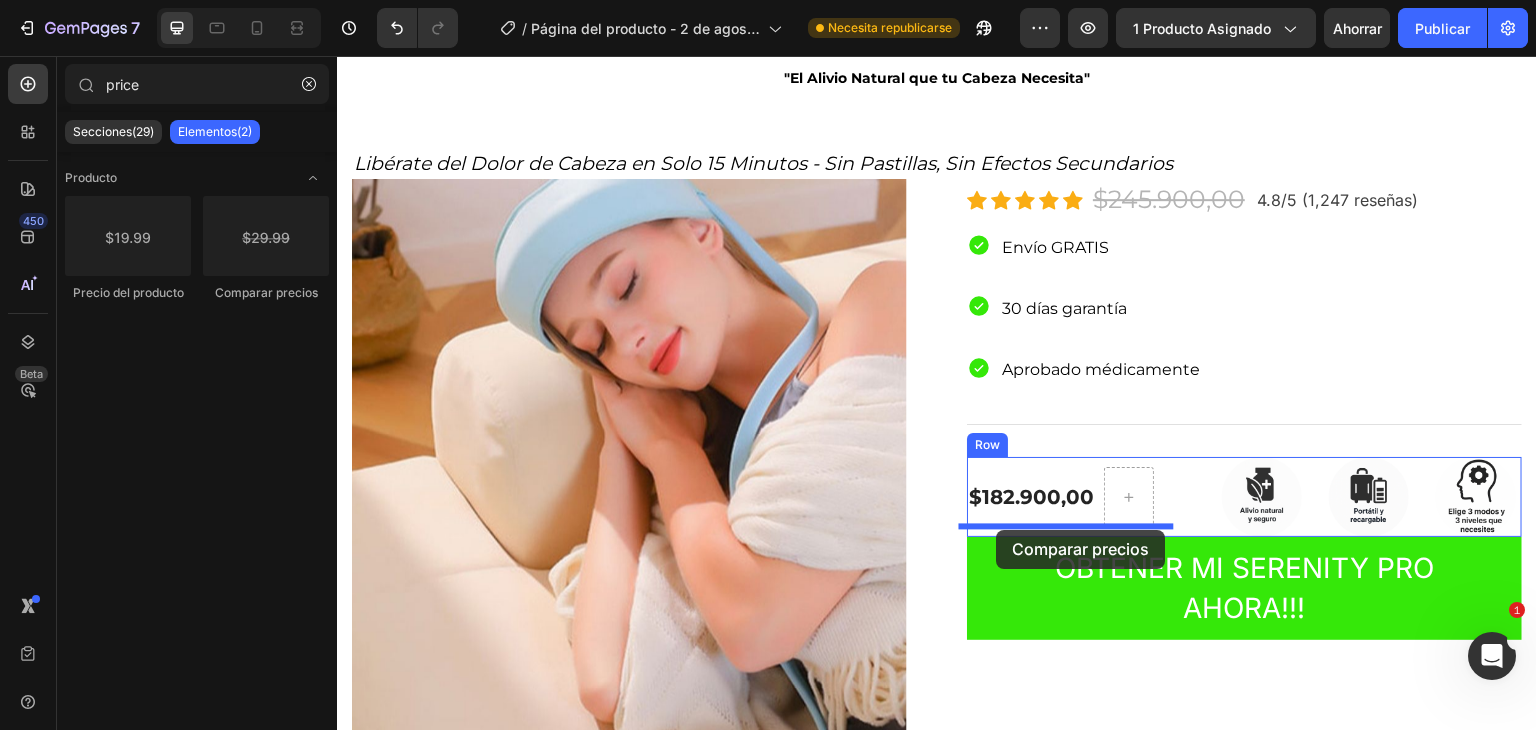 drag, startPoint x: 622, startPoint y: 276, endPoint x: 997, endPoint y: 530, distance: 452.92493 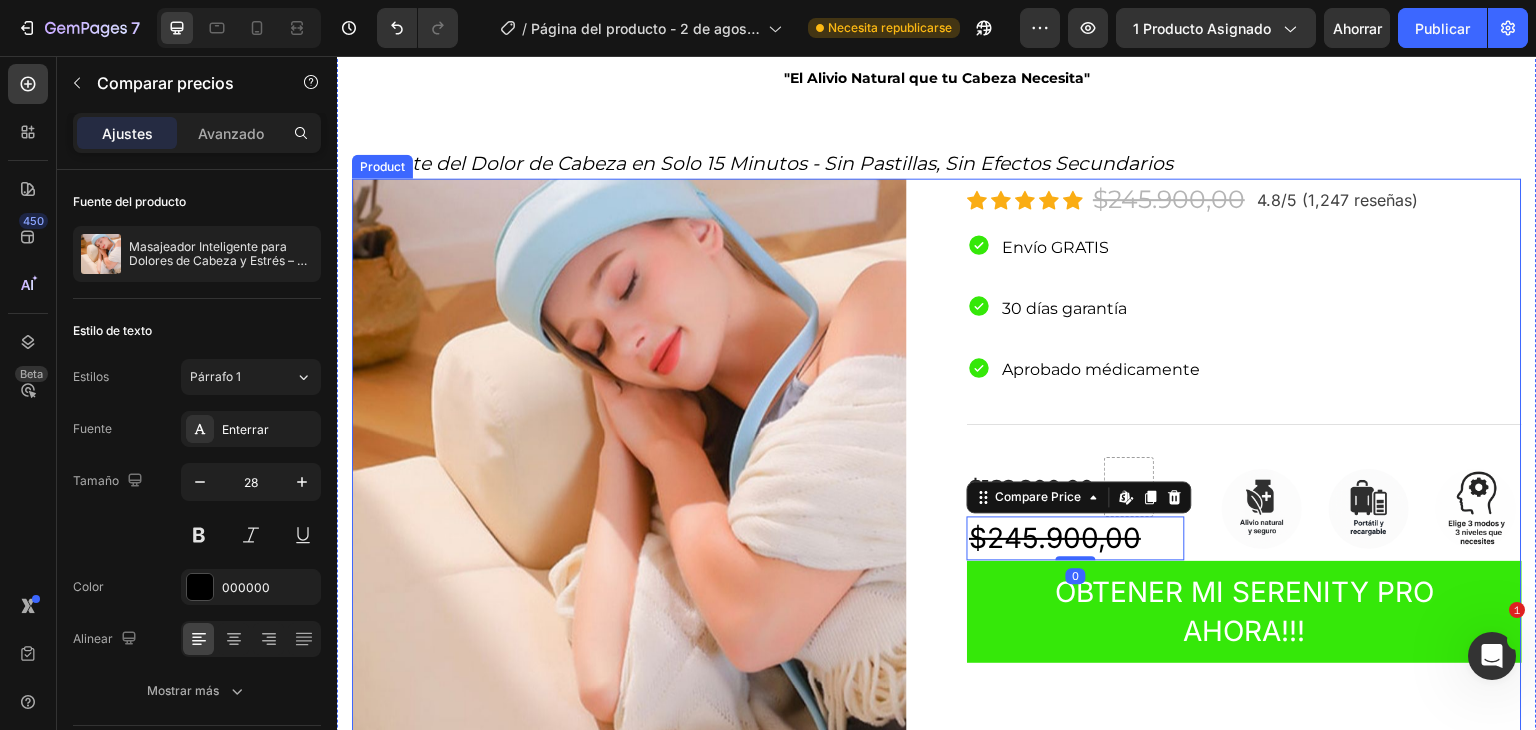 click on "Icon Icon Icon Icon Icon Icon Icon List Hoz $245.900,00 (P) Price (P) Price 4.8/5 (1,247 reseñas) Text block Row Envío GRATIS 30 días garantía Aprobado médicamente Item List Title Line $182.900,00 (P) Price (P) Price Row $245.900,00 Compare Price Edit content in Shopify 0 Compare Price Edit content in Shopify 0 Image Image Image Row Row OBTENER MI SERENITY PRO AHORA!!!" at bounding box center (1244, 595) 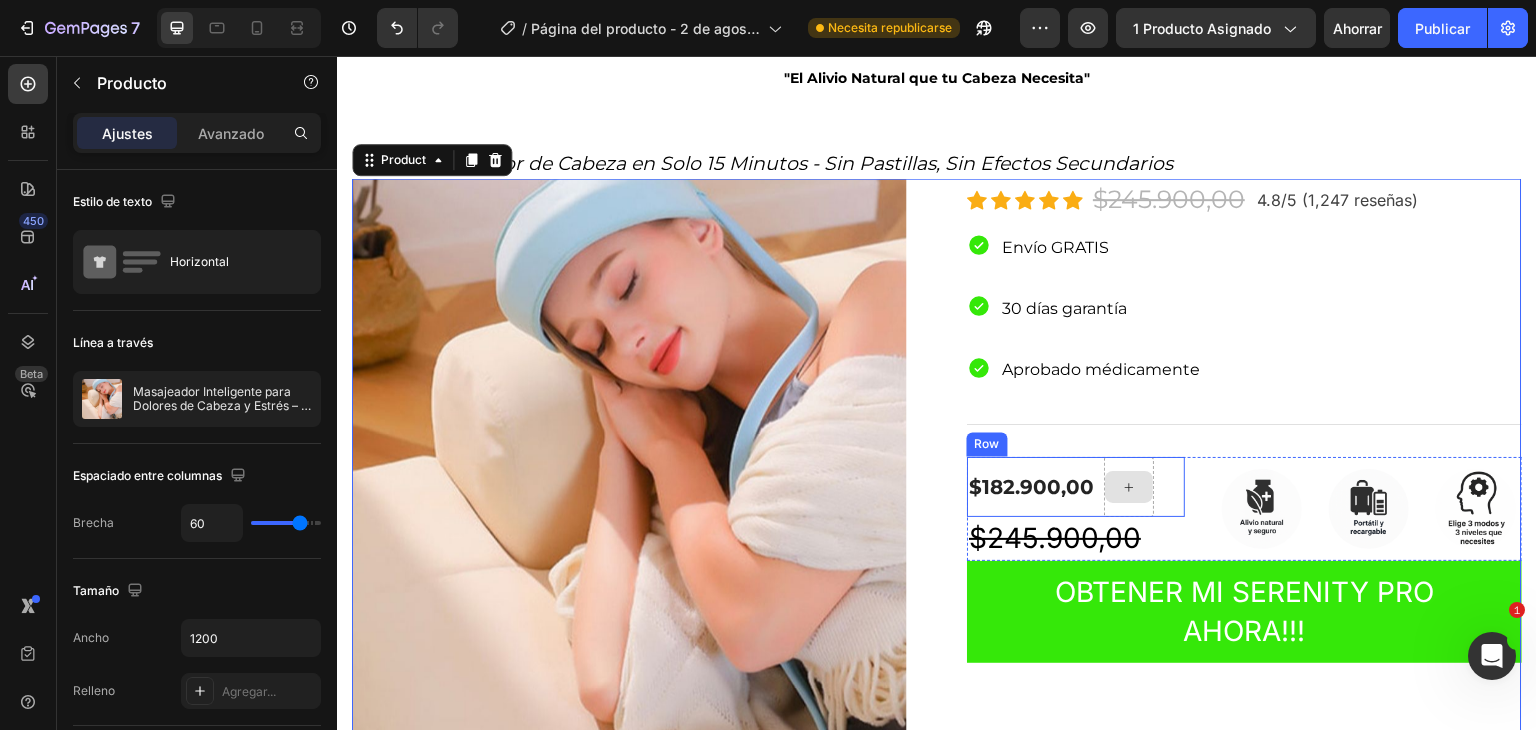 click 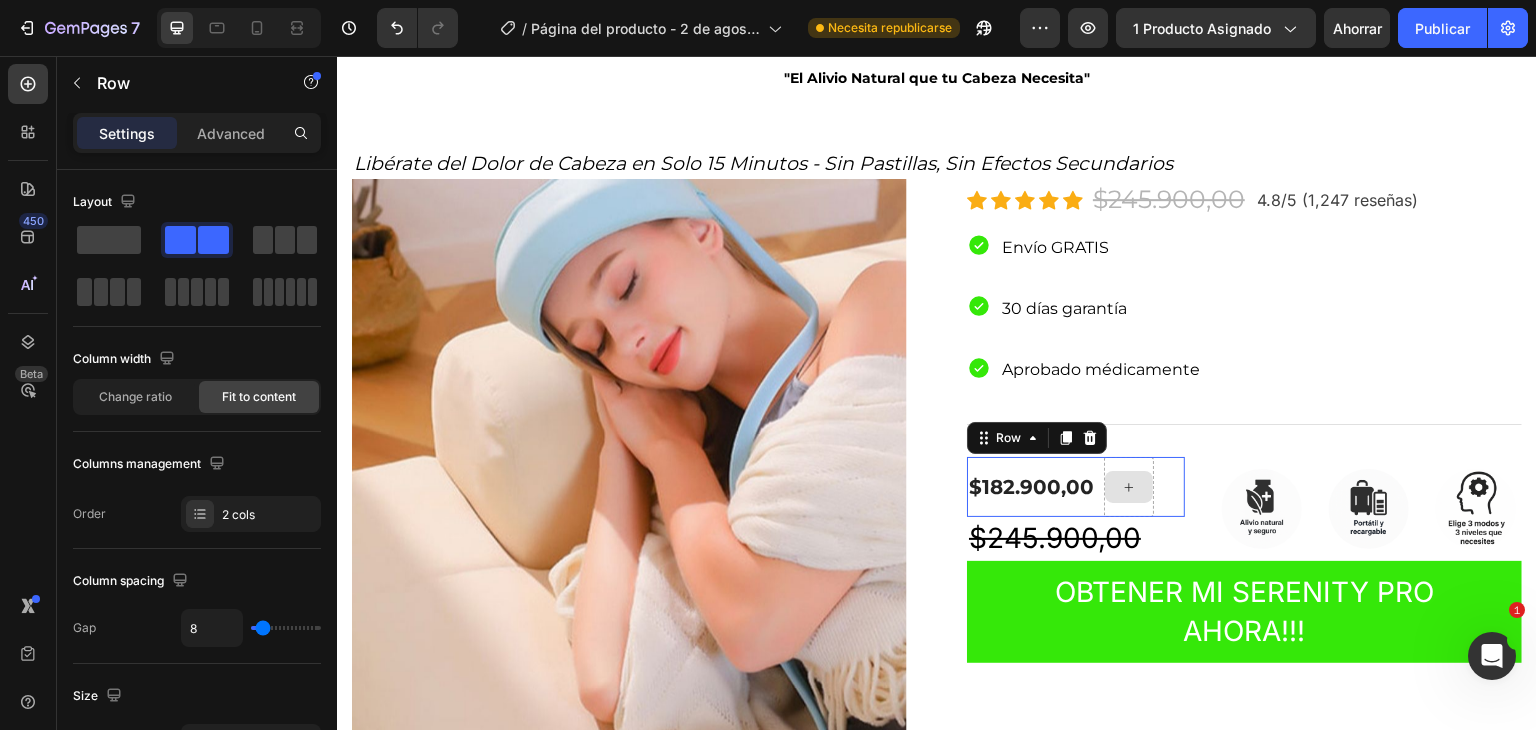 click at bounding box center (1129, 487) 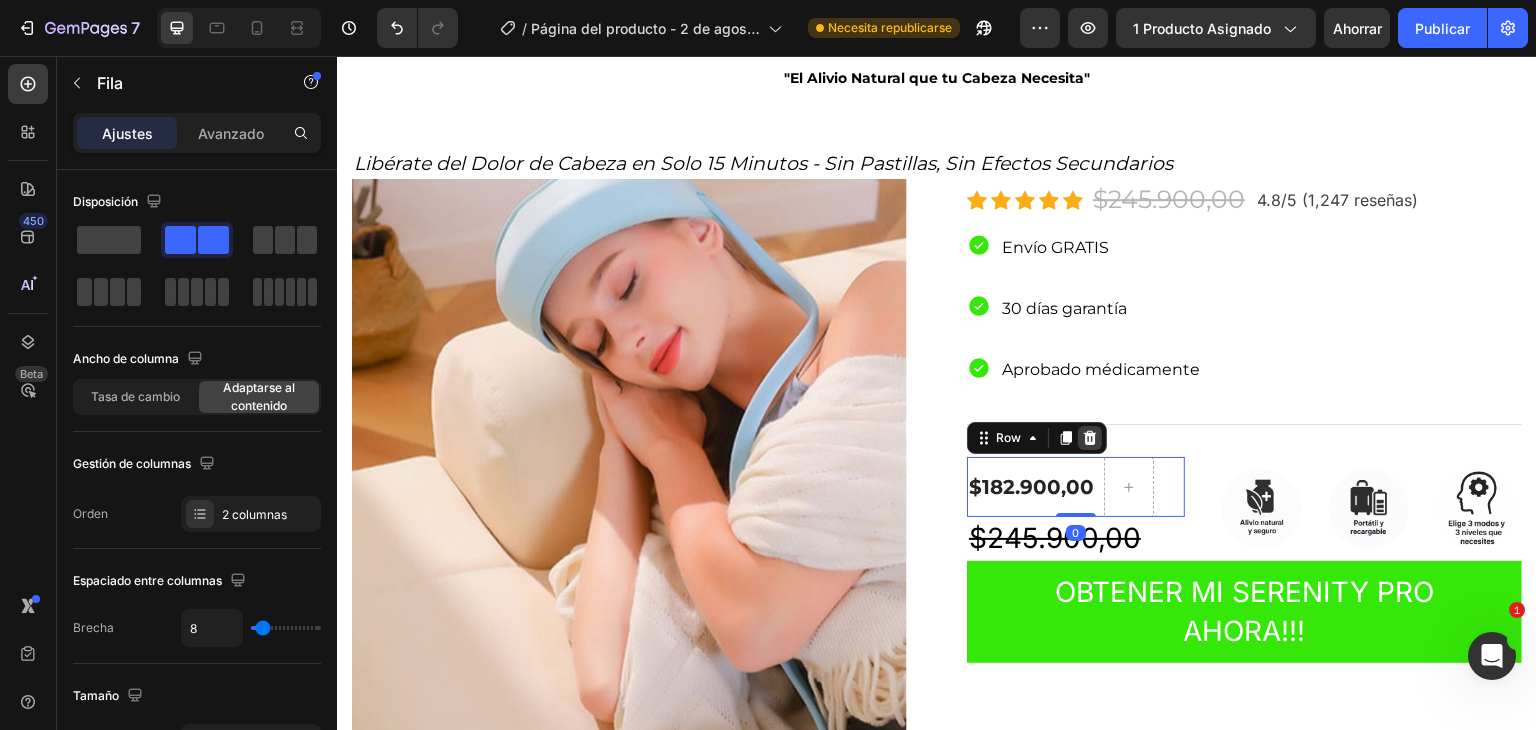 click 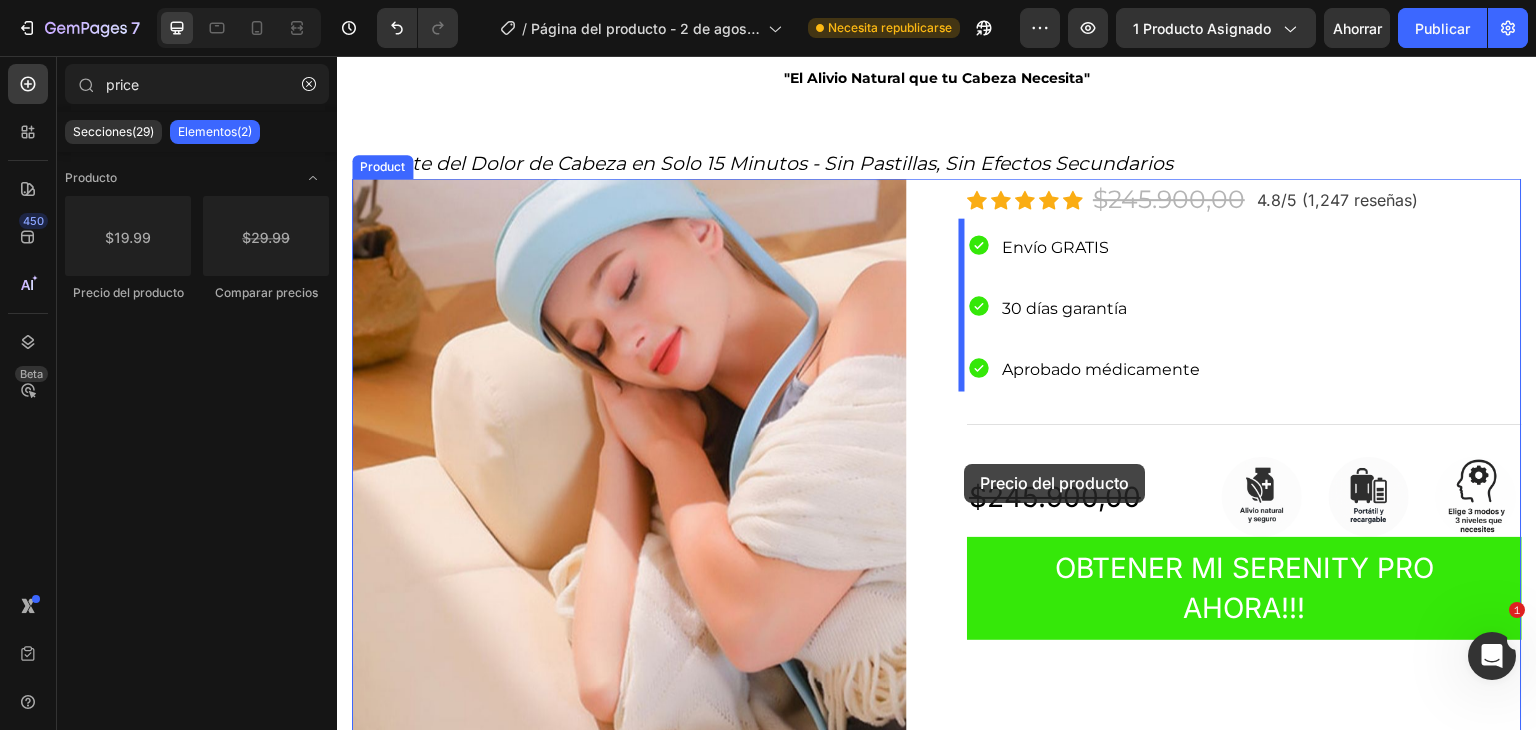 drag, startPoint x: 484, startPoint y: 317, endPoint x: 965, endPoint y: 464, distance: 502.96124 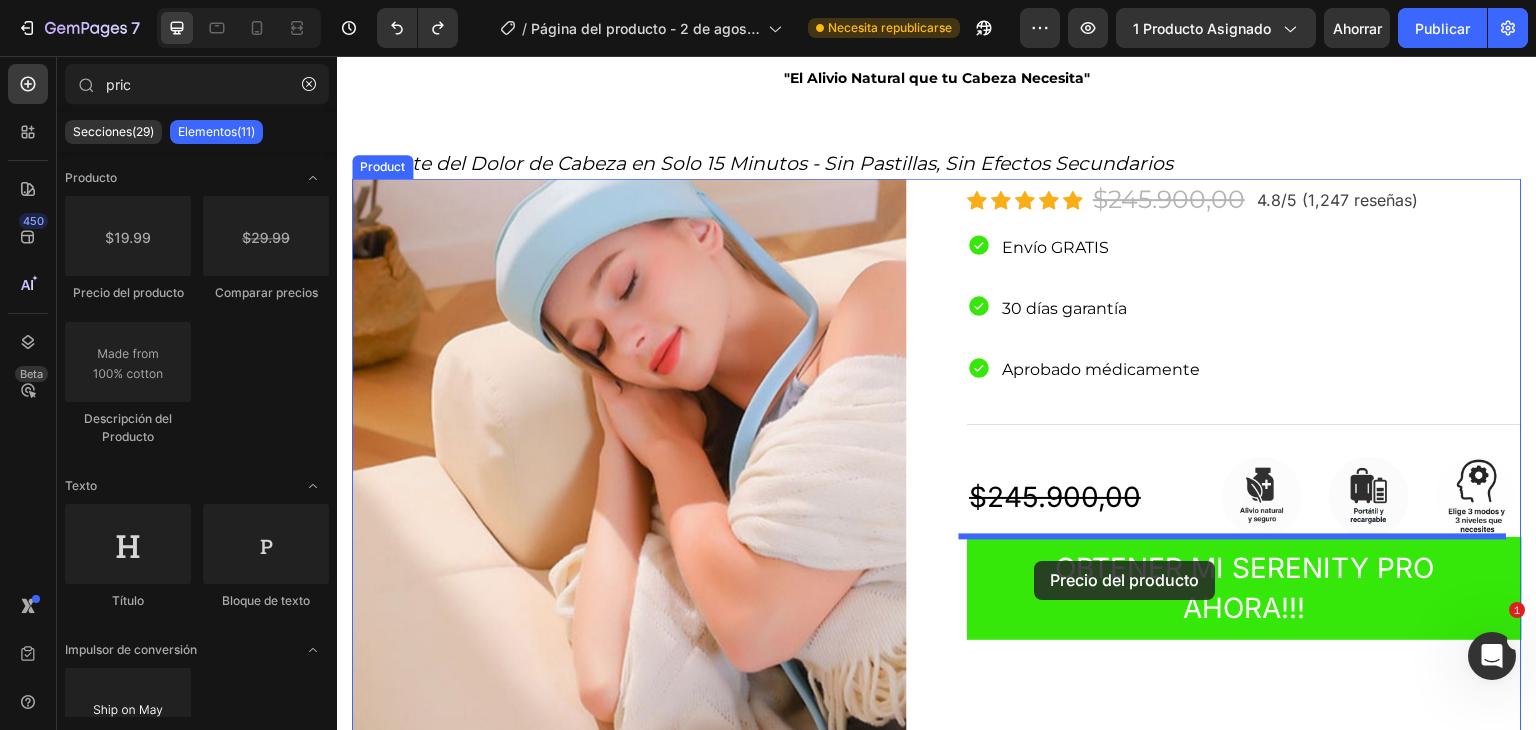 drag, startPoint x: 517, startPoint y: 272, endPoint x: 1035, endPoint y: 561, distance: 593.1652 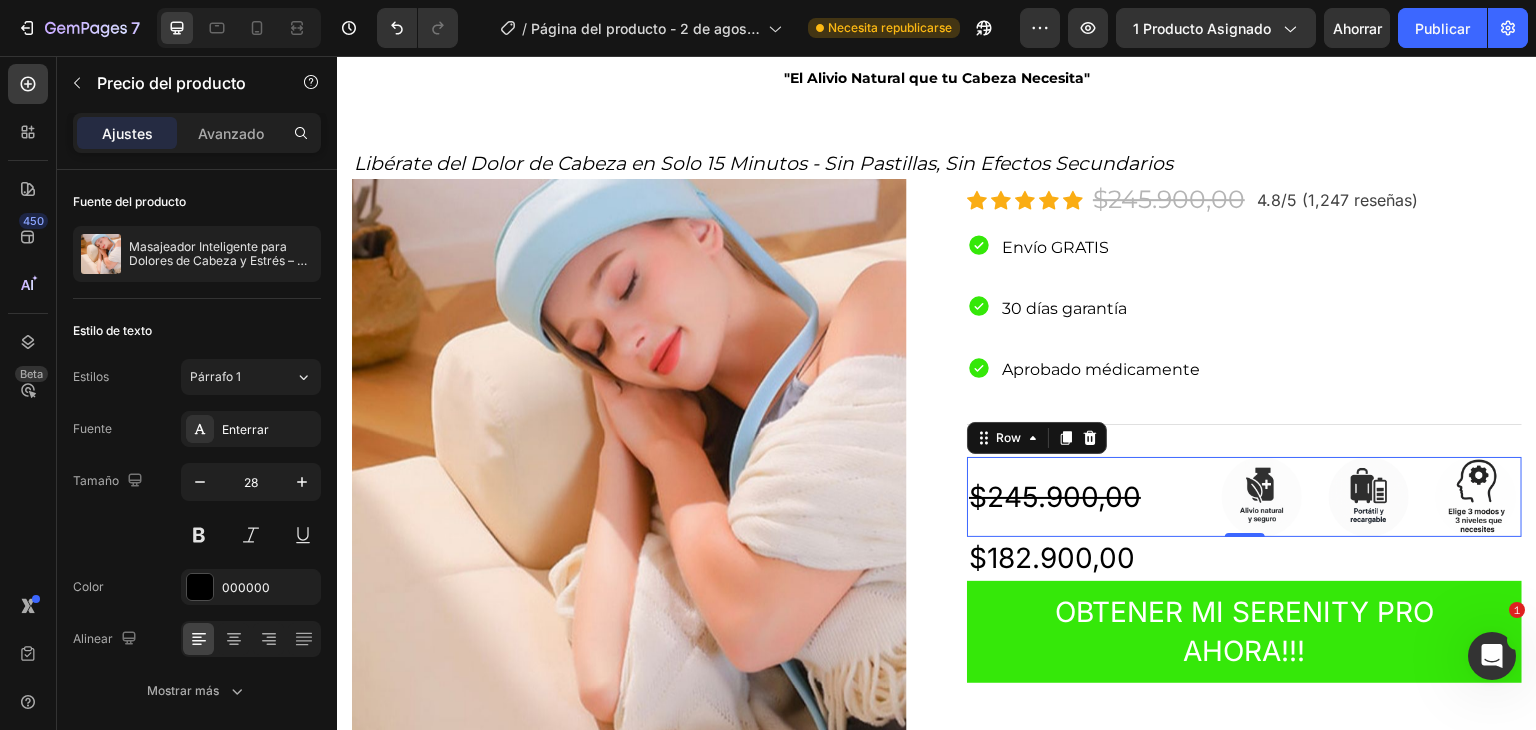 click on "$245.900,00 Compare Price Compare Price" at bounding box center [1076, 497] 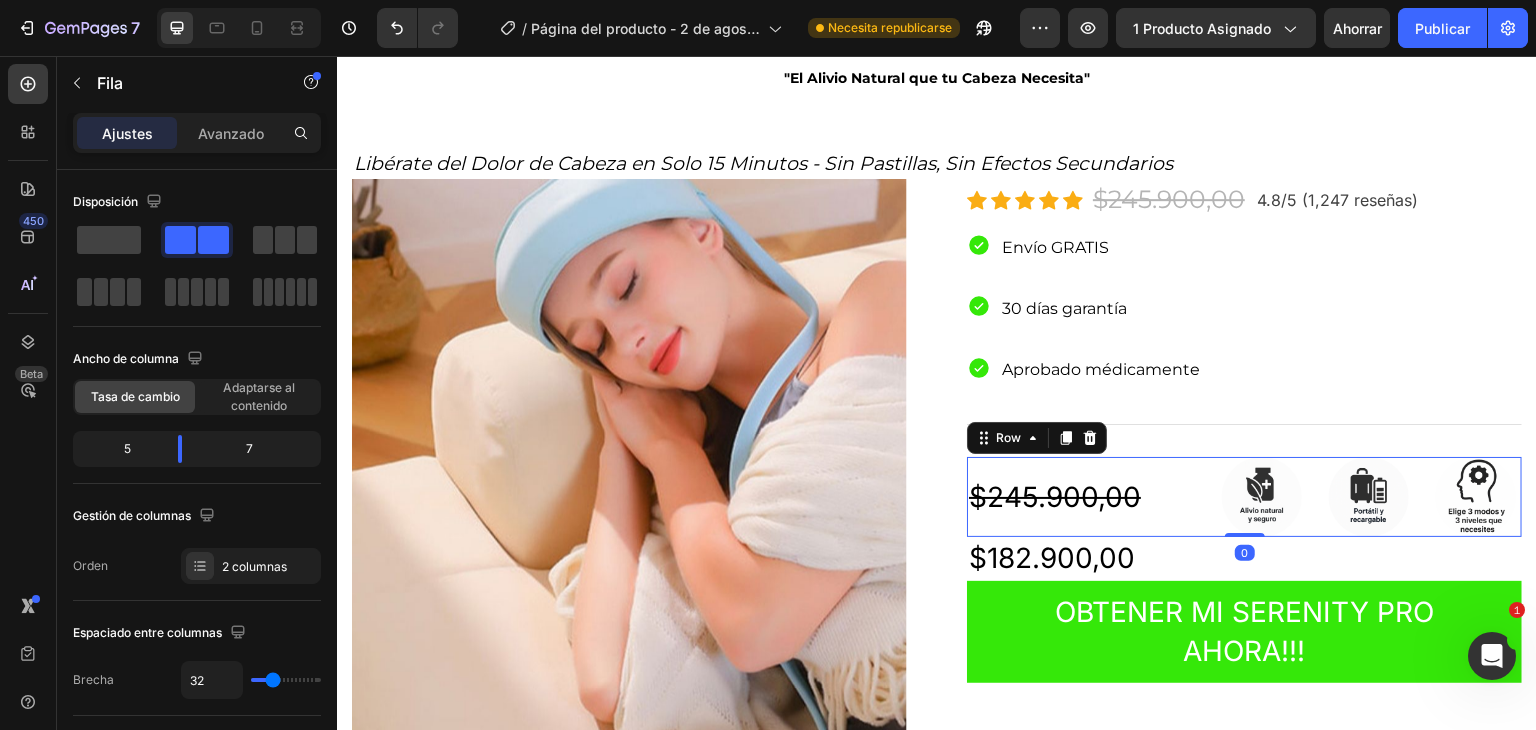 click on "$245.900,00 Compare Price Compare Price Image Image Image Row Row 0" at bounding box center (1244, 497) 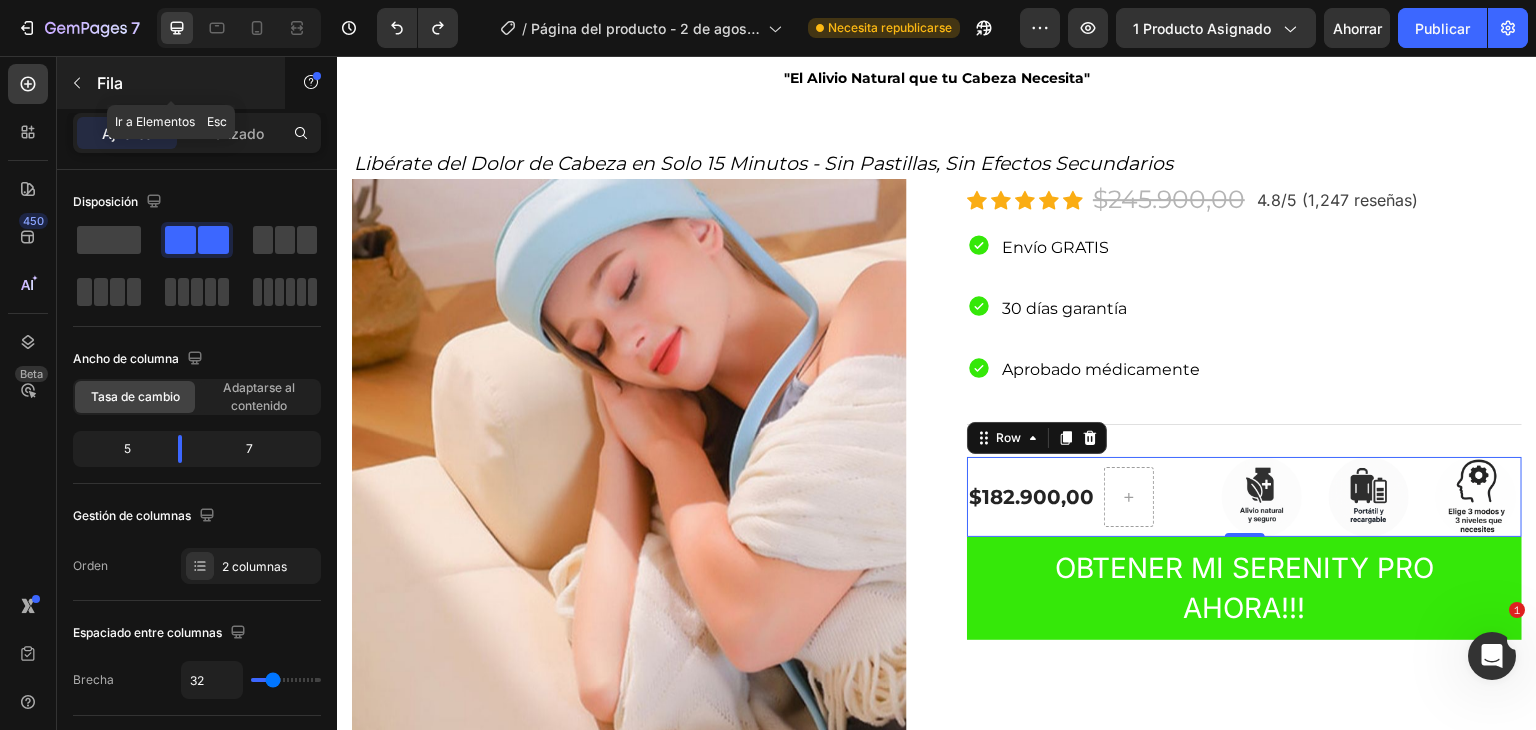 click on "Fila" at bounding box center [182, 83] 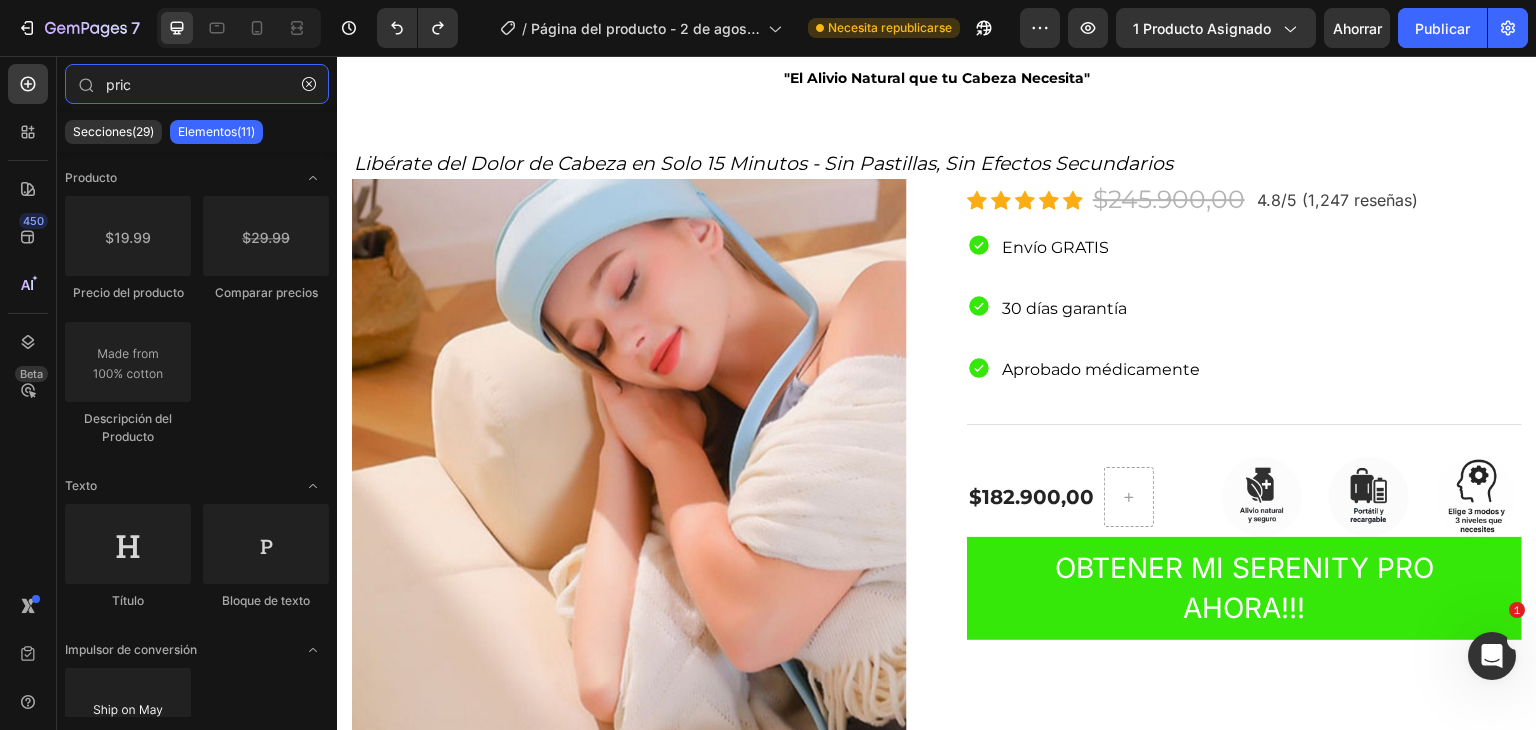 click on "pric" at bounding box center (197, 84) 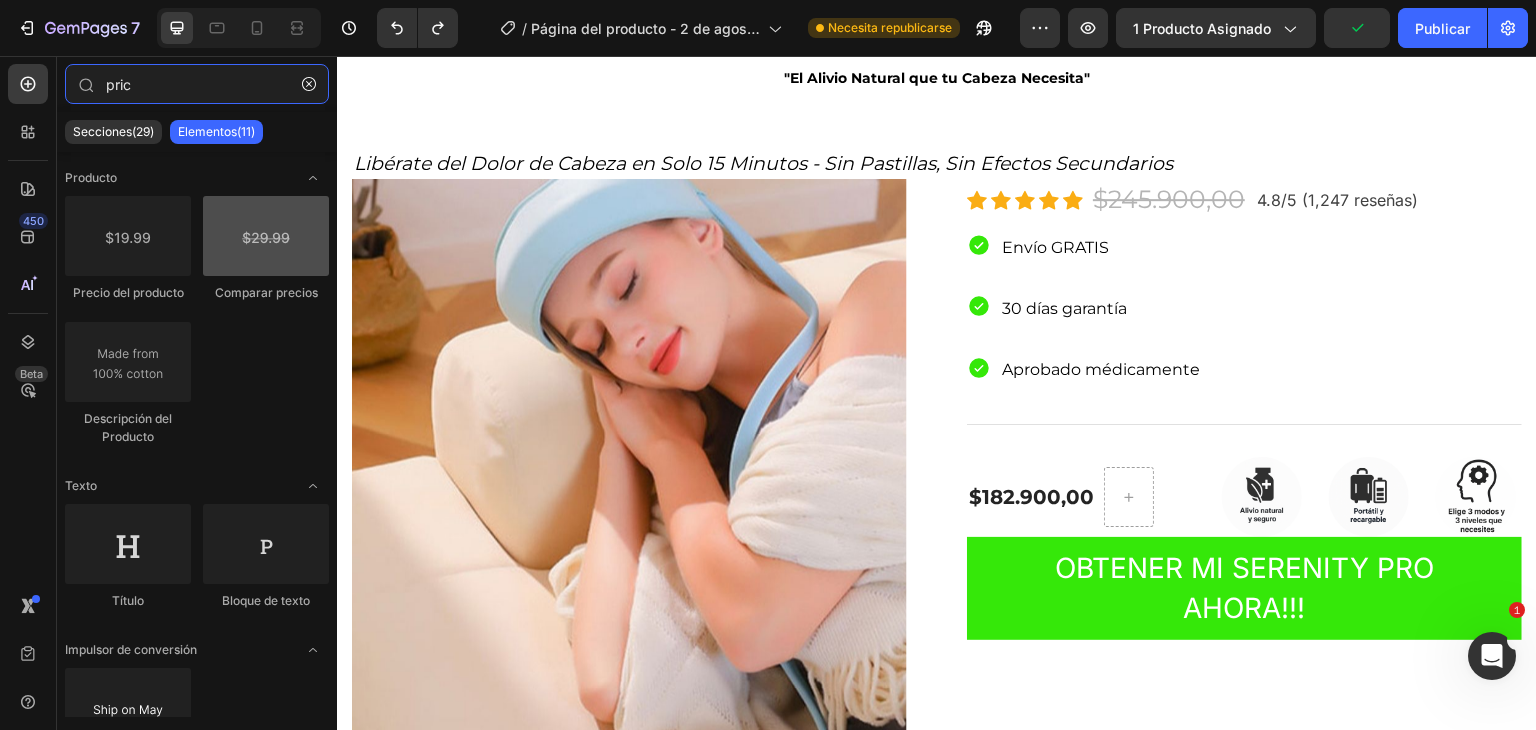type on "pric" 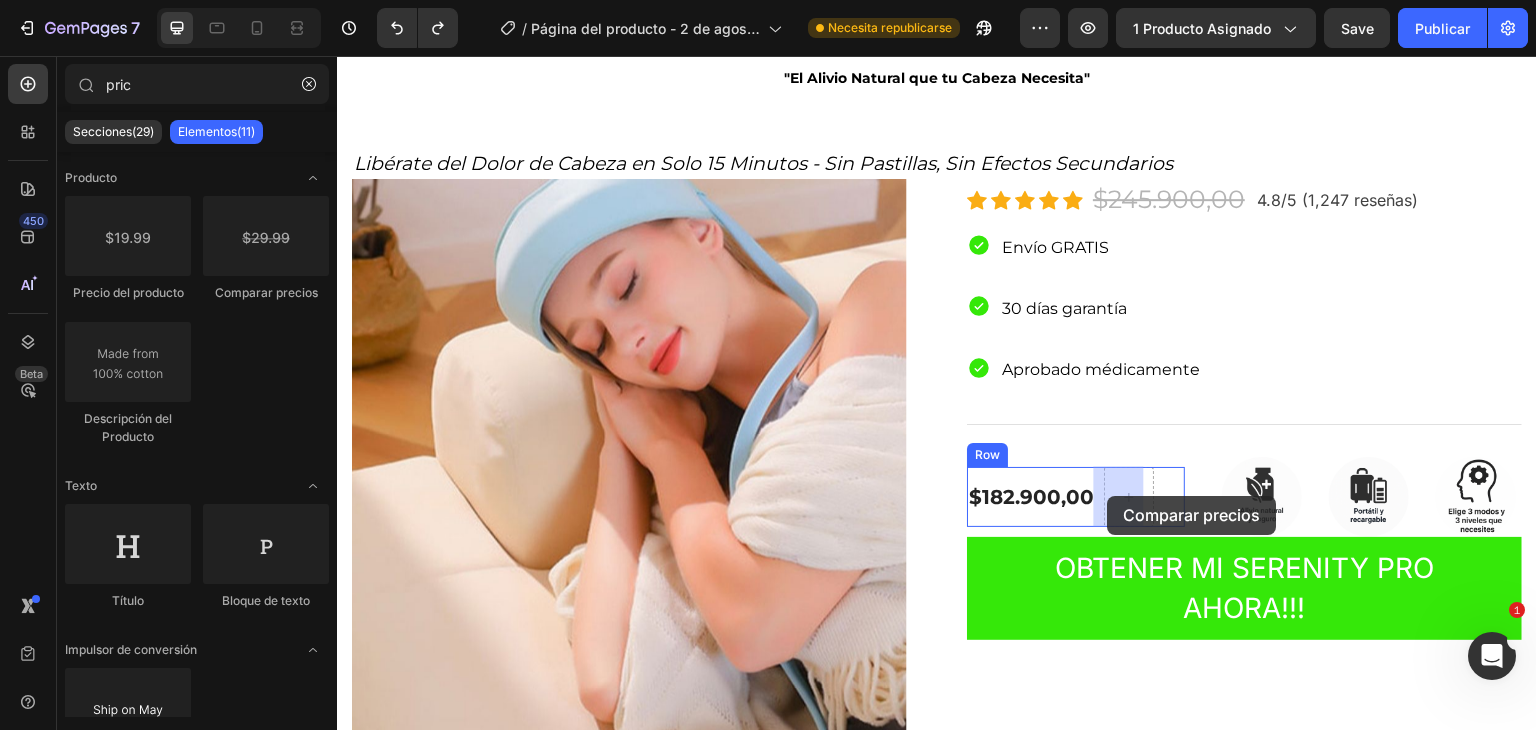 drag, startPoint x: 633, startPoint y: 296, endPoint x: 1109, endPoint y: 496, distance: 516.31 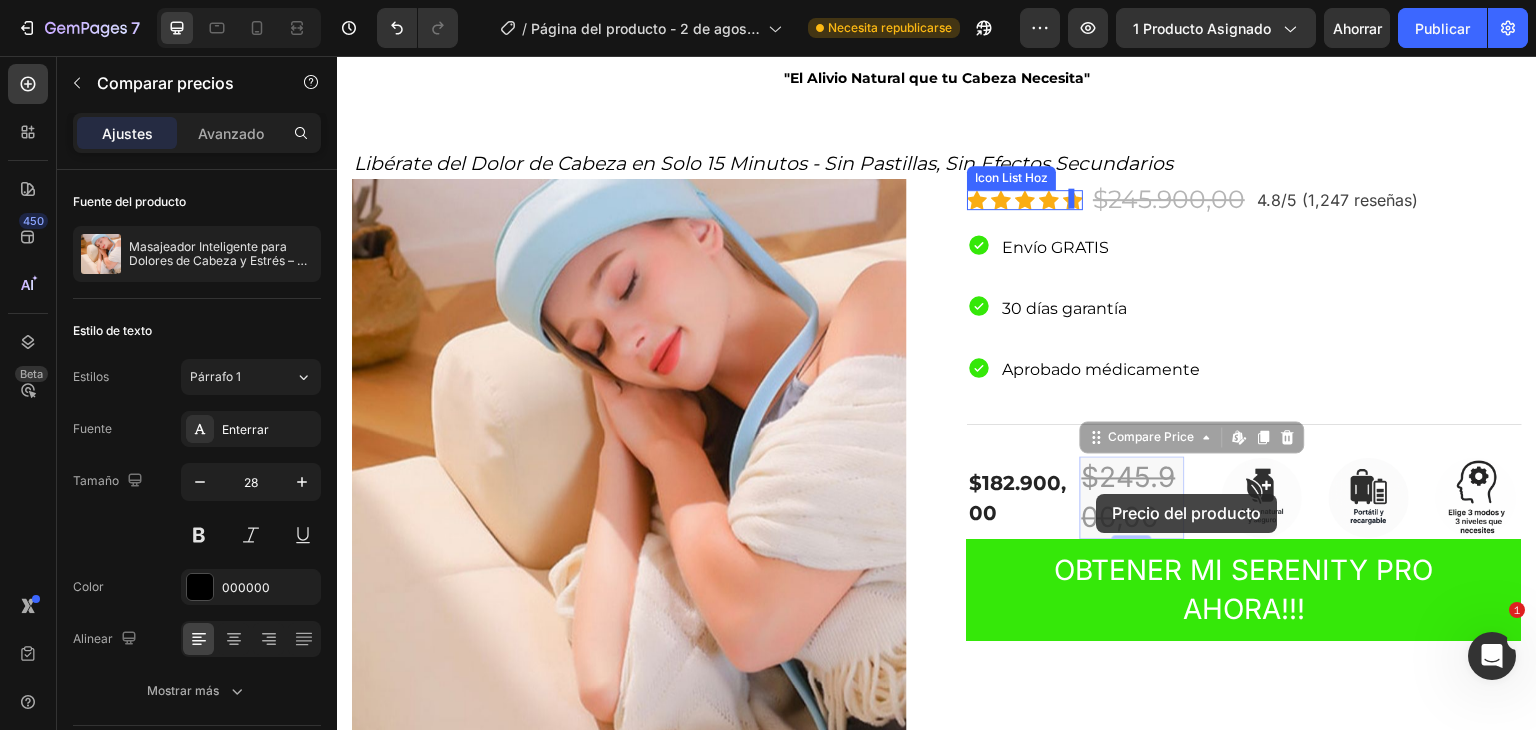 drag, startPoint x: 1142, startPoint y: 513, endPoint x: 1092, endPoint y: 488, distance: 55.9017 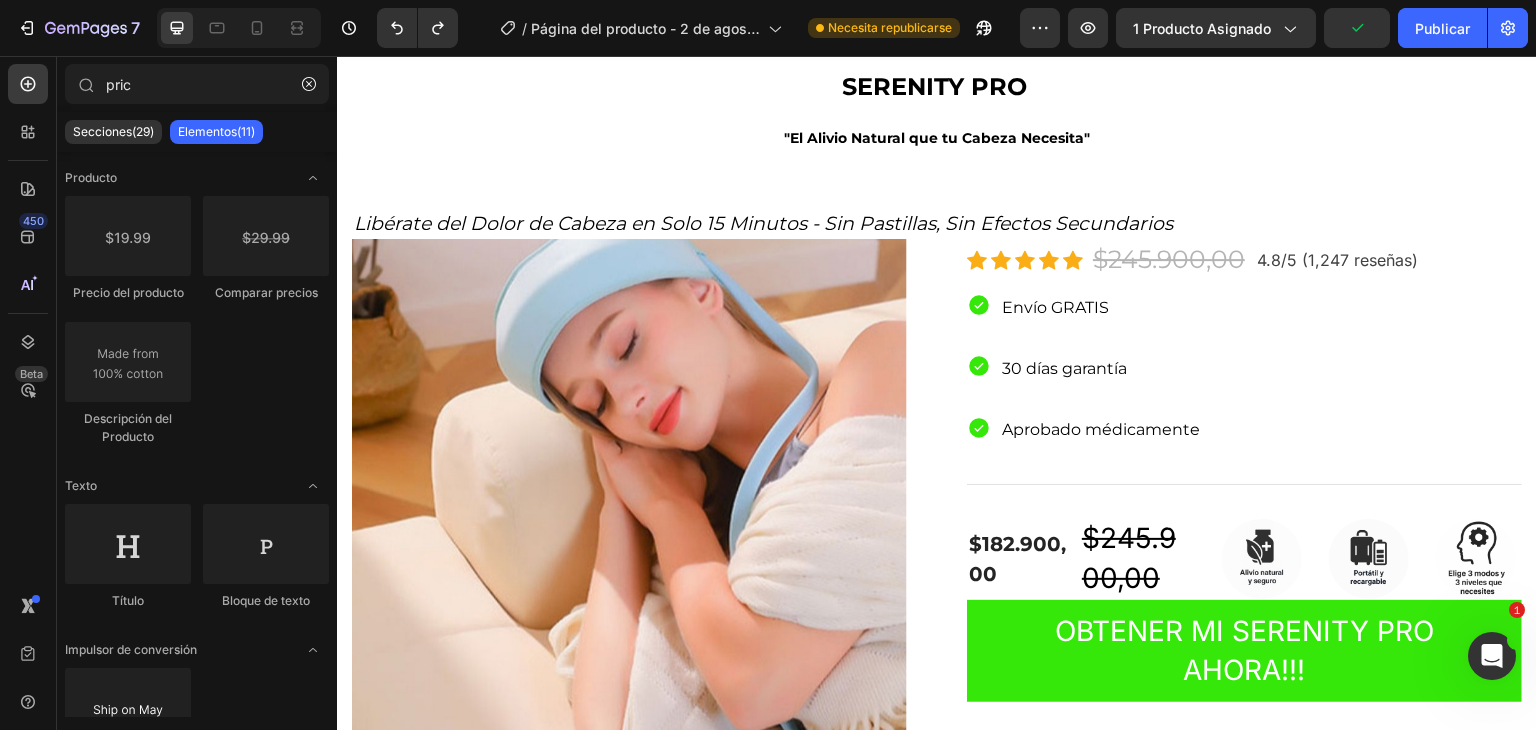 scroll, scrollTop: 208, scrollLeft: 0, axis: vertical 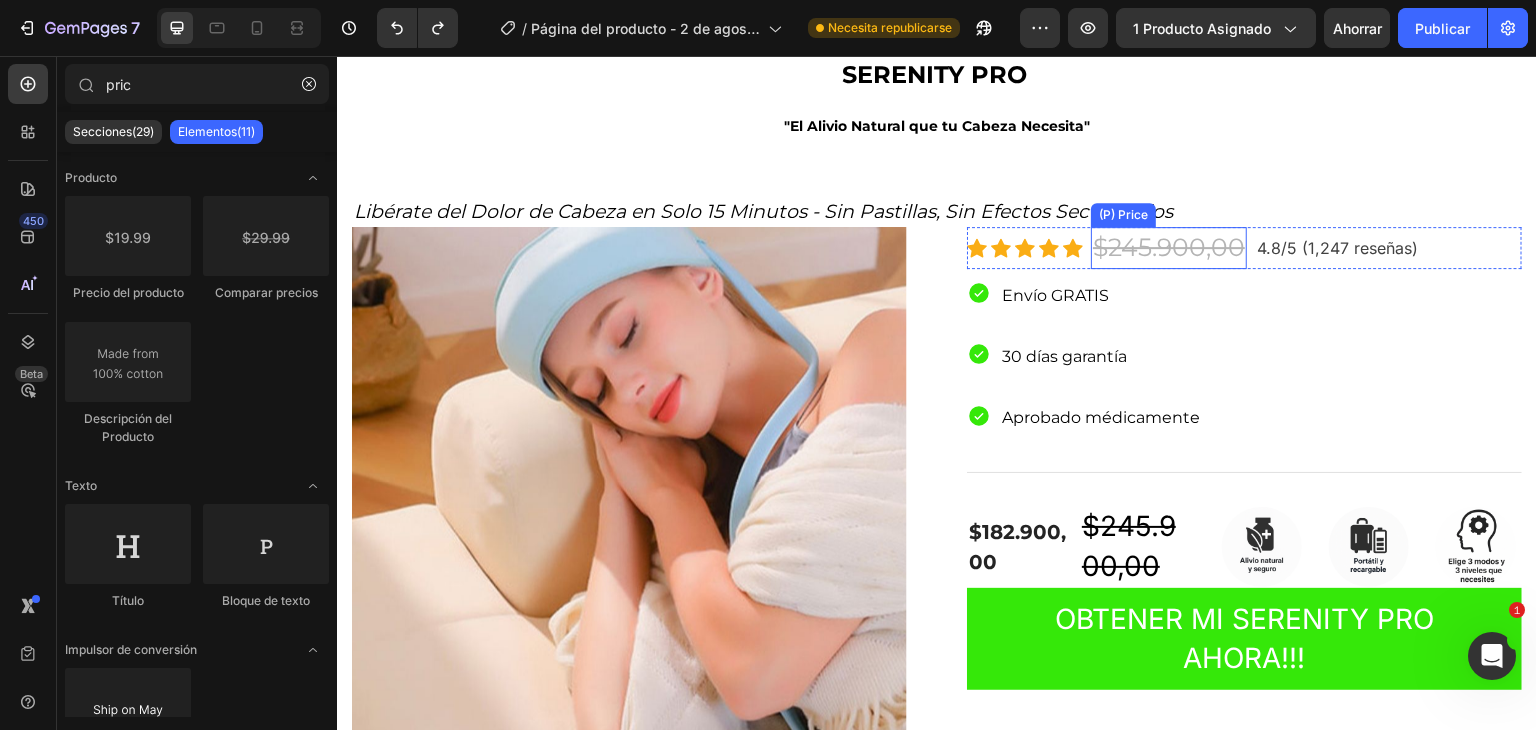 click on "$245.900,00" at bounding box center [1169, 248] 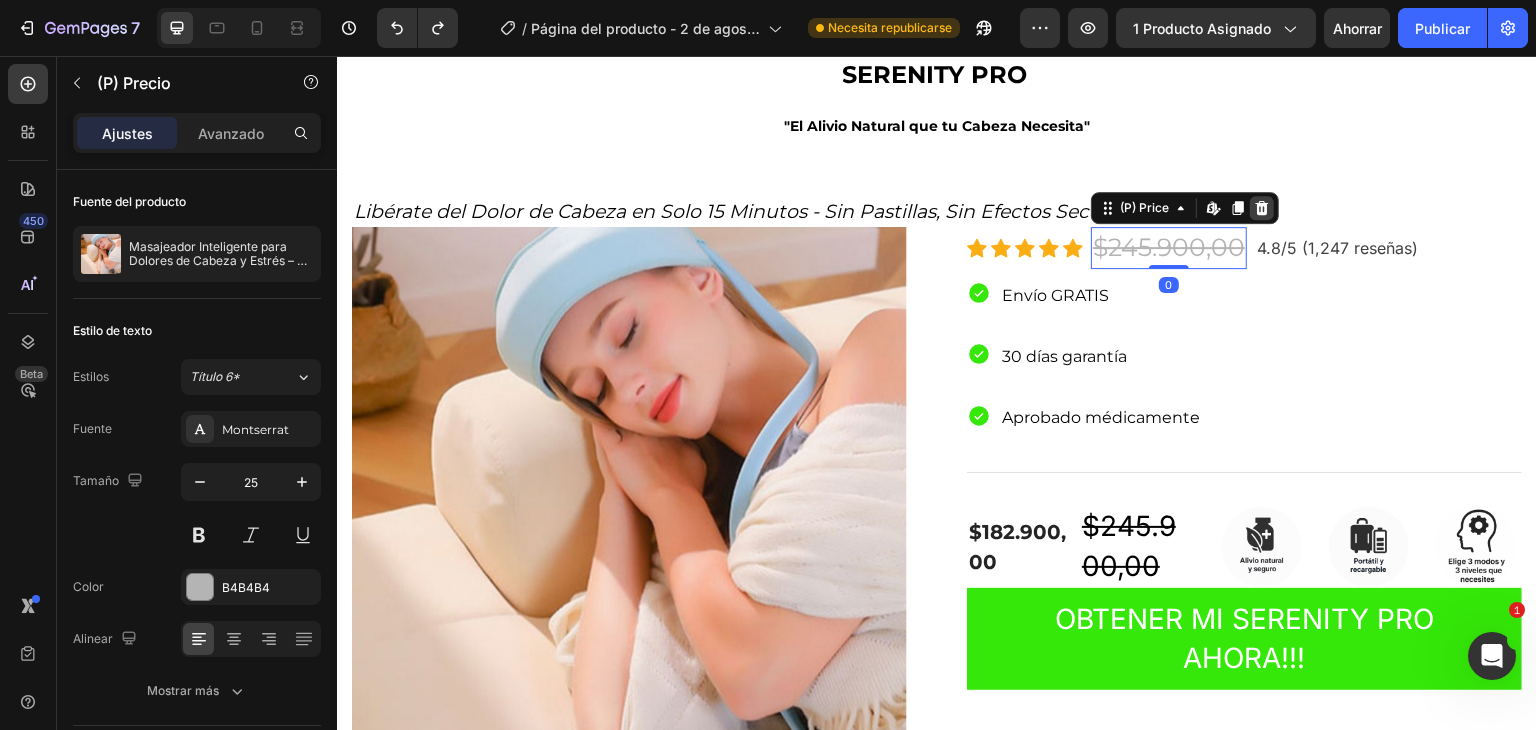 click 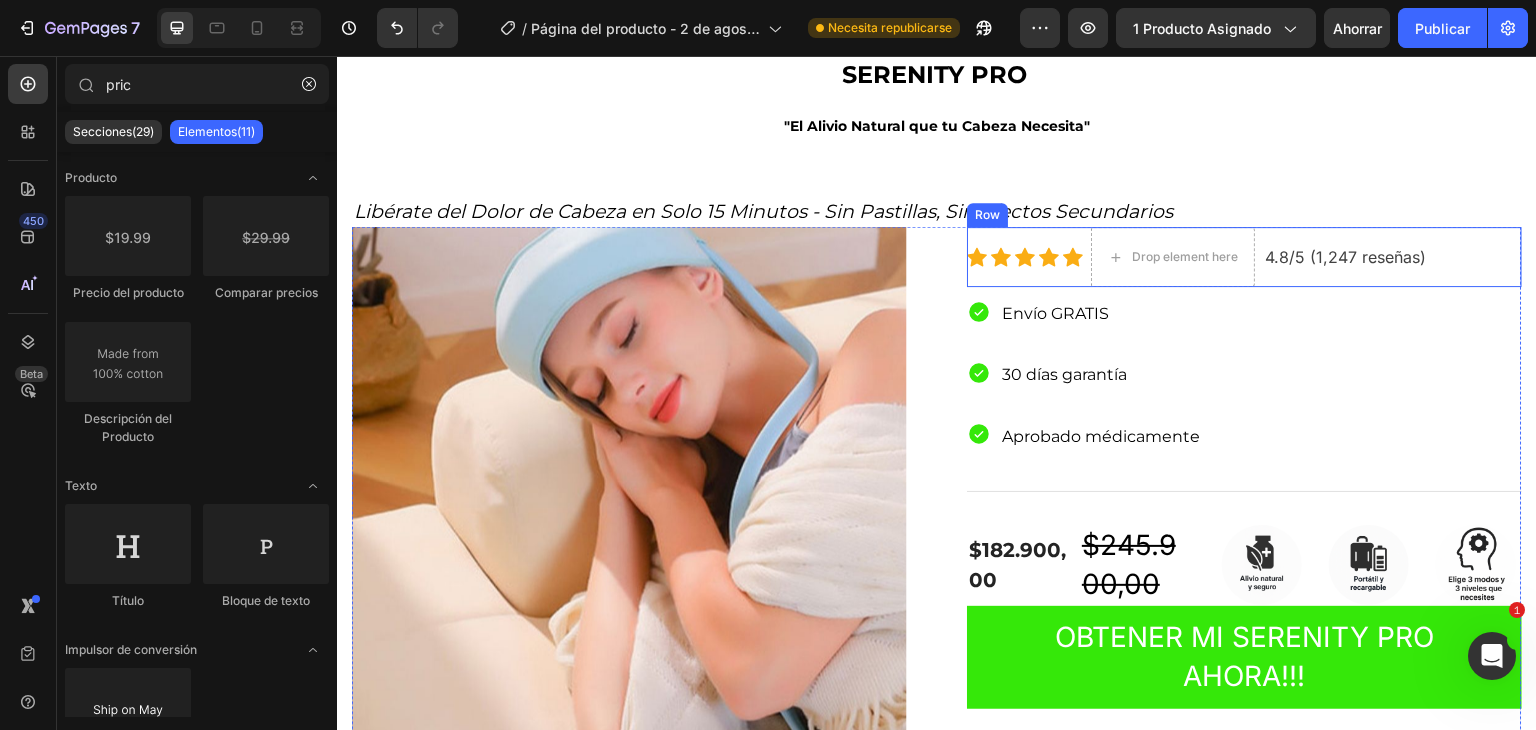 click on "4.8/5 (1,247 reseñas) Text block" at bounding box center [1345, 257] 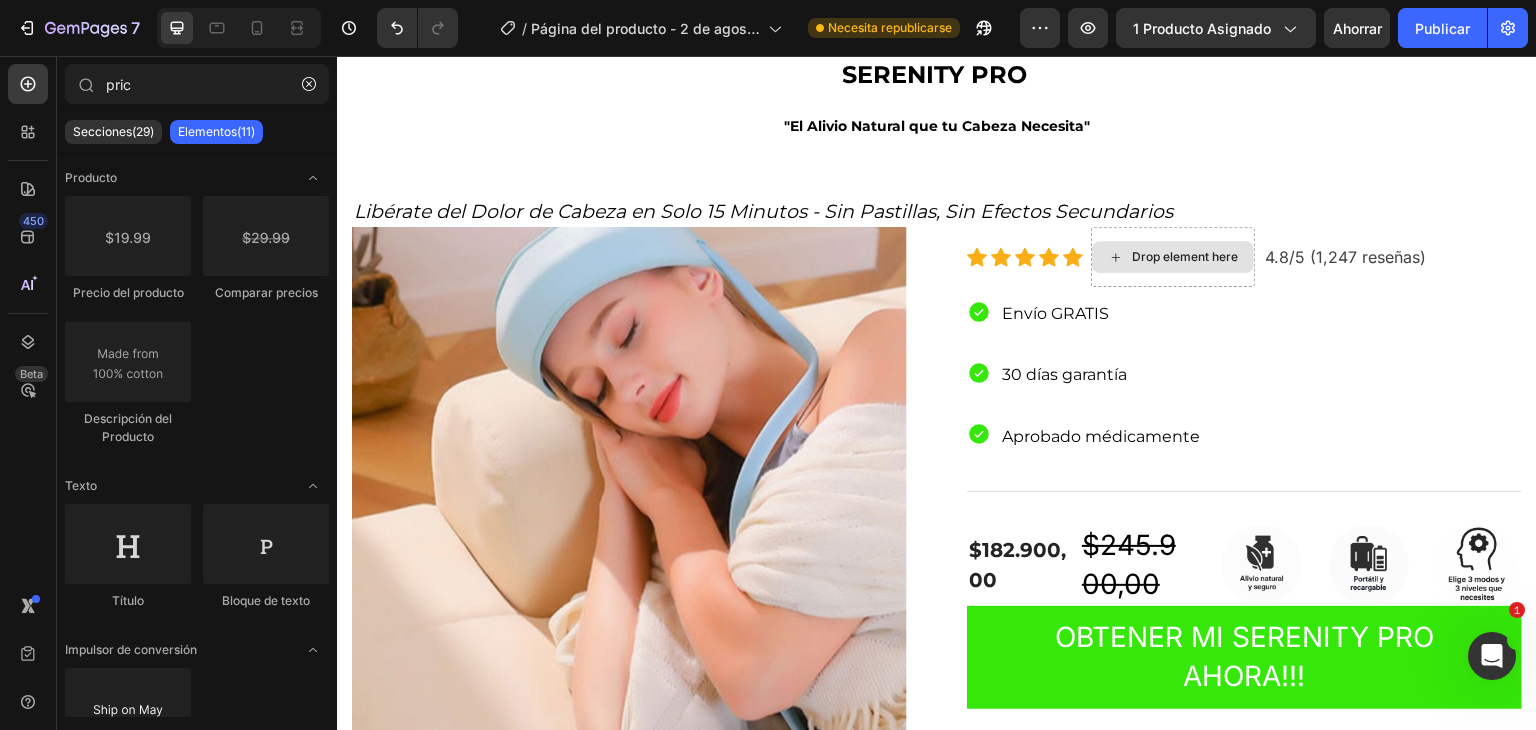 click on "Drop element here" at bounding box center (1173, 257) 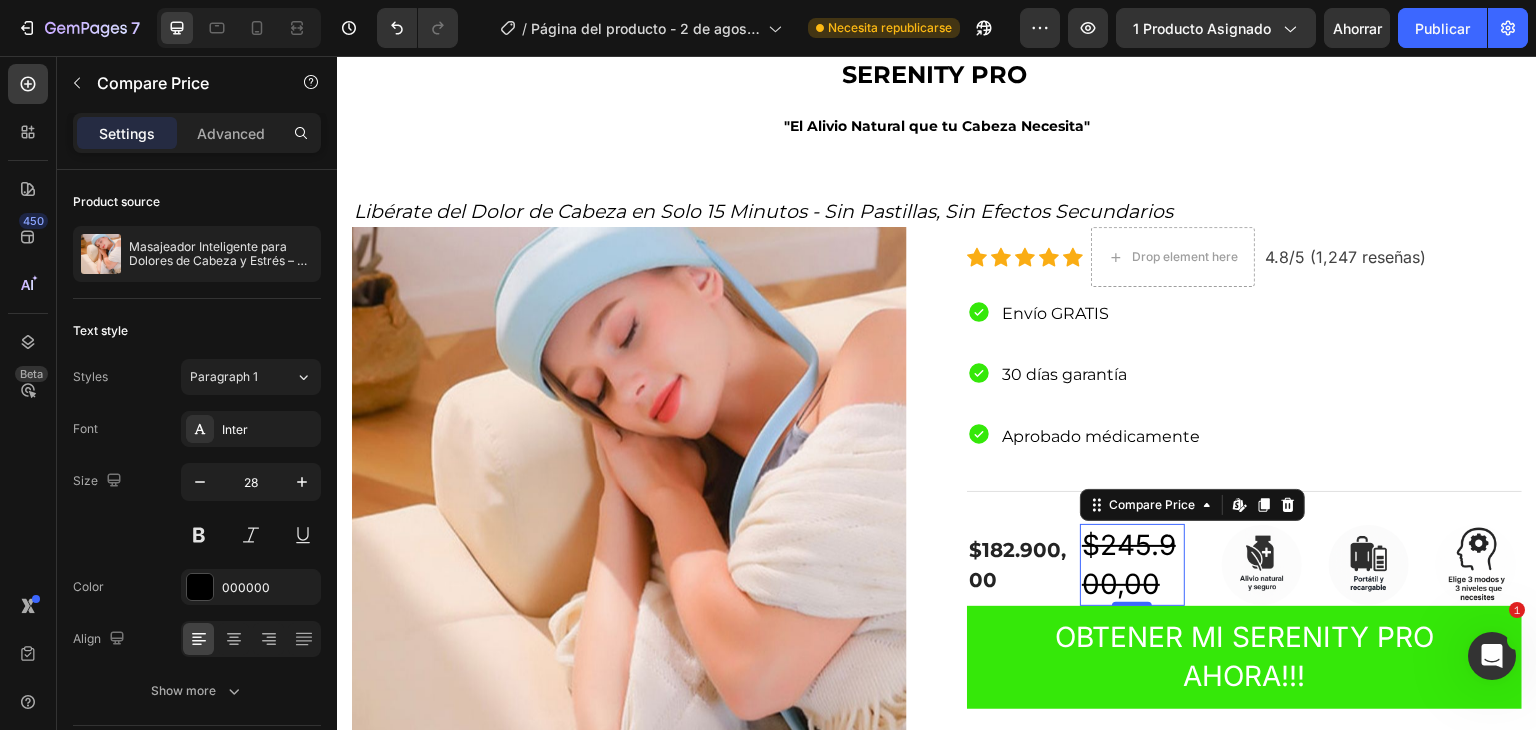 click on "$245.900,00" at bounding box center [1132, 565] 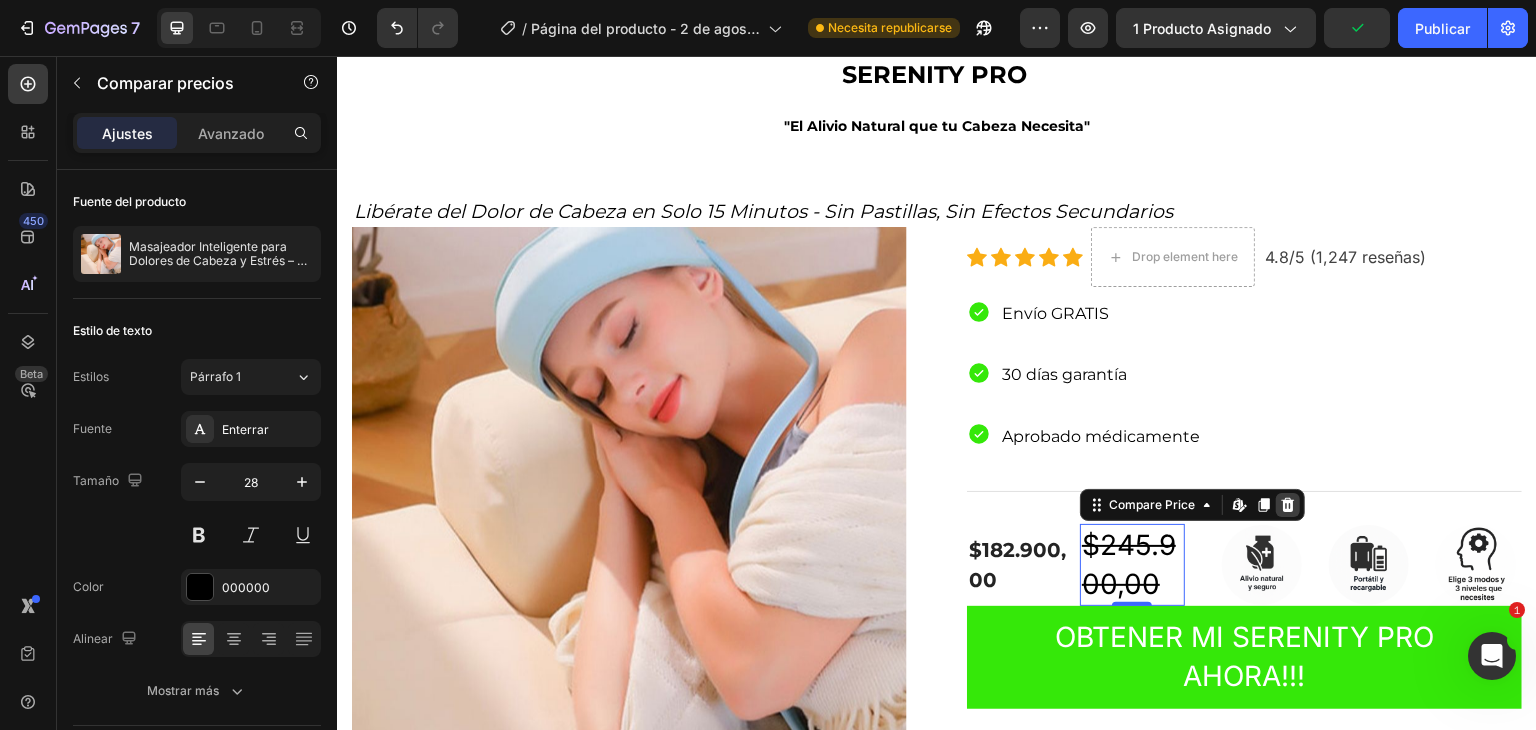 click 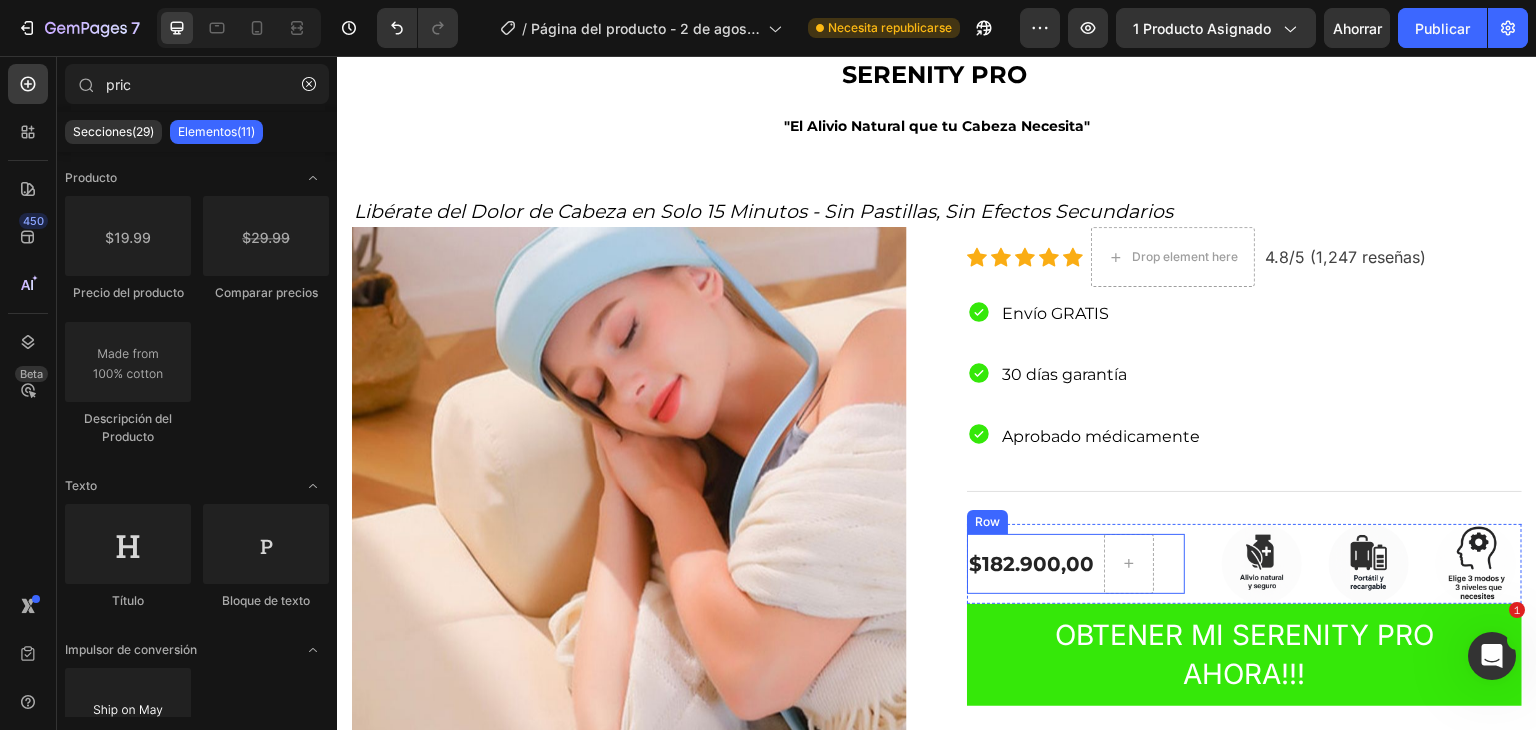 click on "$182.900,00 (P) Price (P) Price" at bounding box center (1031, 564) 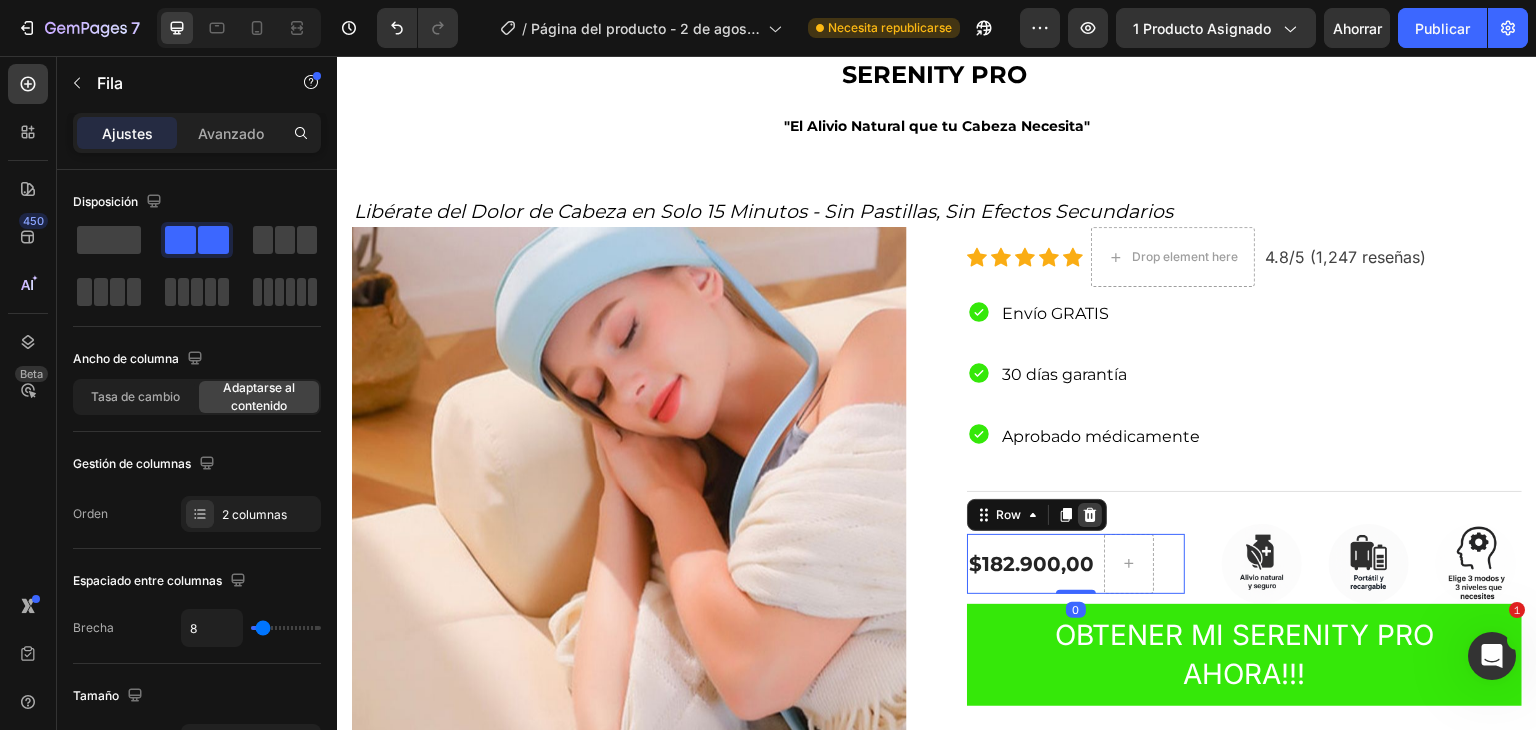 click 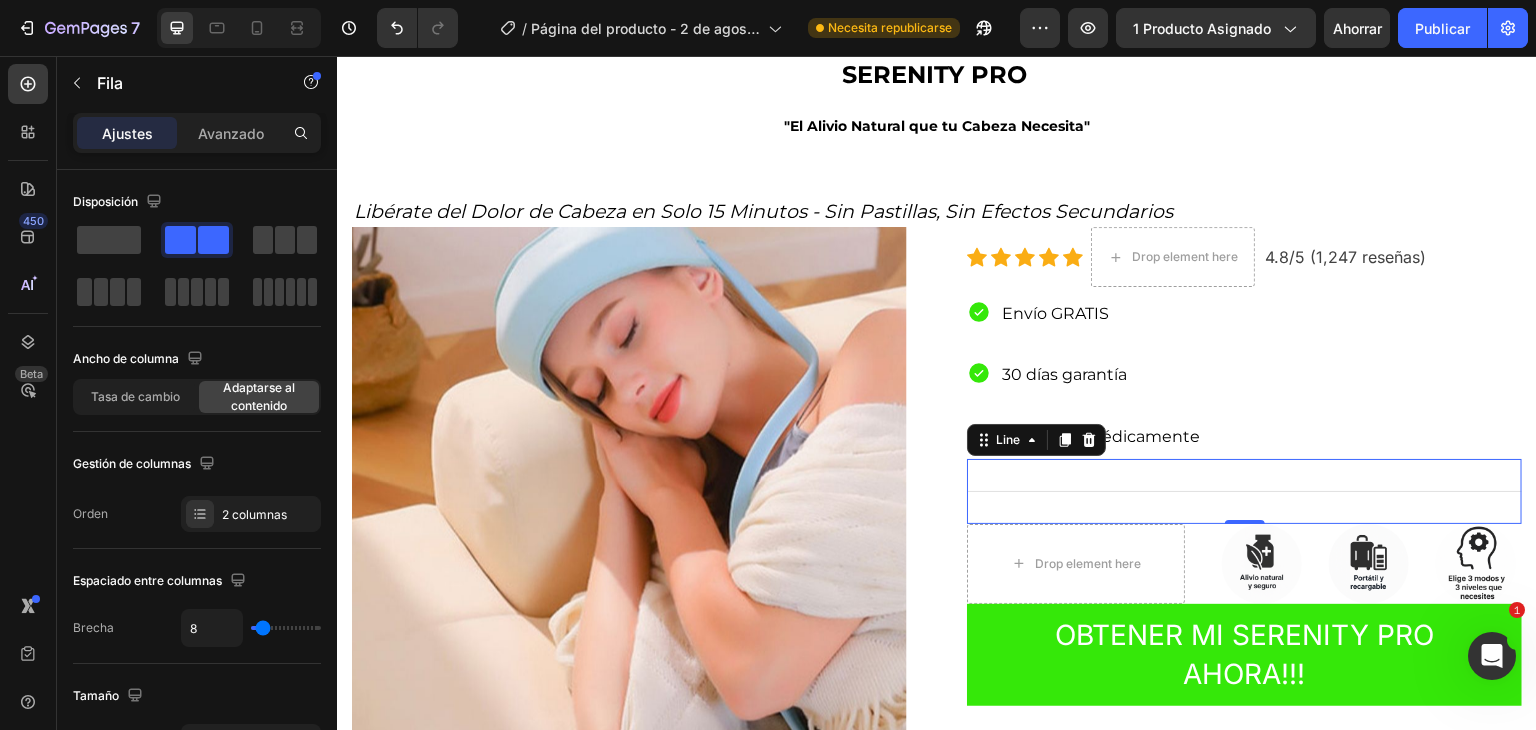 click on "Title Line   0" at bounding box center [1244, 491] 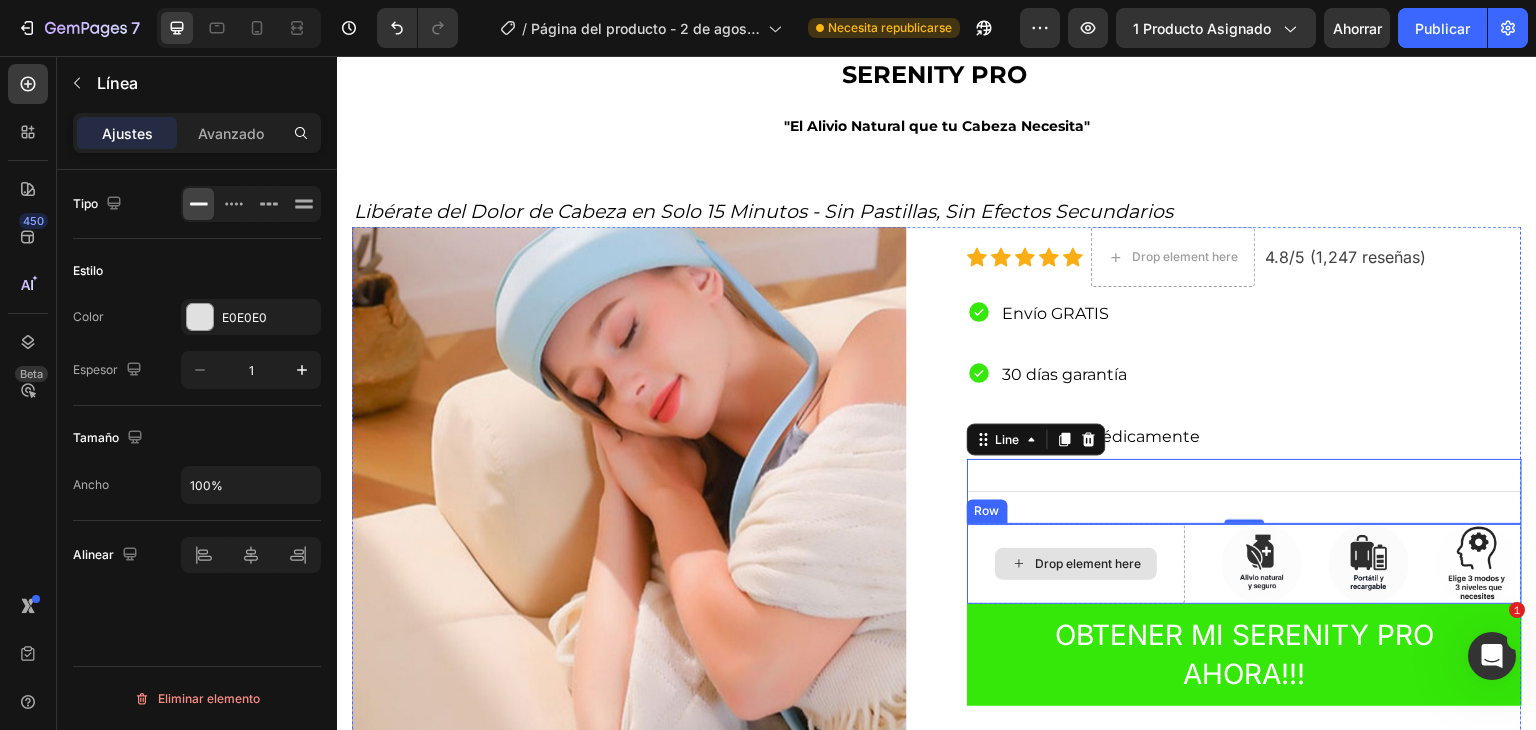 click on "Drop element here" at bounding box center [1076, 564] 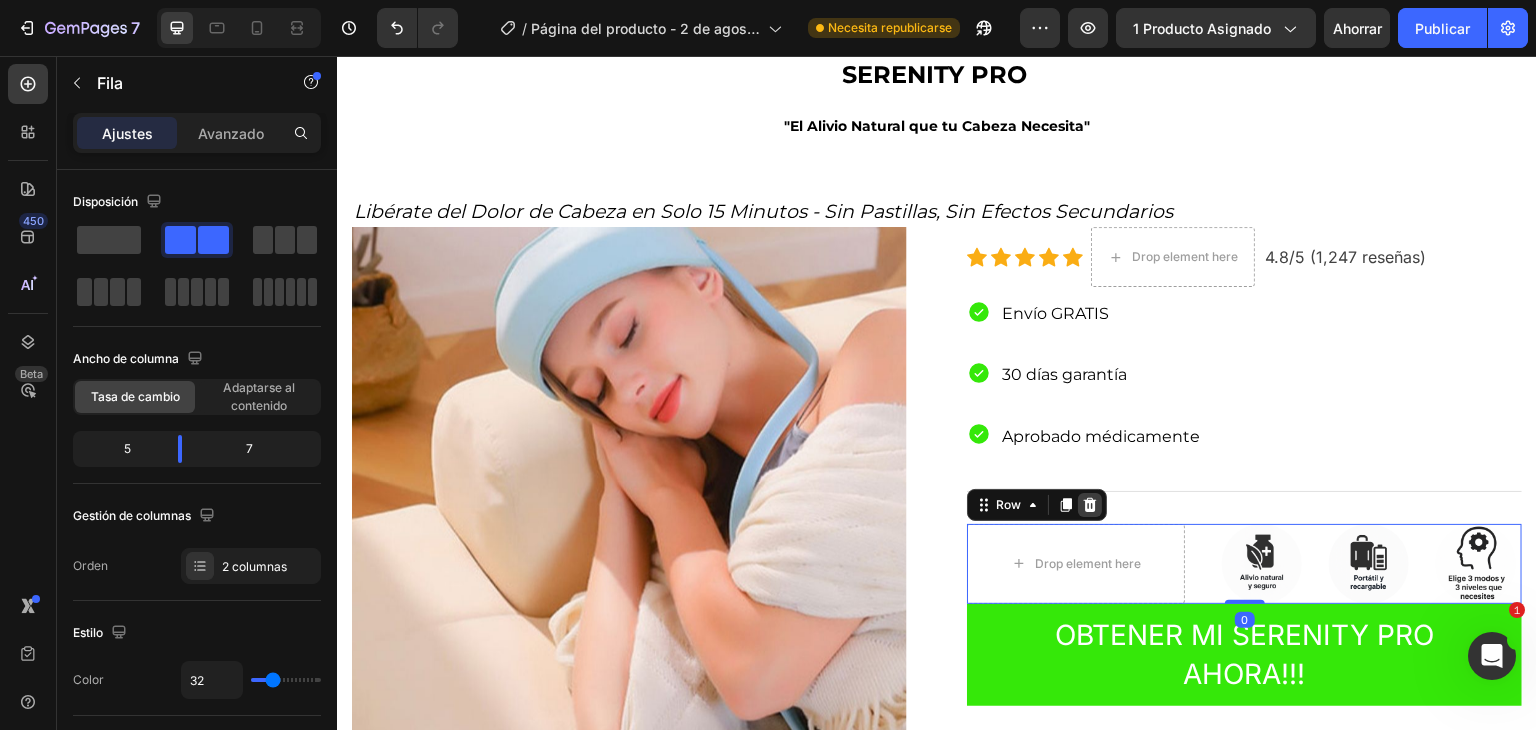 click 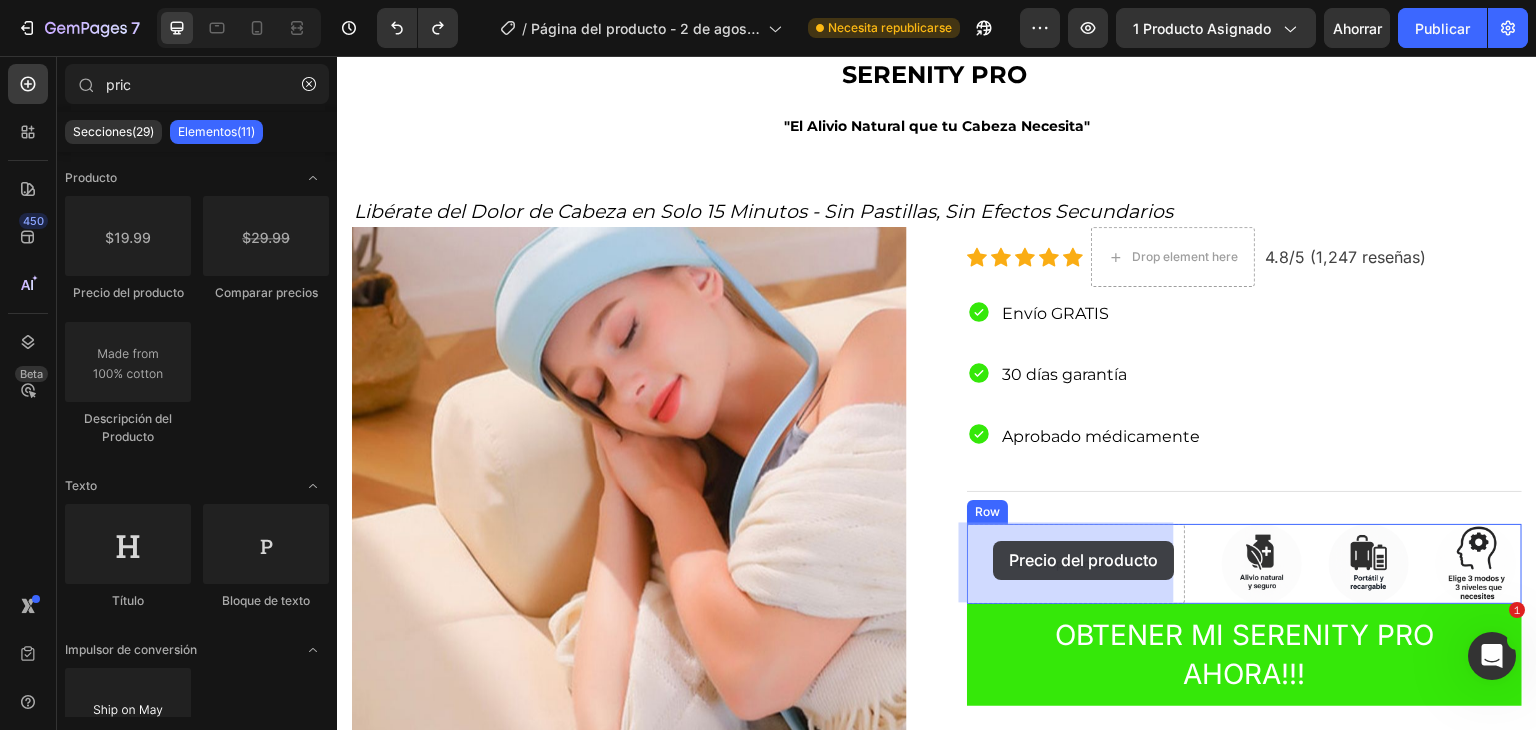 drag, startPoint x: 516, startPoint y: 318, endPoint x: 994, endPoint y: 541, distance: 527.459 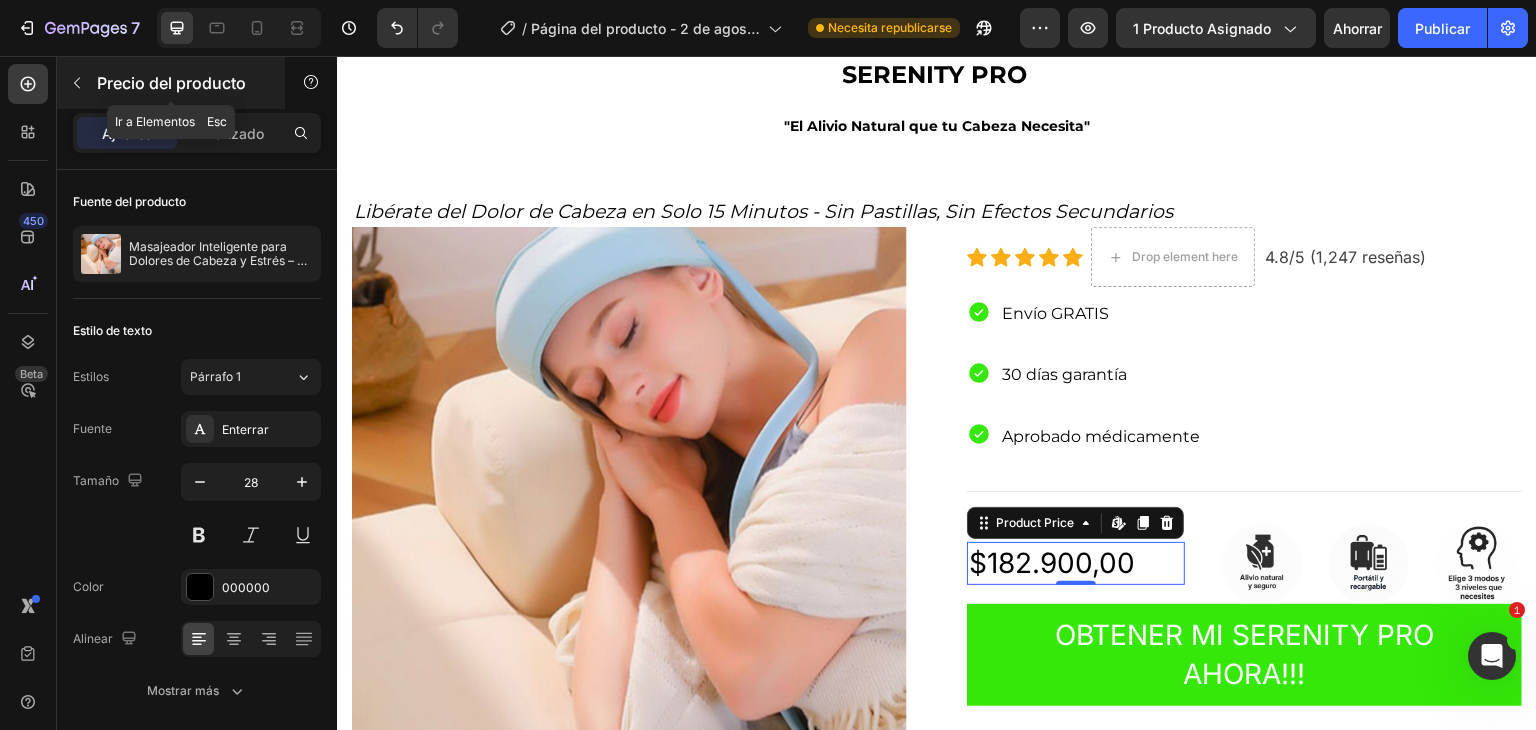 click 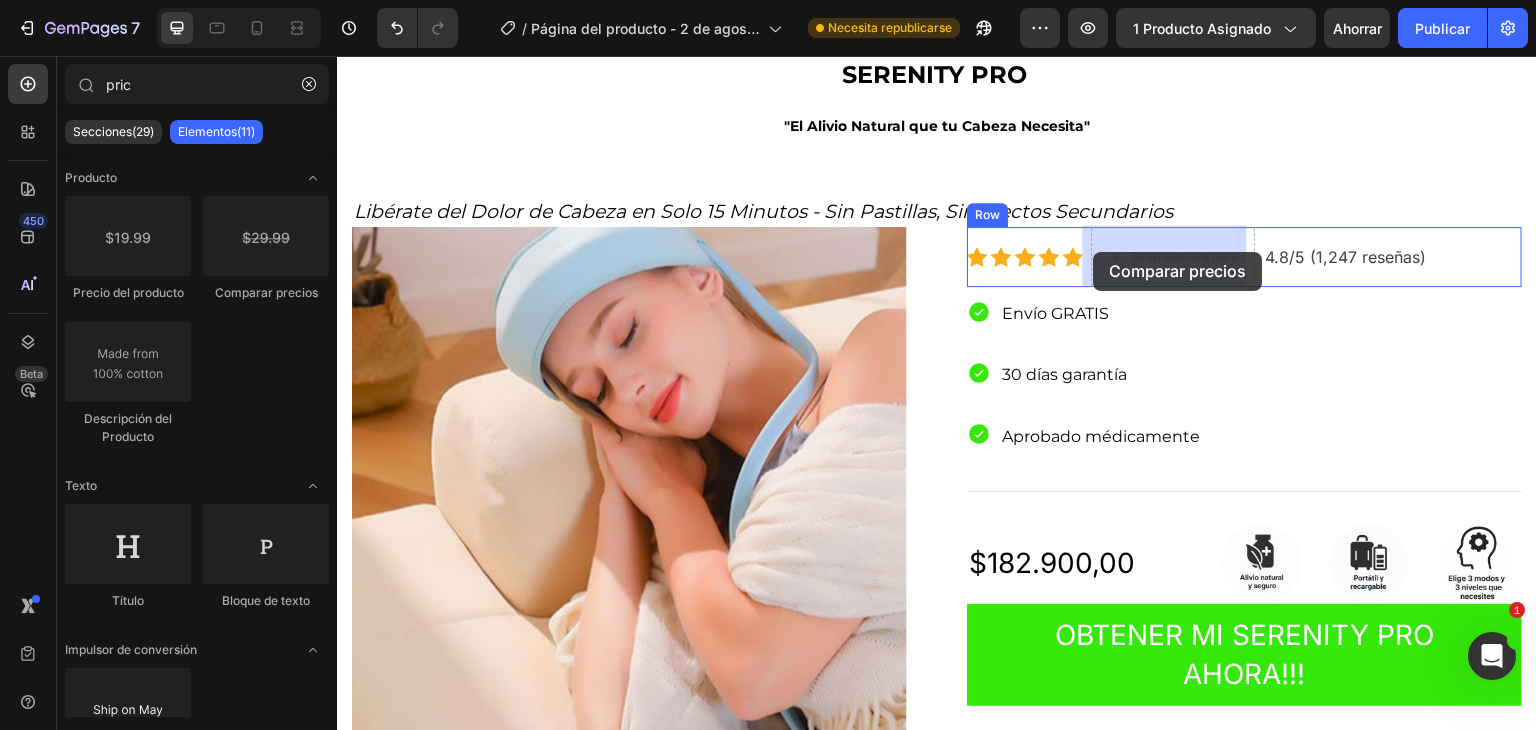 drag, startPoint x: 637, startPoint y: 309, endPoint x: 1095, endPoint y: 252, distance: 461.53333 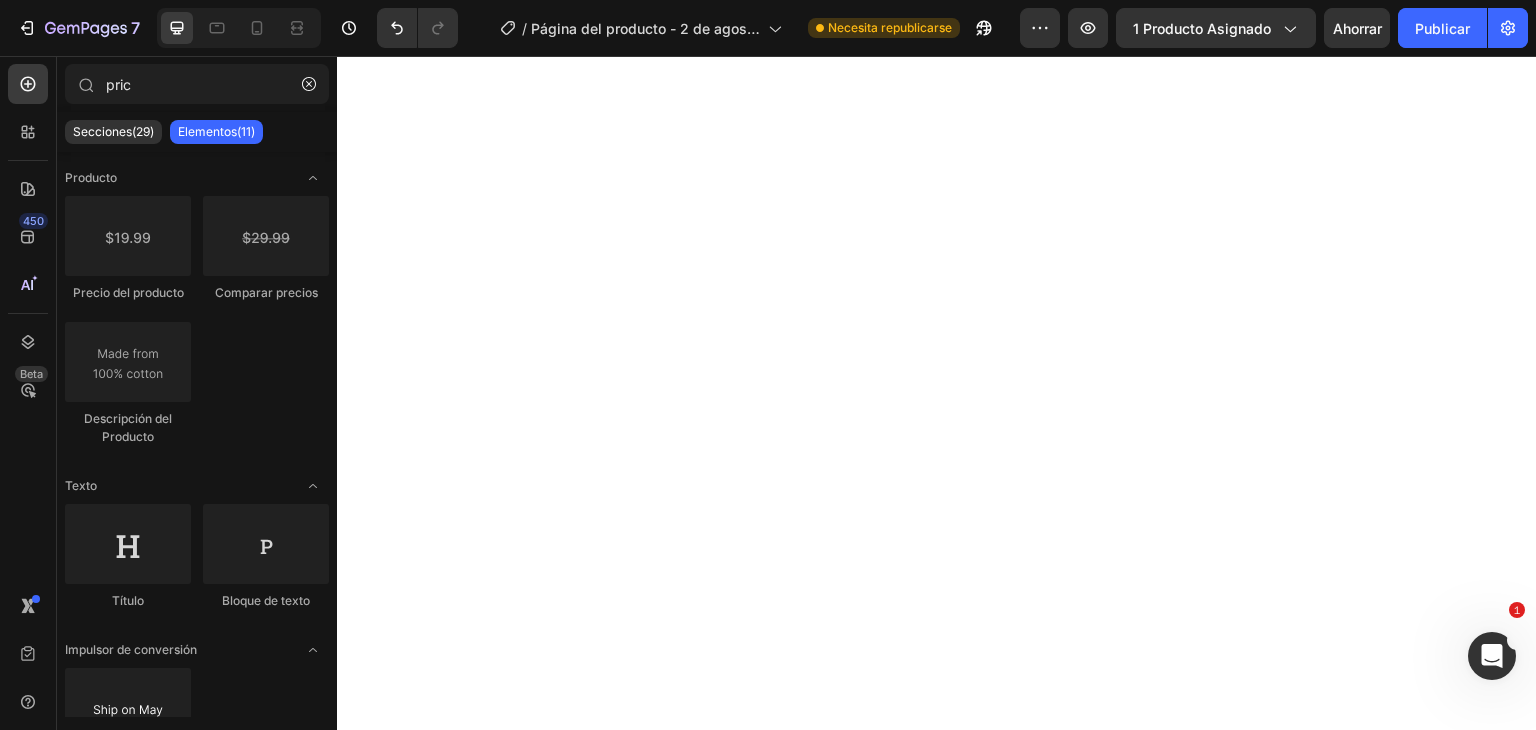 scroll, scrollTop: 0, scrollLeft: 0, axis: both 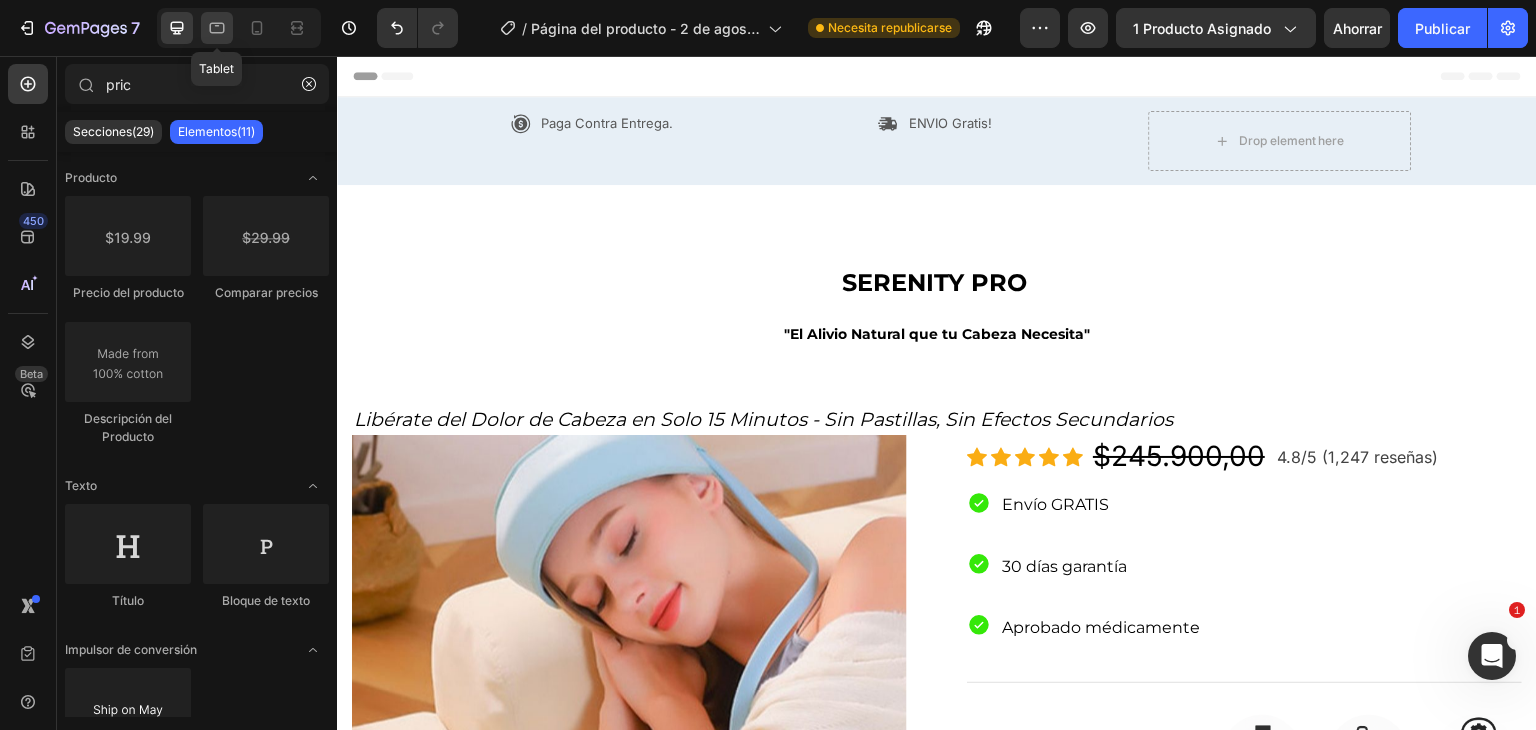click 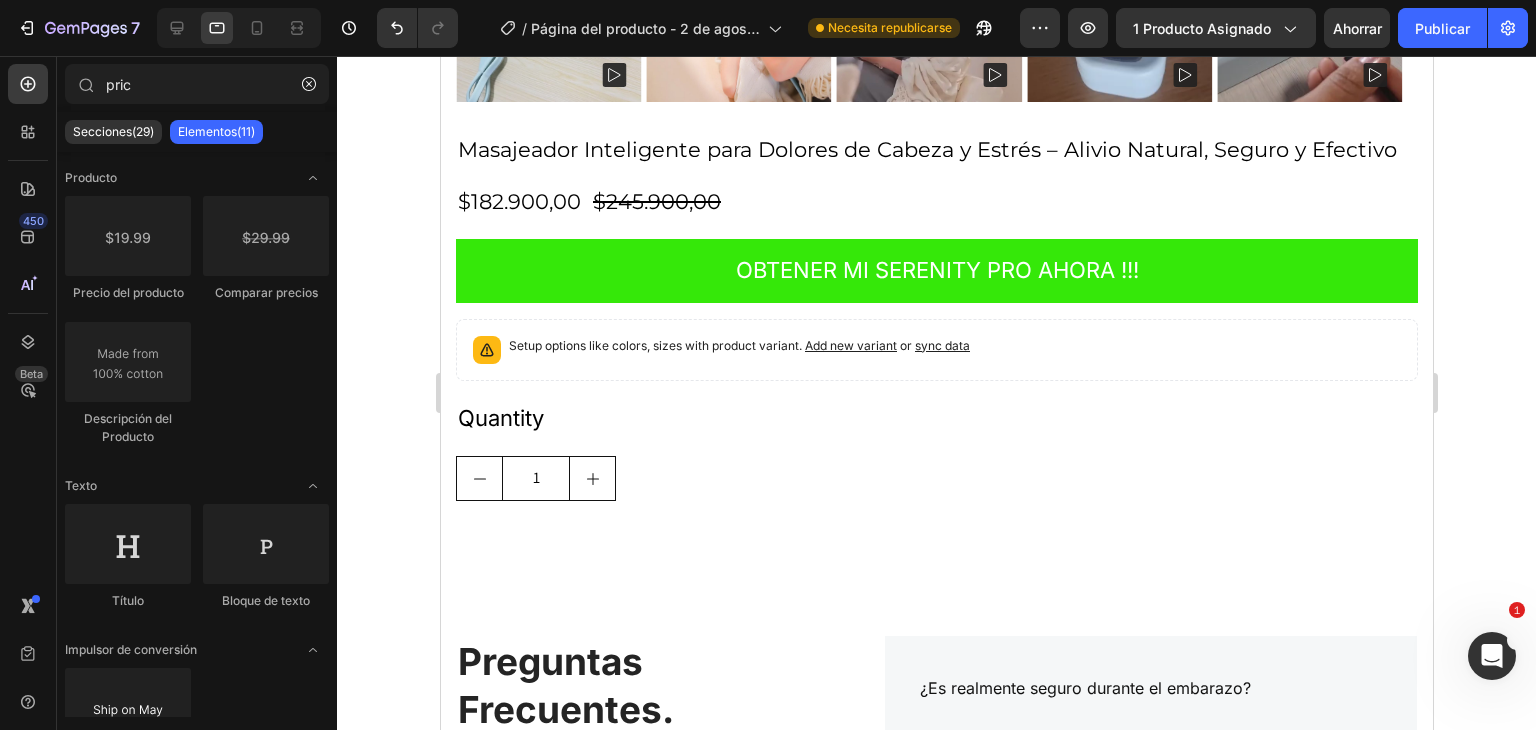 scroll, scrollTop: 6243, scrollLeft: 0, axis: vertical 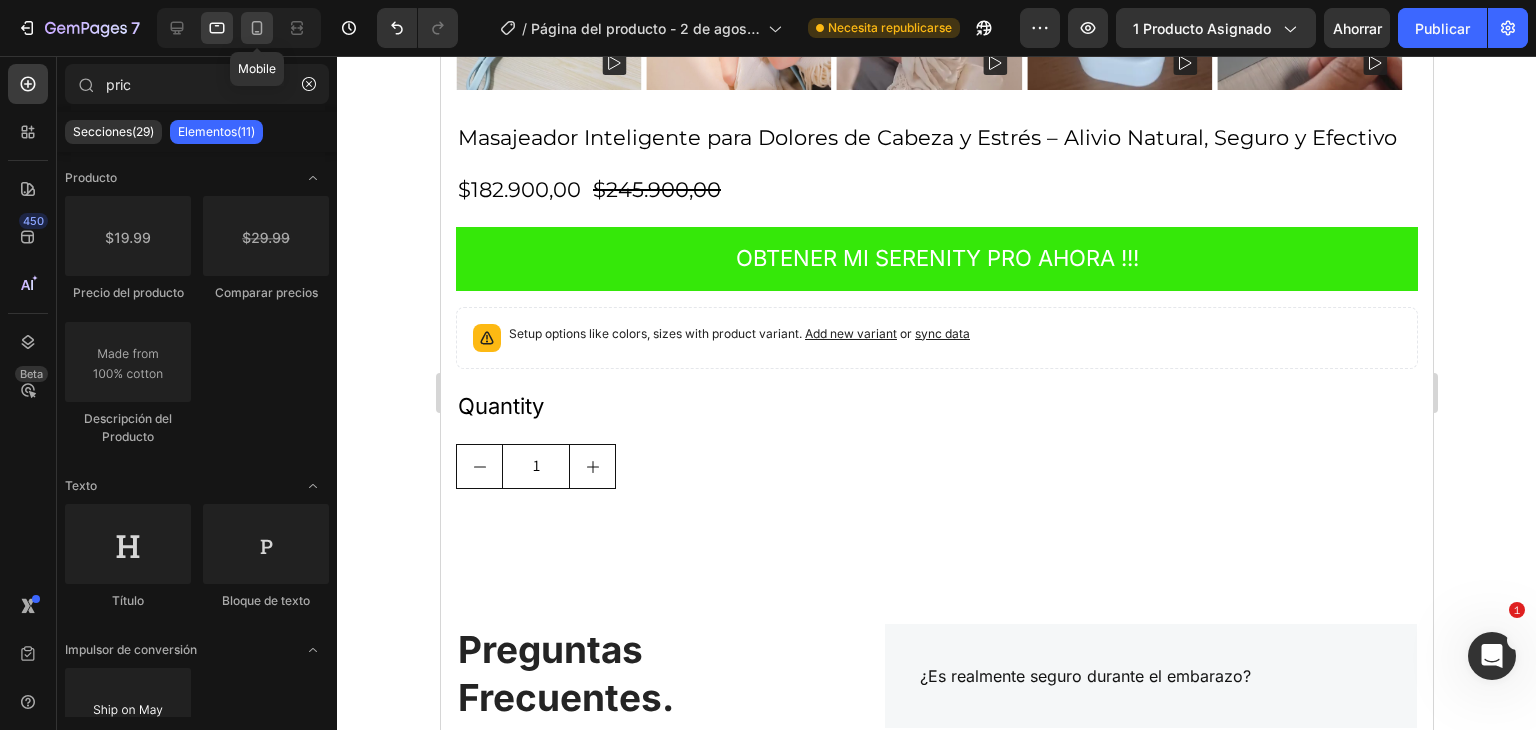 click 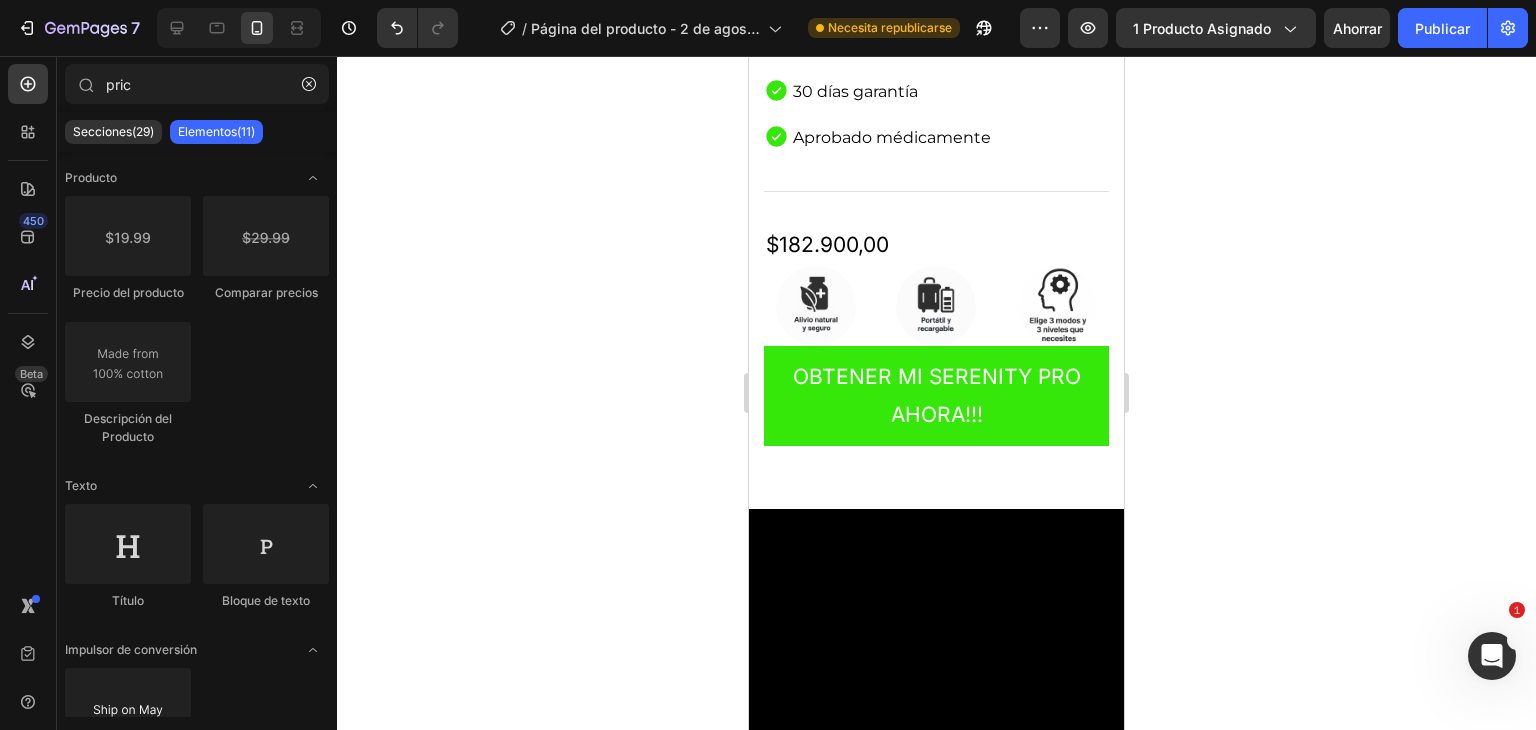 scroll, scrollTop: 830, scrollLeft: 0, axis: vertical 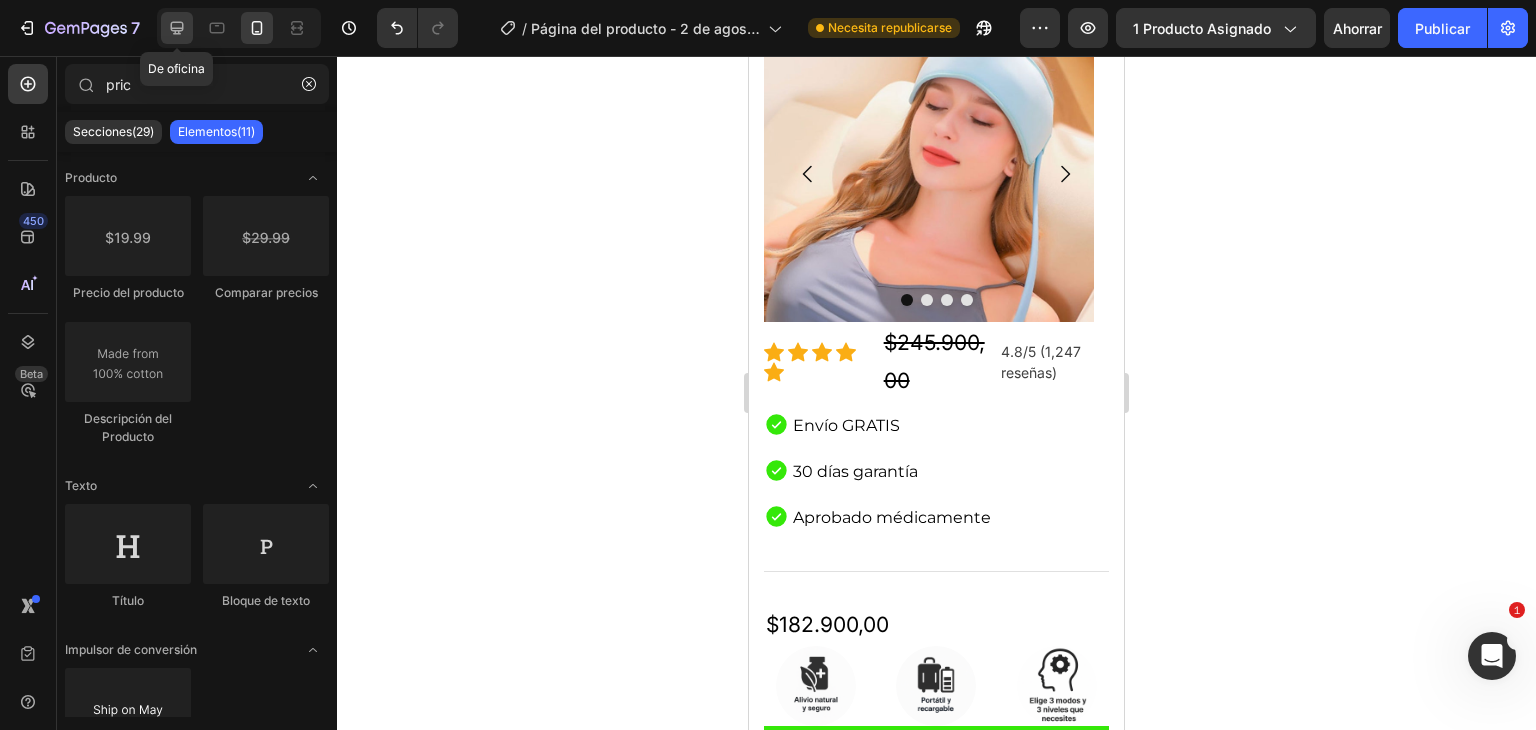 click 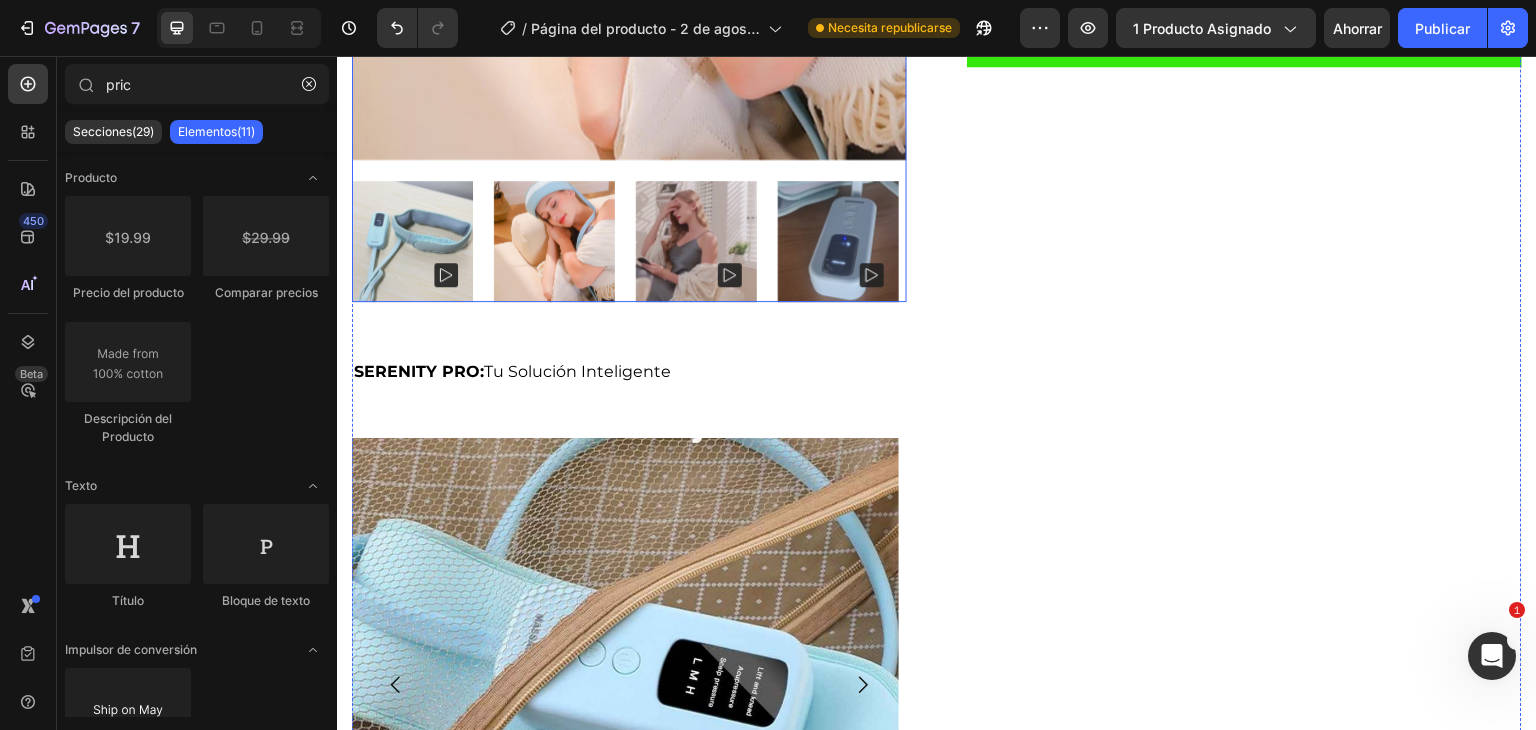scroll, scrollTop: 856, scrollLeft: 0, axis: vertical 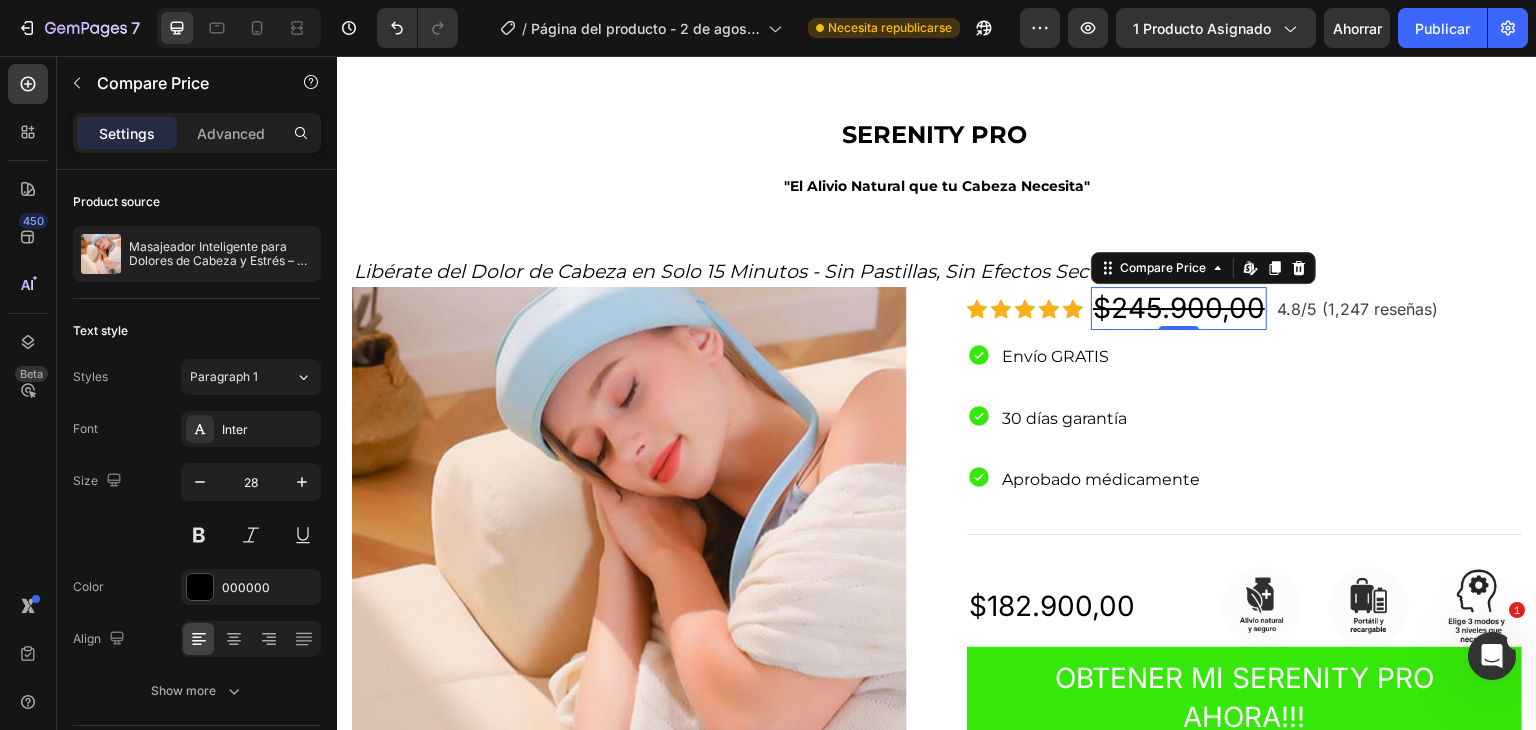 click on "$245.900,00" at bounding box center (1179, 308) 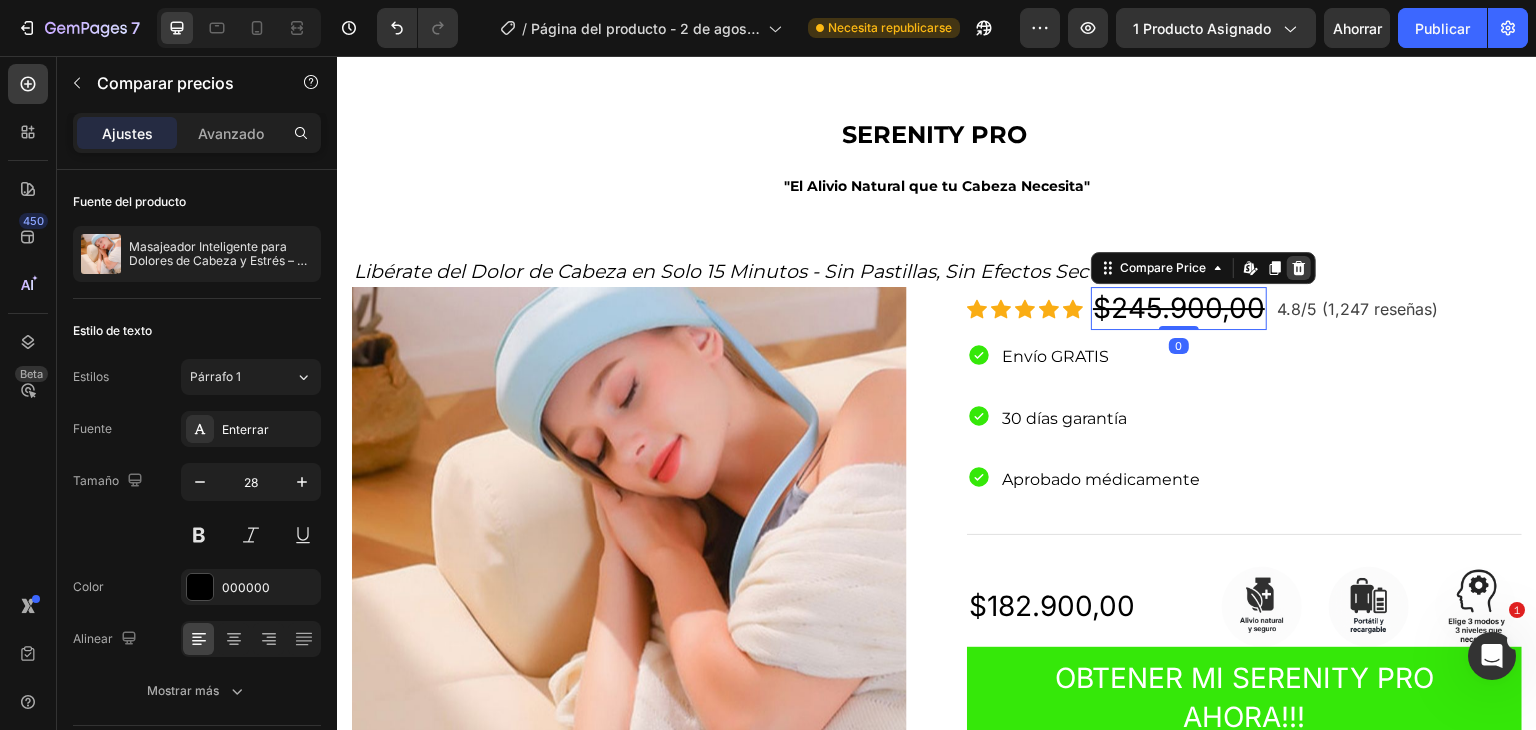 click 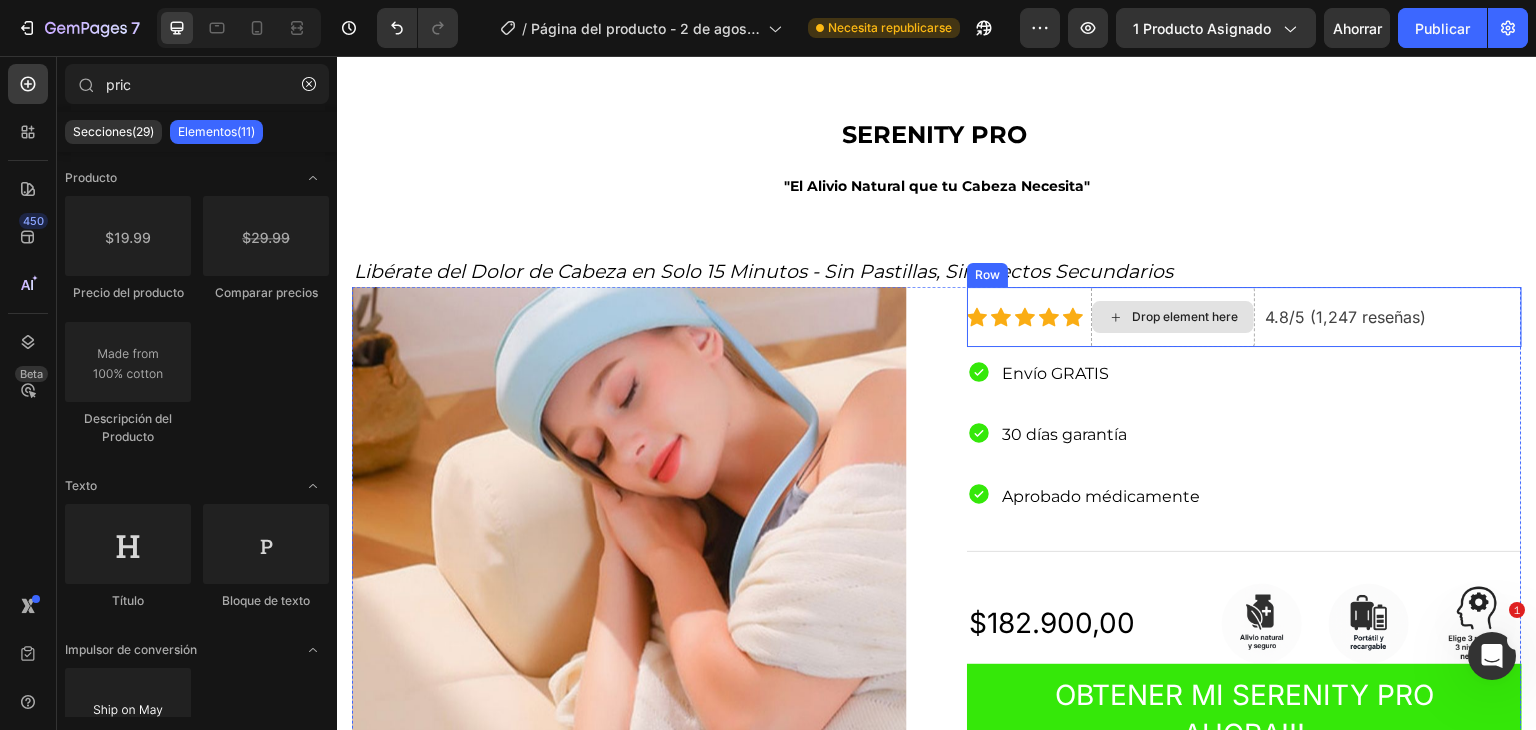 click on "Drop element here" at bounding box center (1173, 317) 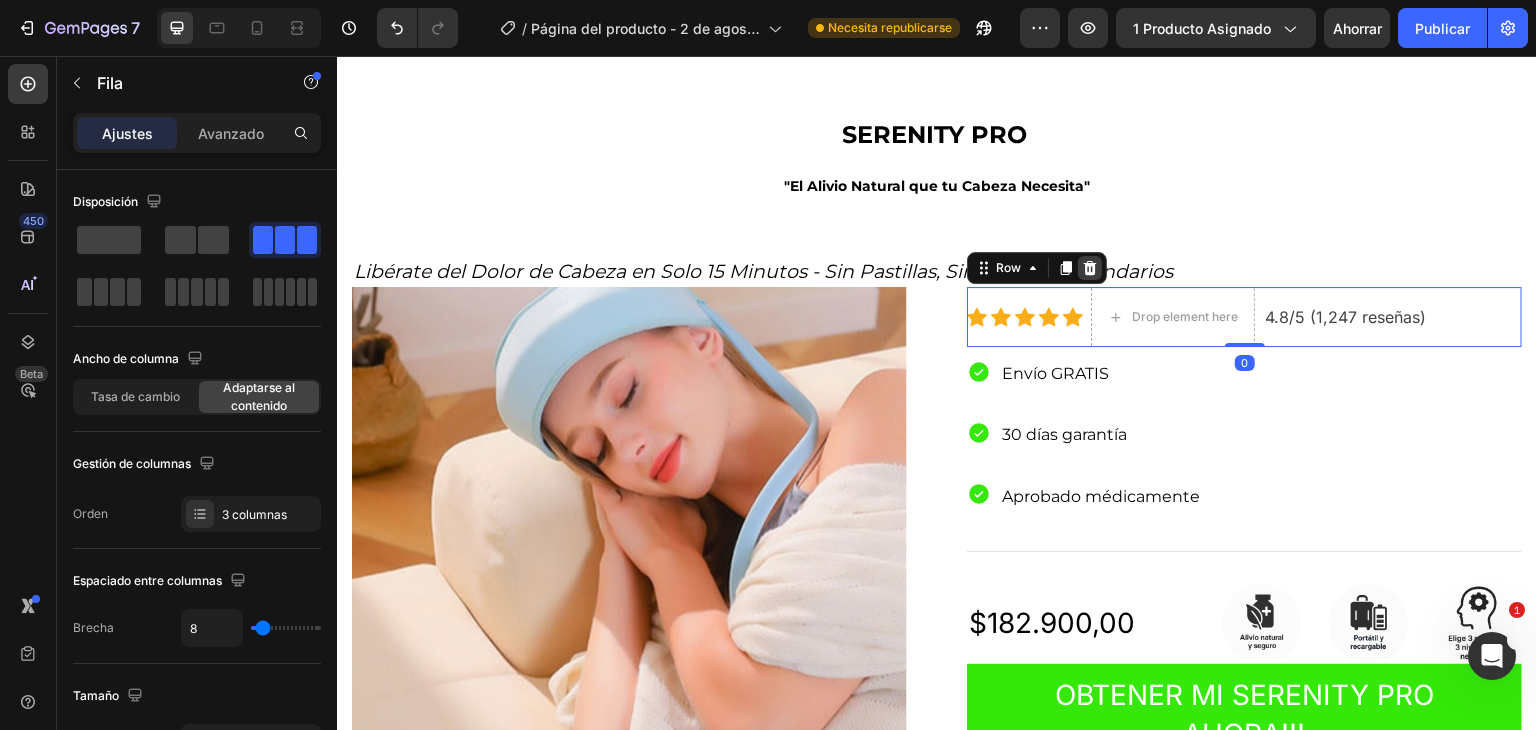 click 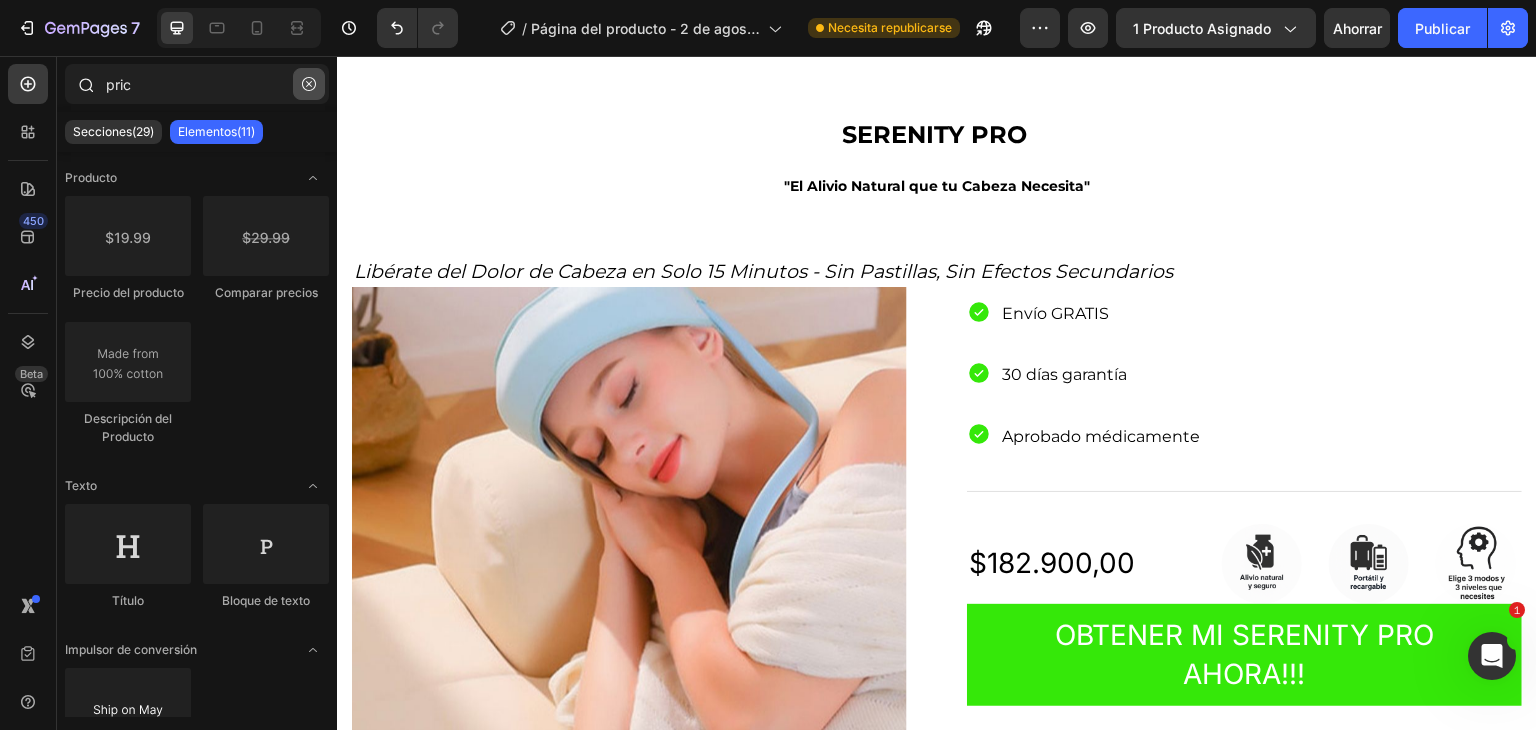 click 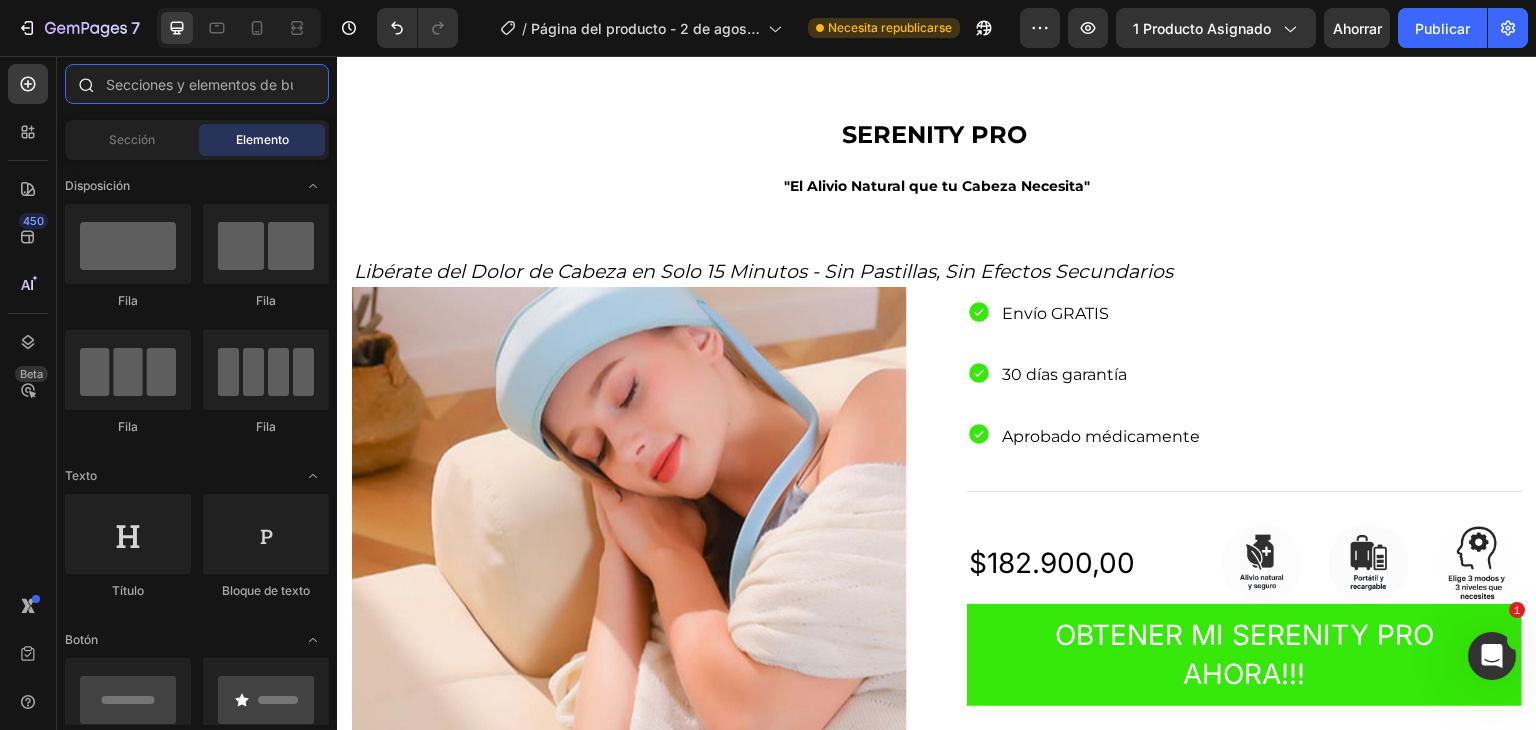 click at bounding box center [197, 84] 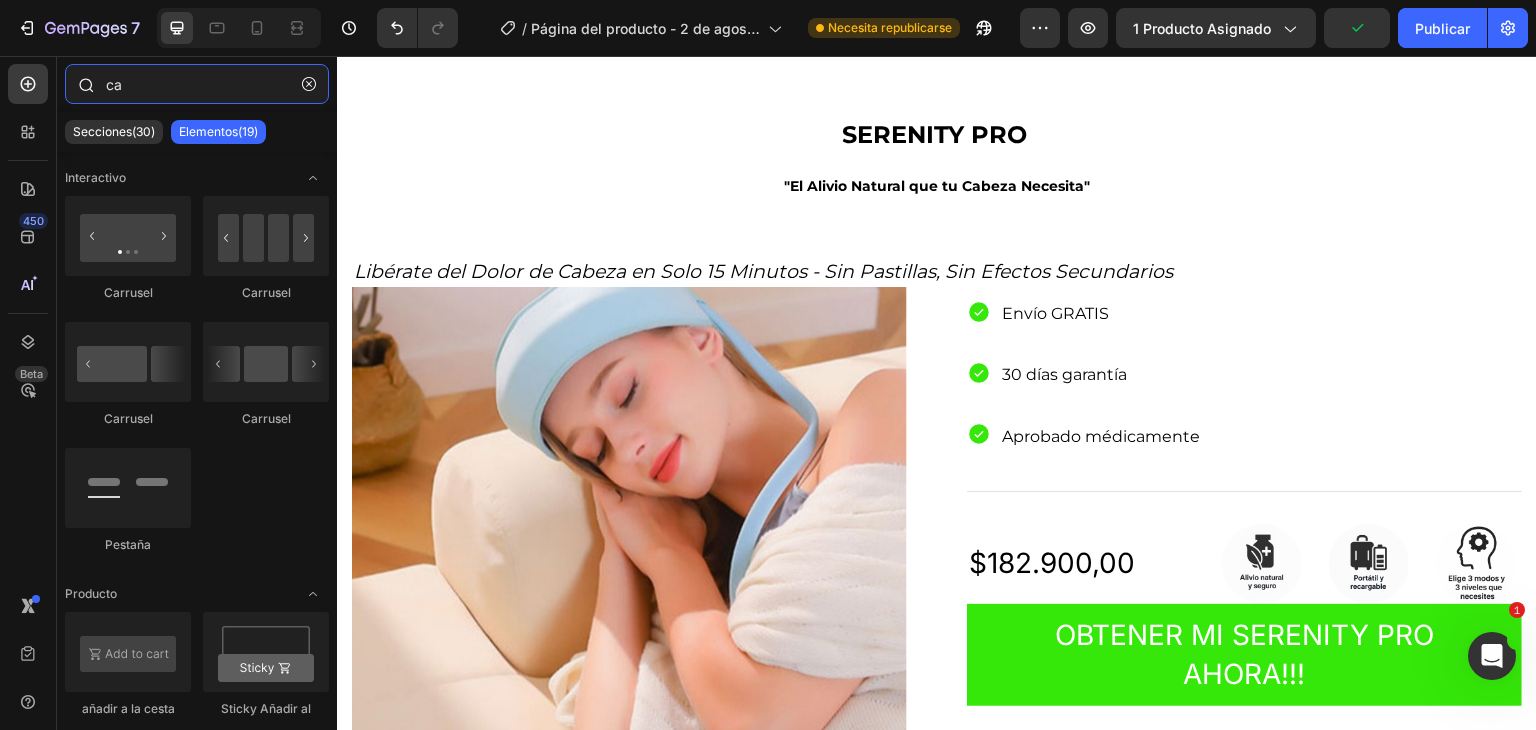 type on "c" 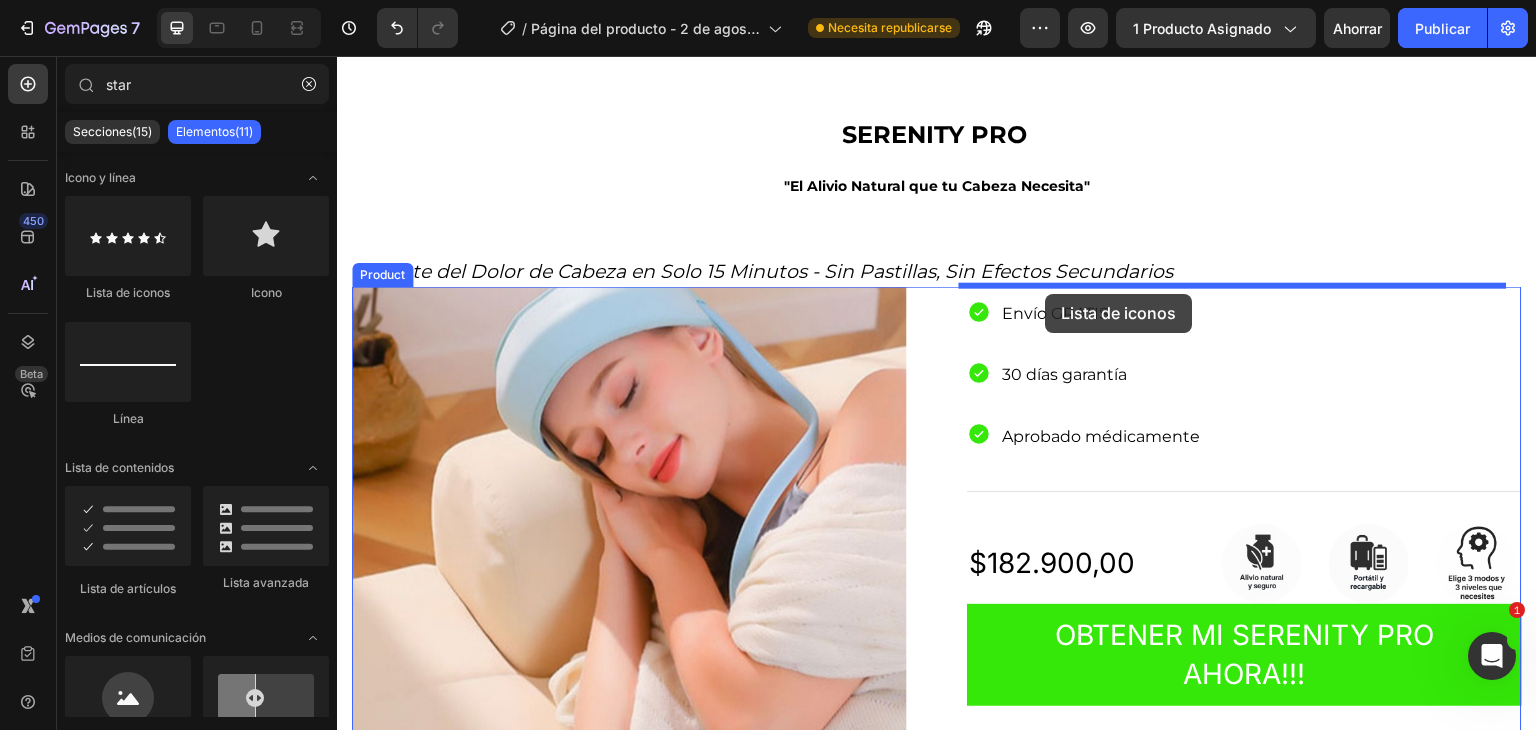 drag, startPoint x: 519, startPoint y: 272, endPoint x: 1046, endPoint y: 294, distance: 527.459 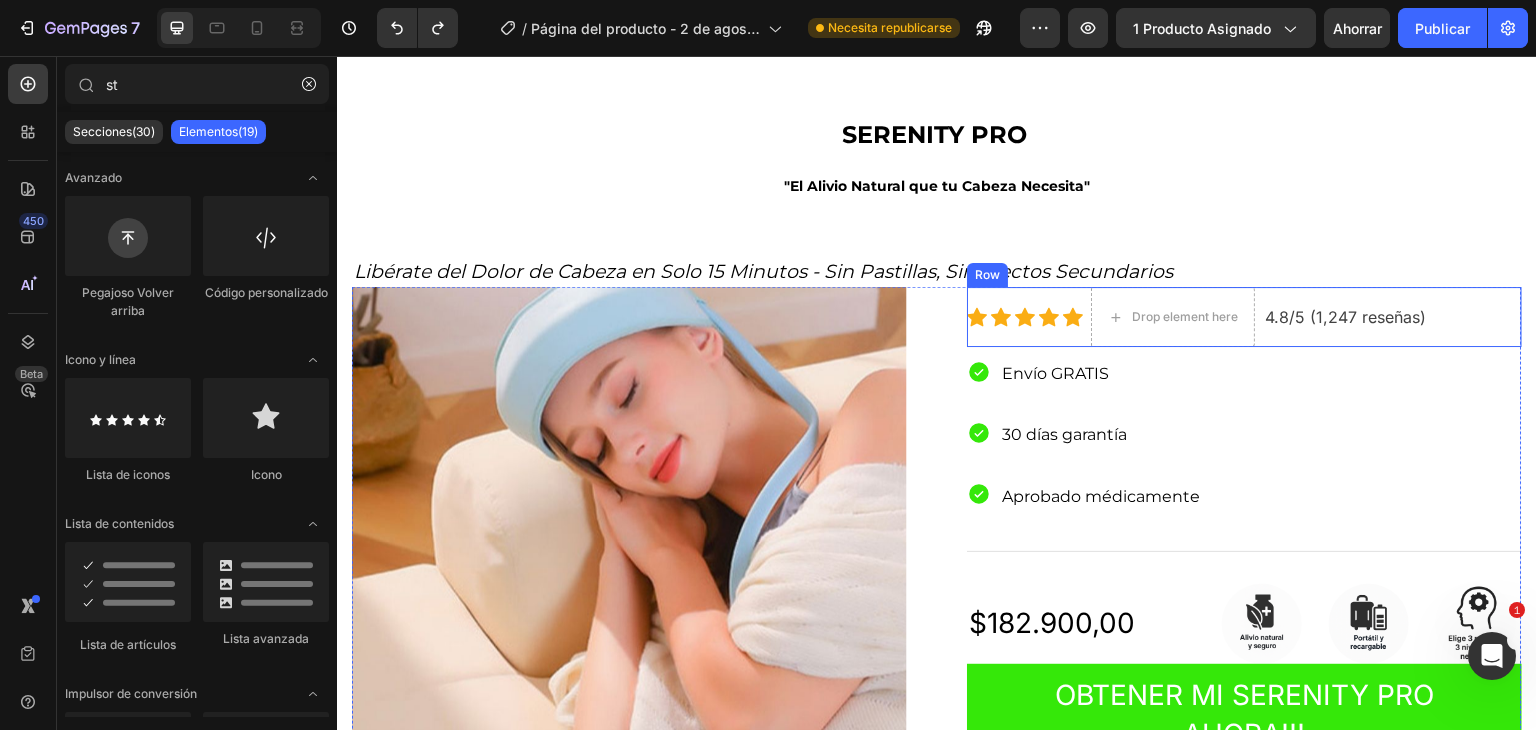 click on "4.8/5 (1,247 reseñas) Text block" at bounding box center (1345, 317) 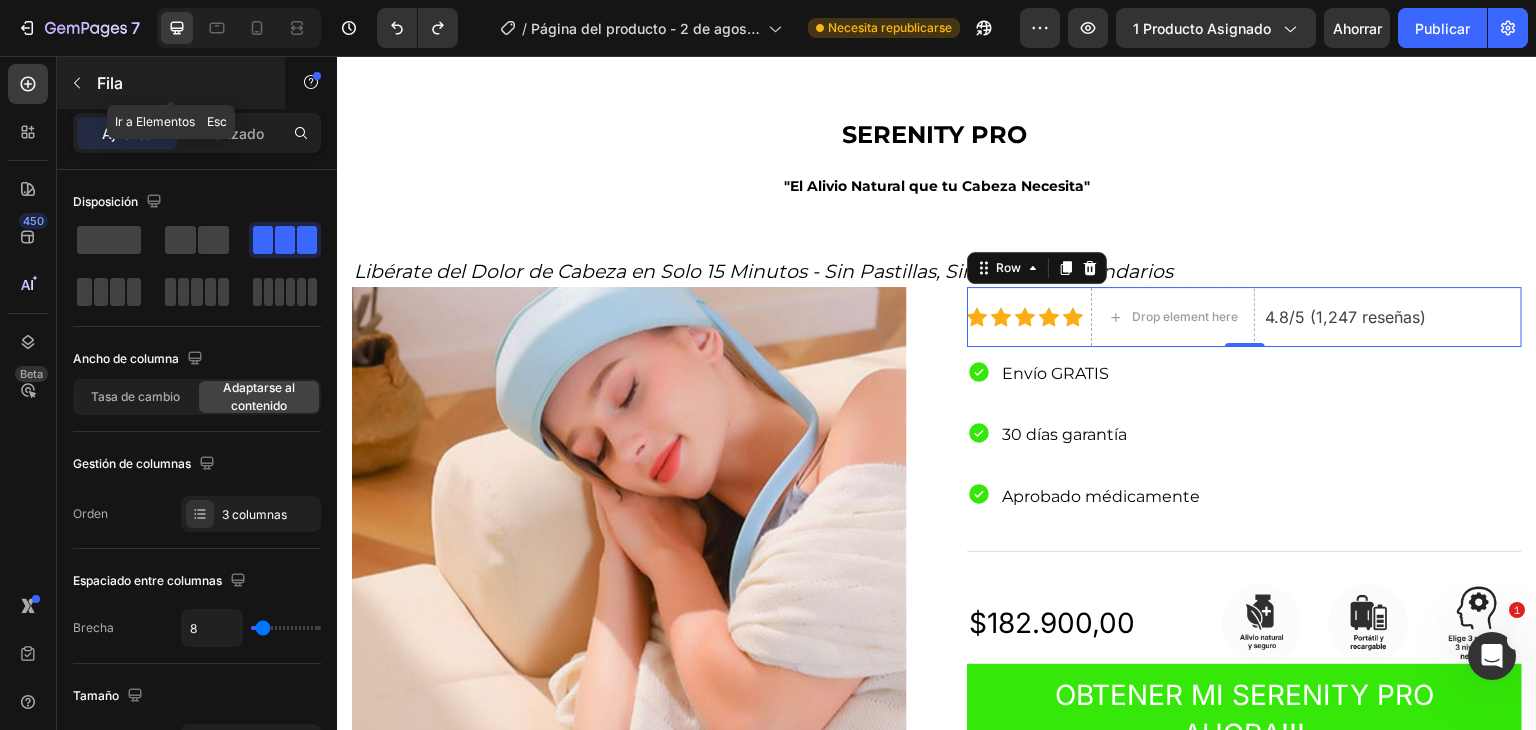 click on "Fila" at bounding box center [182, 83] 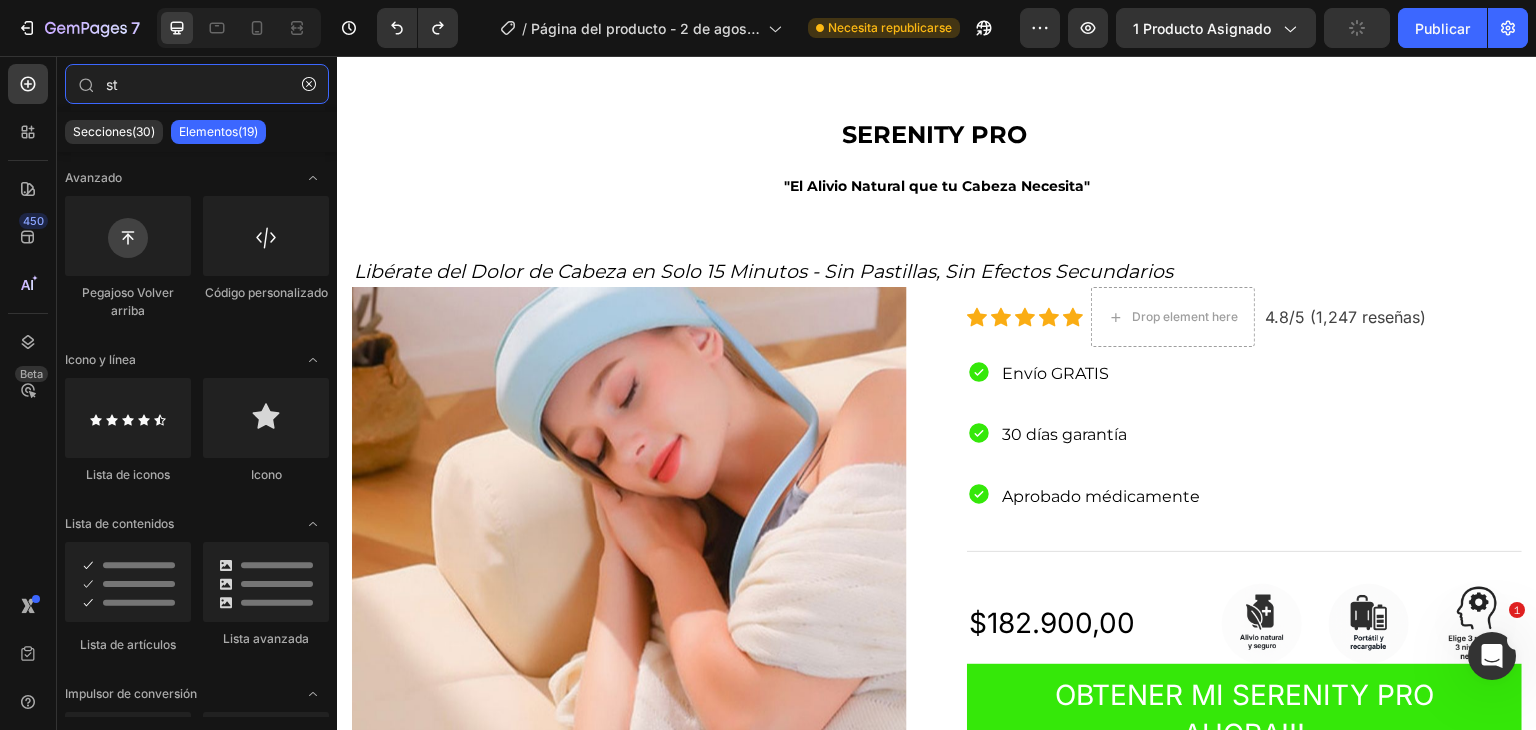 click on "st" at bounding box center (197, 84) 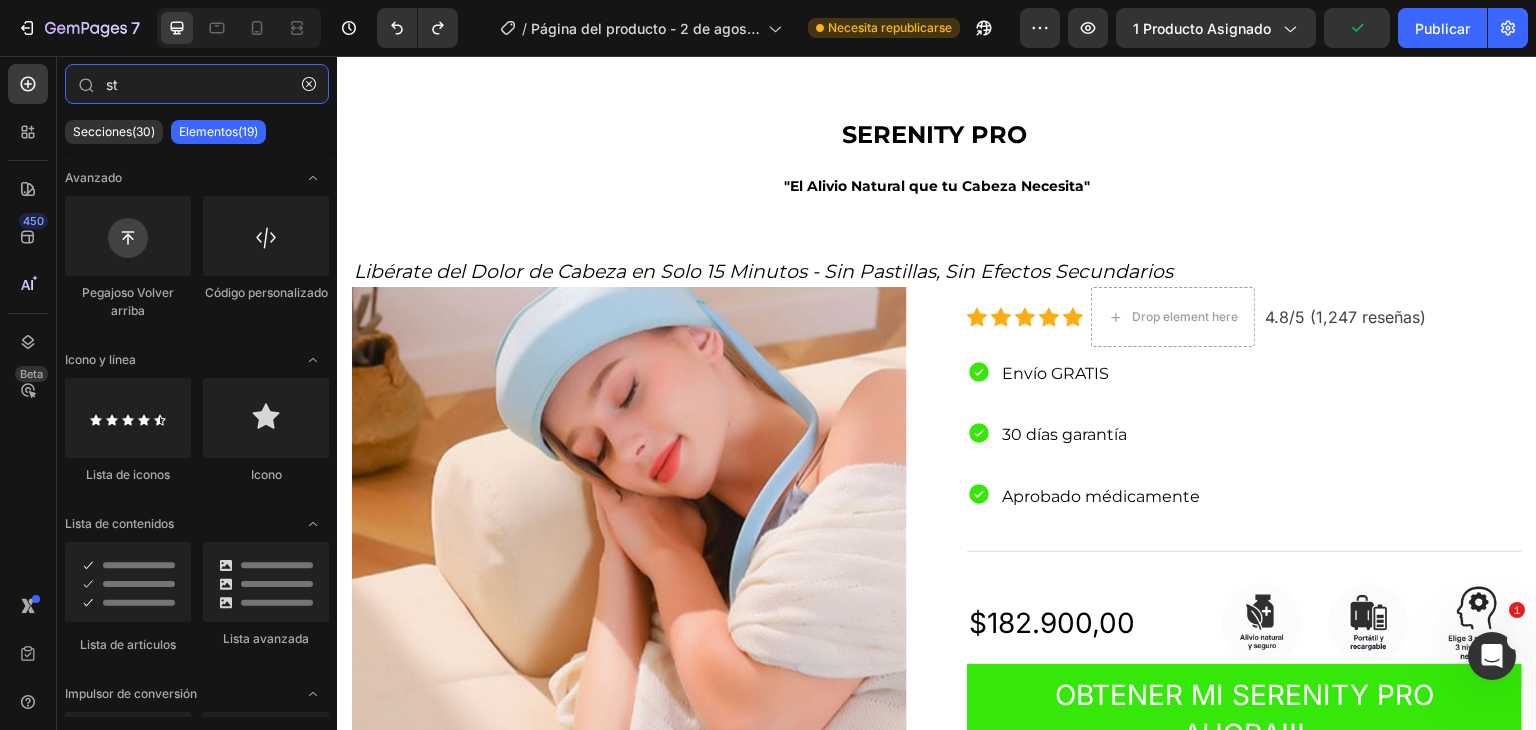 type on "s" 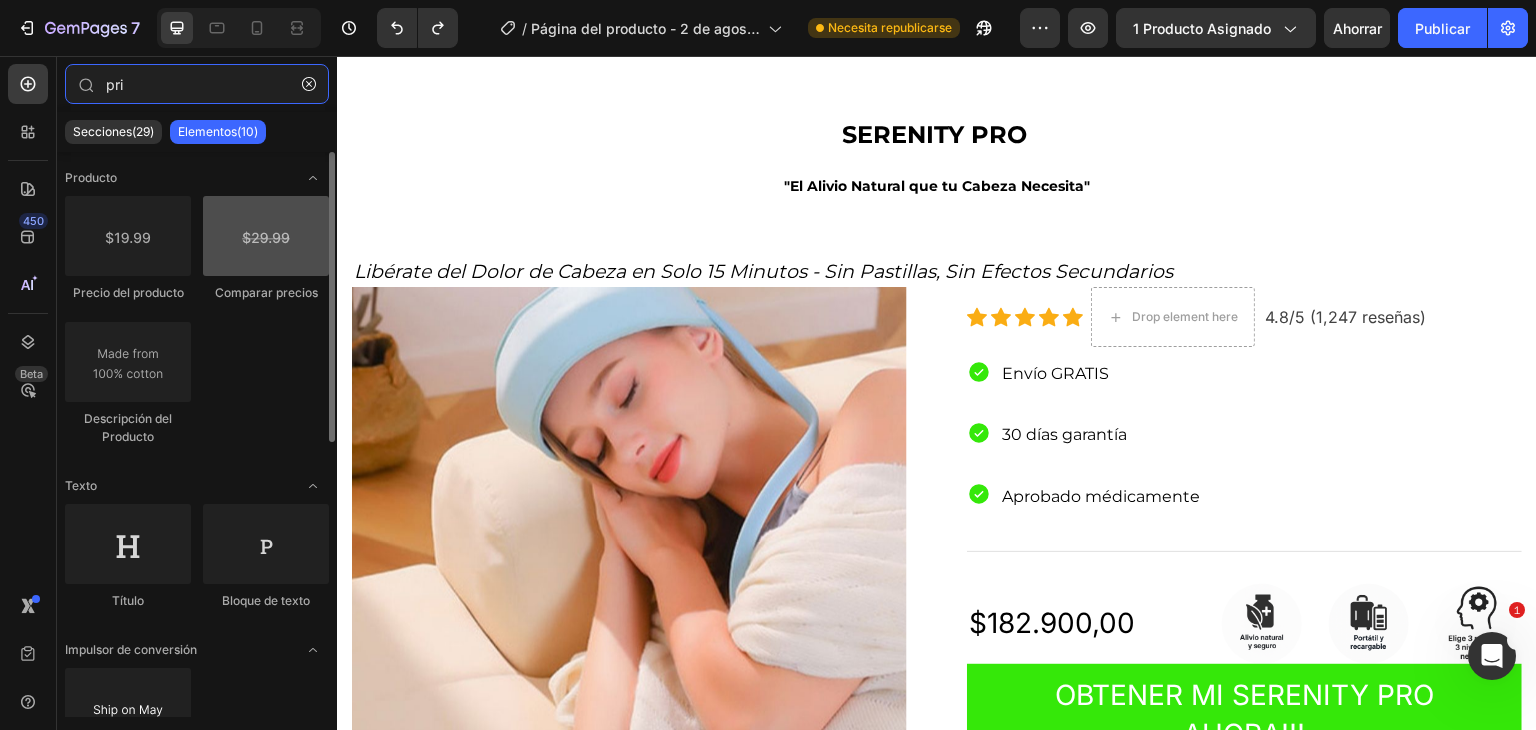 type on "pri" 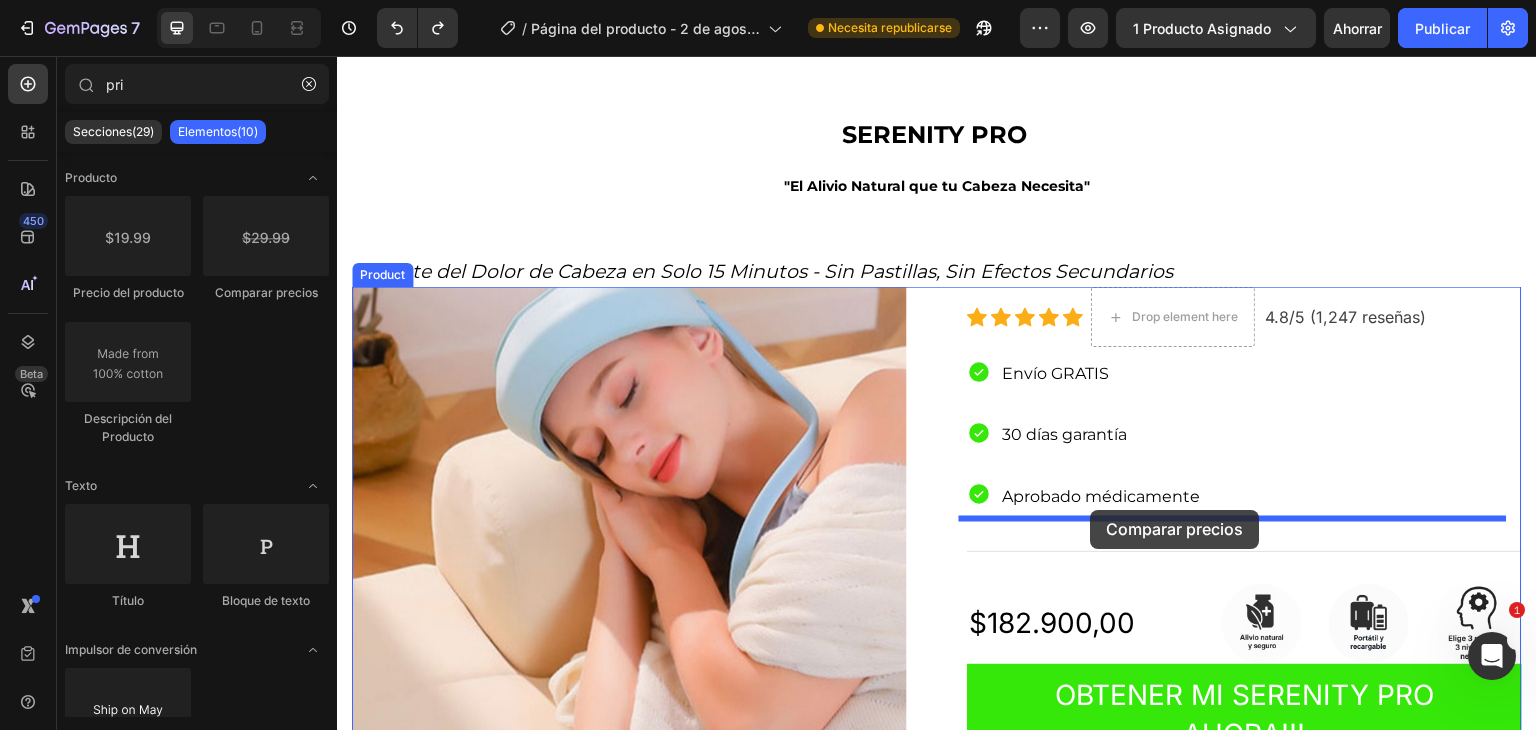 drag, startPoint x: 632, startPoint y: 328, endPoint x: 1091, endPoint y: 510, distance: 493.76614 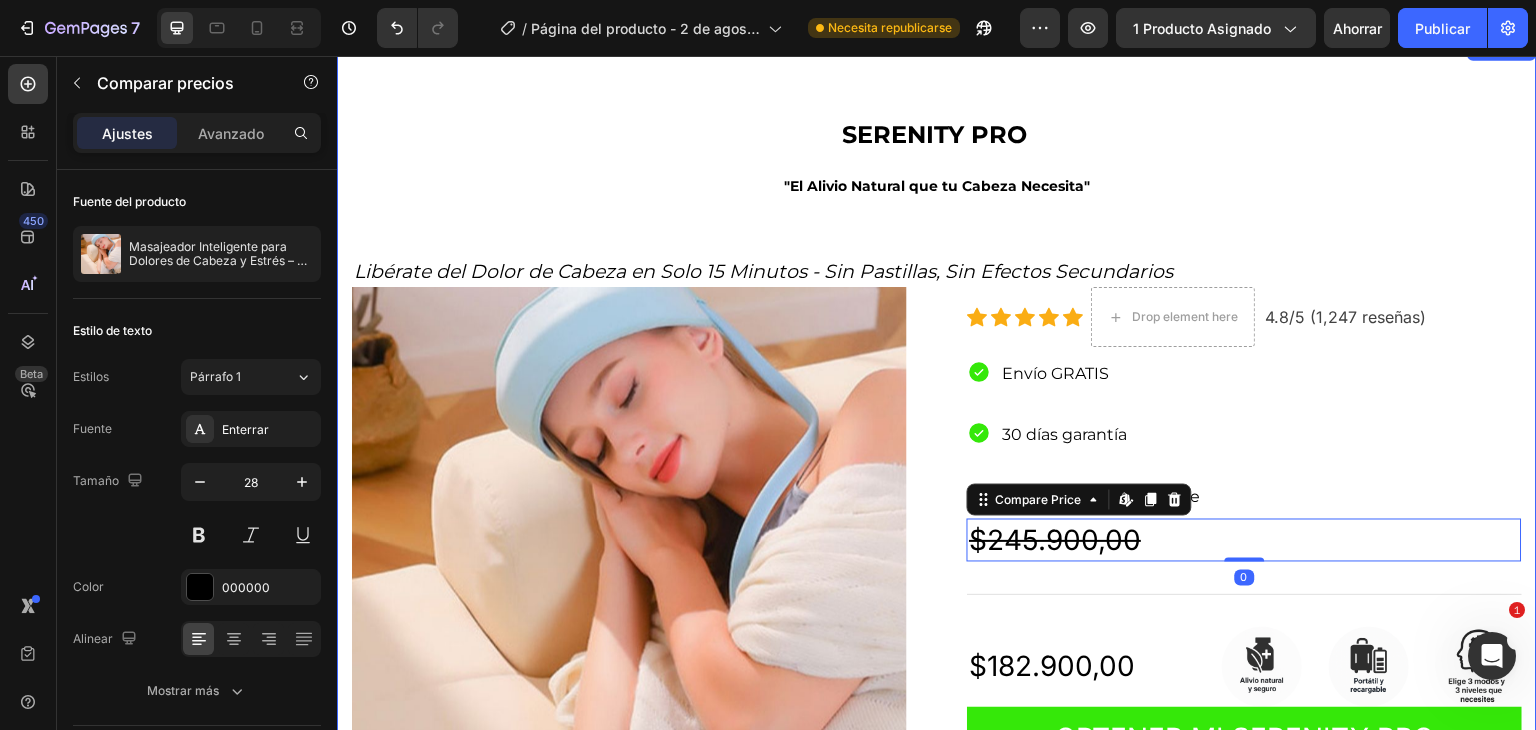 click on "SERENITY PRO "El Alivio Natural que tu Cabeza Necesita" Heading Row Libérate del Dolor de Cabeza en Solo 15 Minutos - Sin Pastillas, Sin Efectos Secundarios Text Block Product Images SERENITY PRO: Tu Solución Inteligente Heading Image Image Image Image Carousel Icon Icon Icon Icon Icon Icon Icon List Hoz Drop element here 4.8/5 (1,247 reseñas) Text block Row Envío GRATIS 30 días garantía Aprobado médicamente Item List $245.900,00 Compare Price Edit content in Shopify 0 Compare Price Edit content in Shopify 0 Title Line $182.900,00 Product Price Product Price Image Image Image Row Row OBTENER MI SERENITY PRO AHORA!!!" at bounding box center (937, 861) 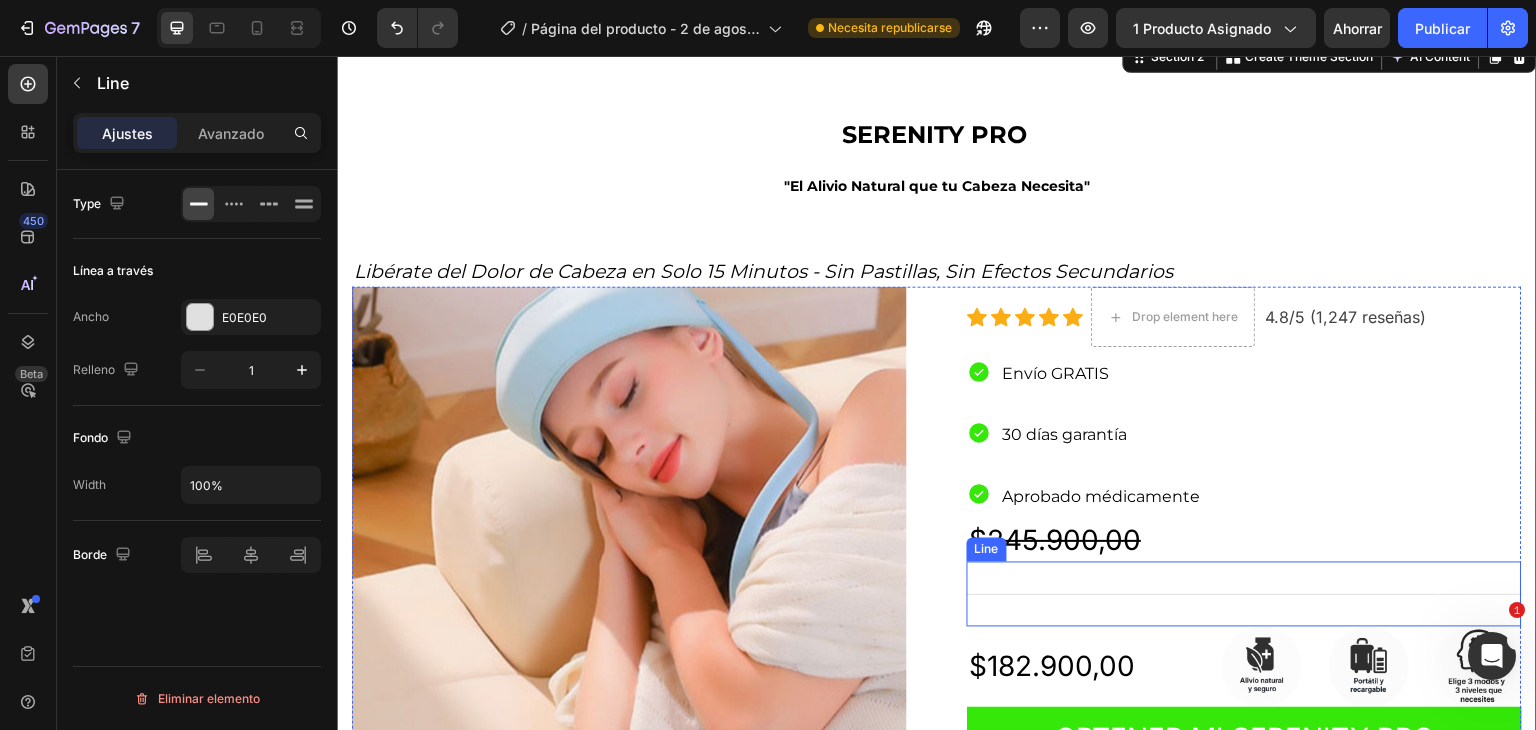 click on "Title Line" at bounding box center (1244, 594) 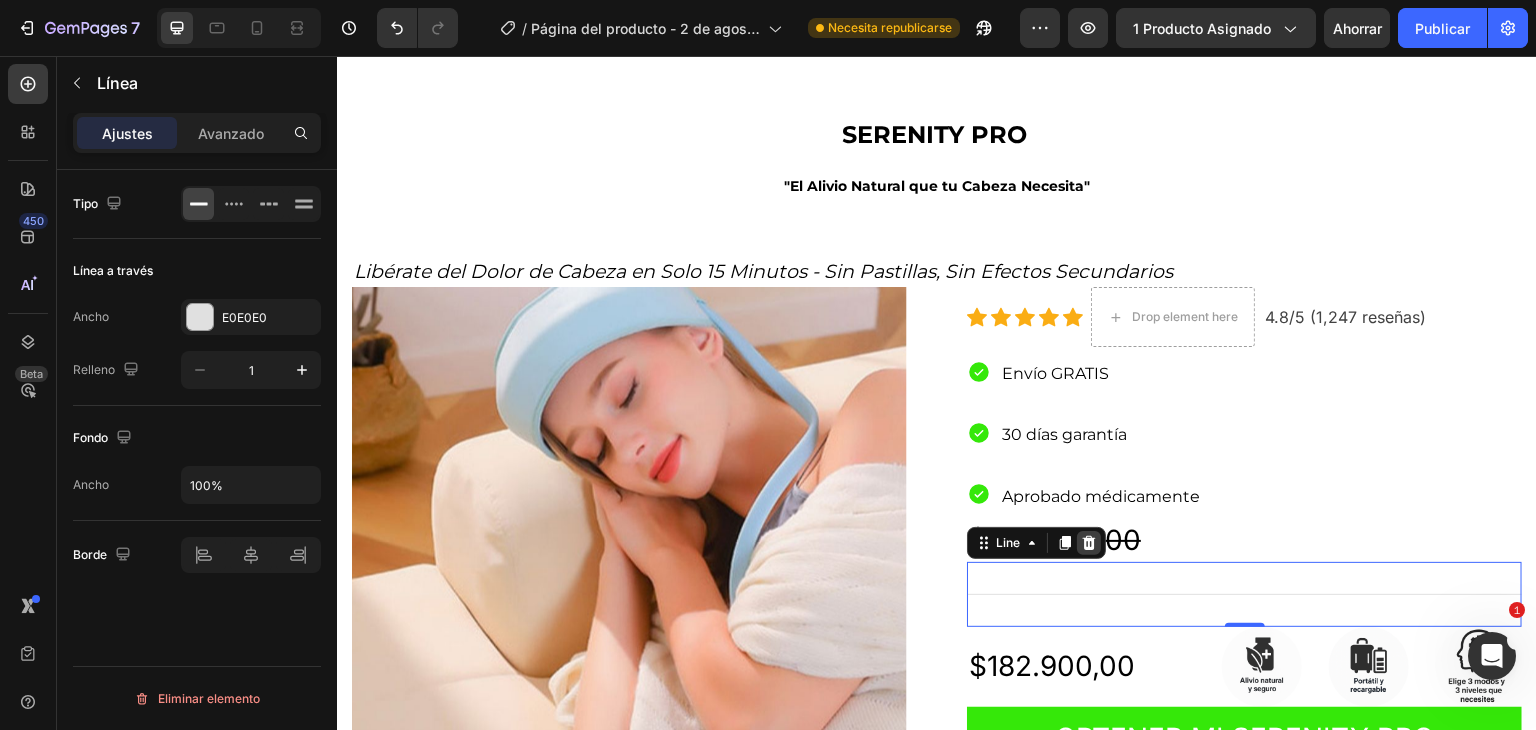 click 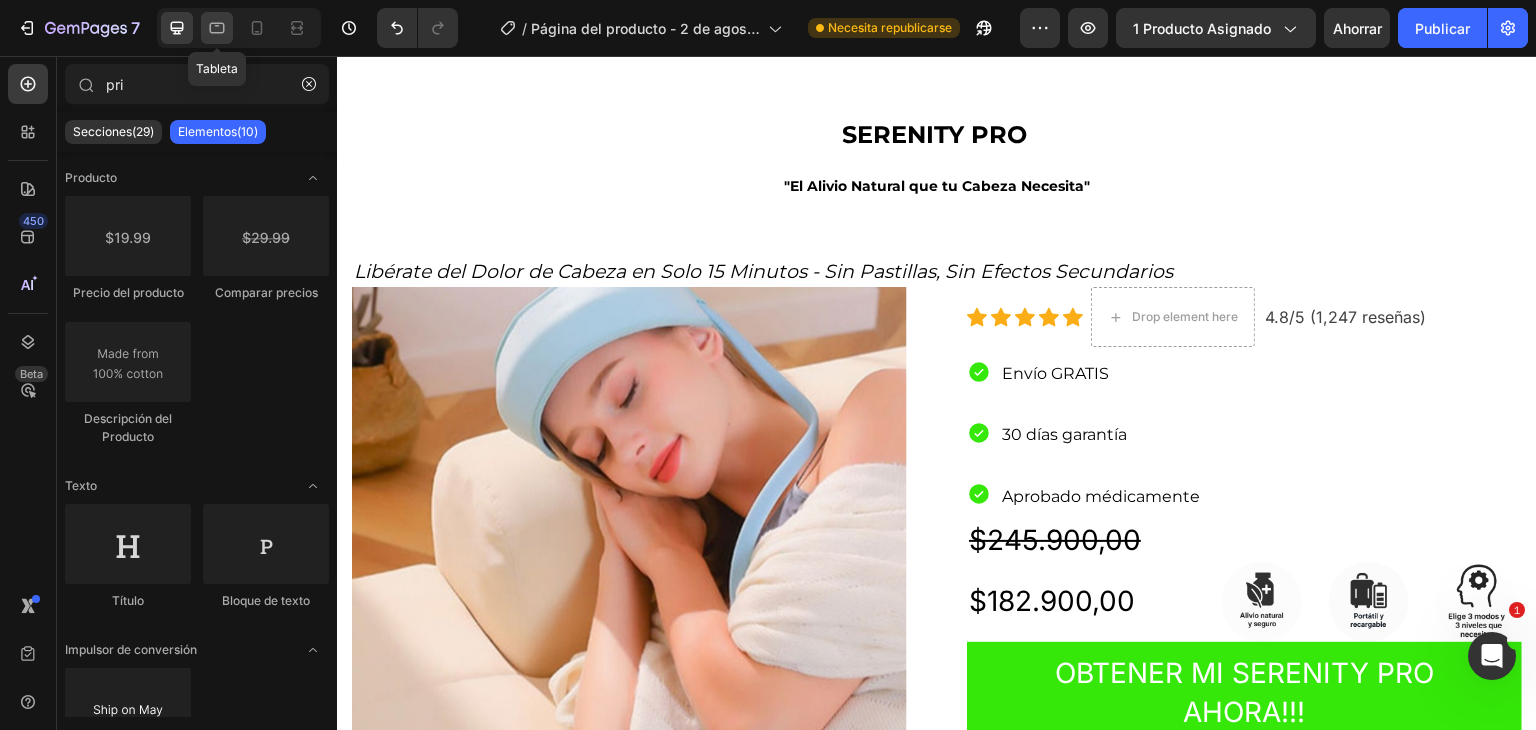 click 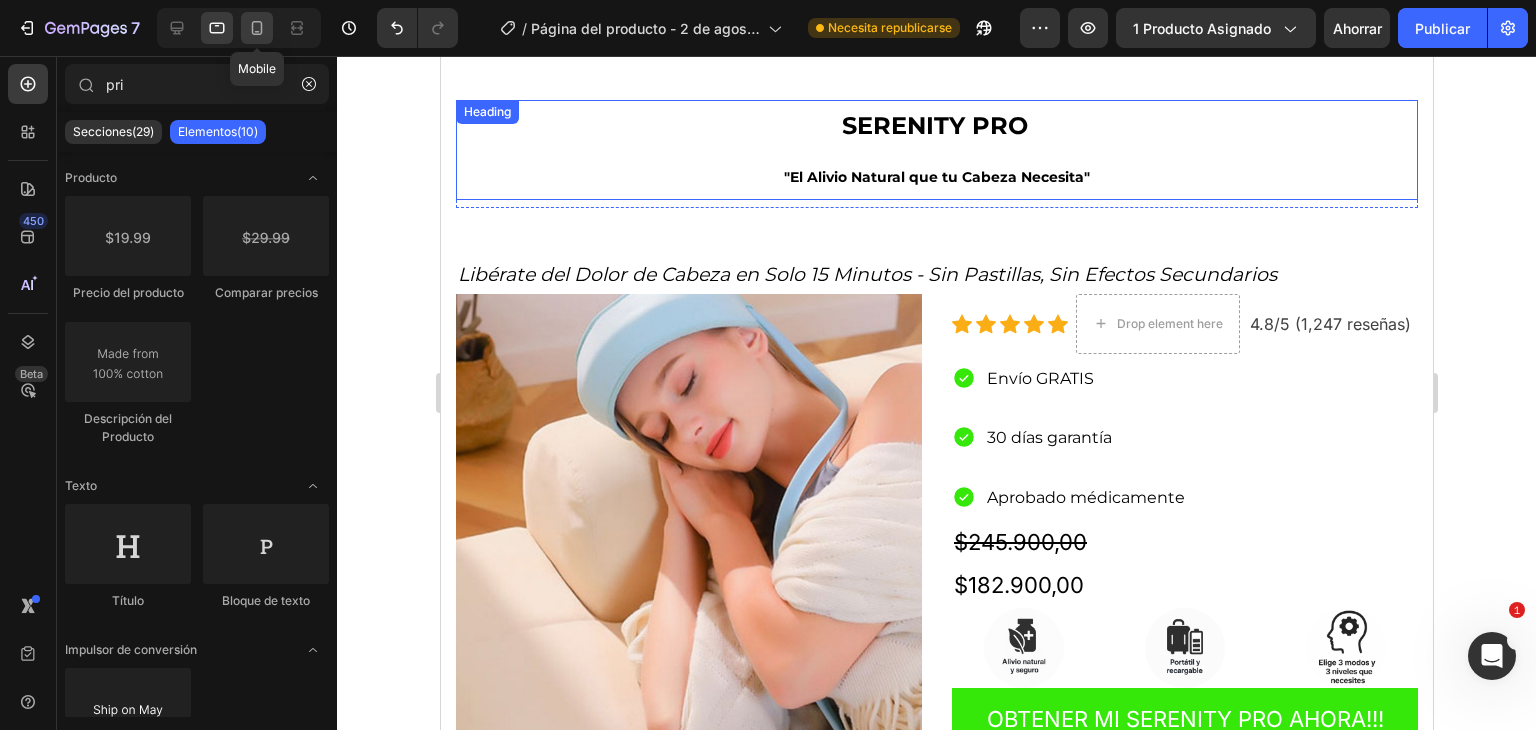 click 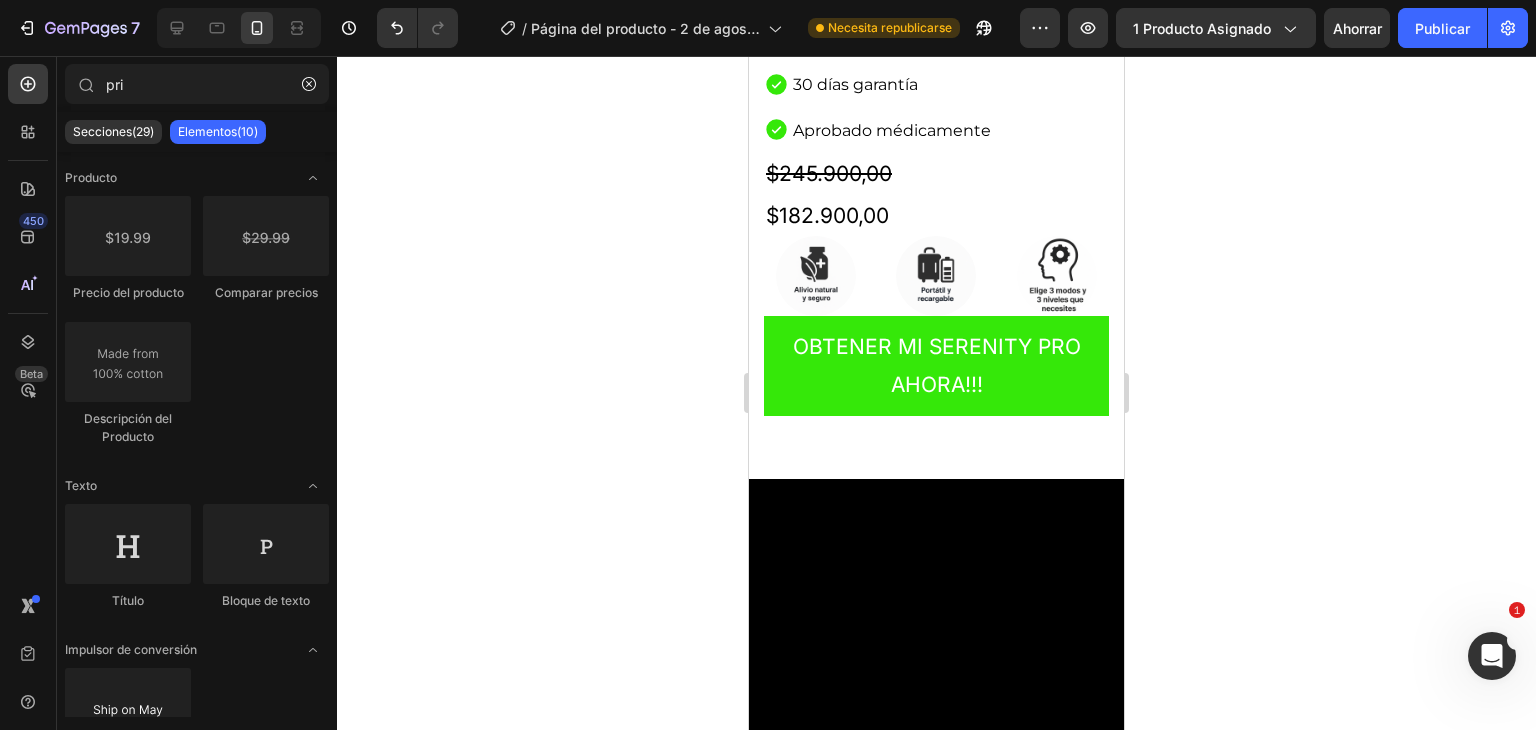 scroll, scrollTop: 0, scrollLeft: 0, axis: both 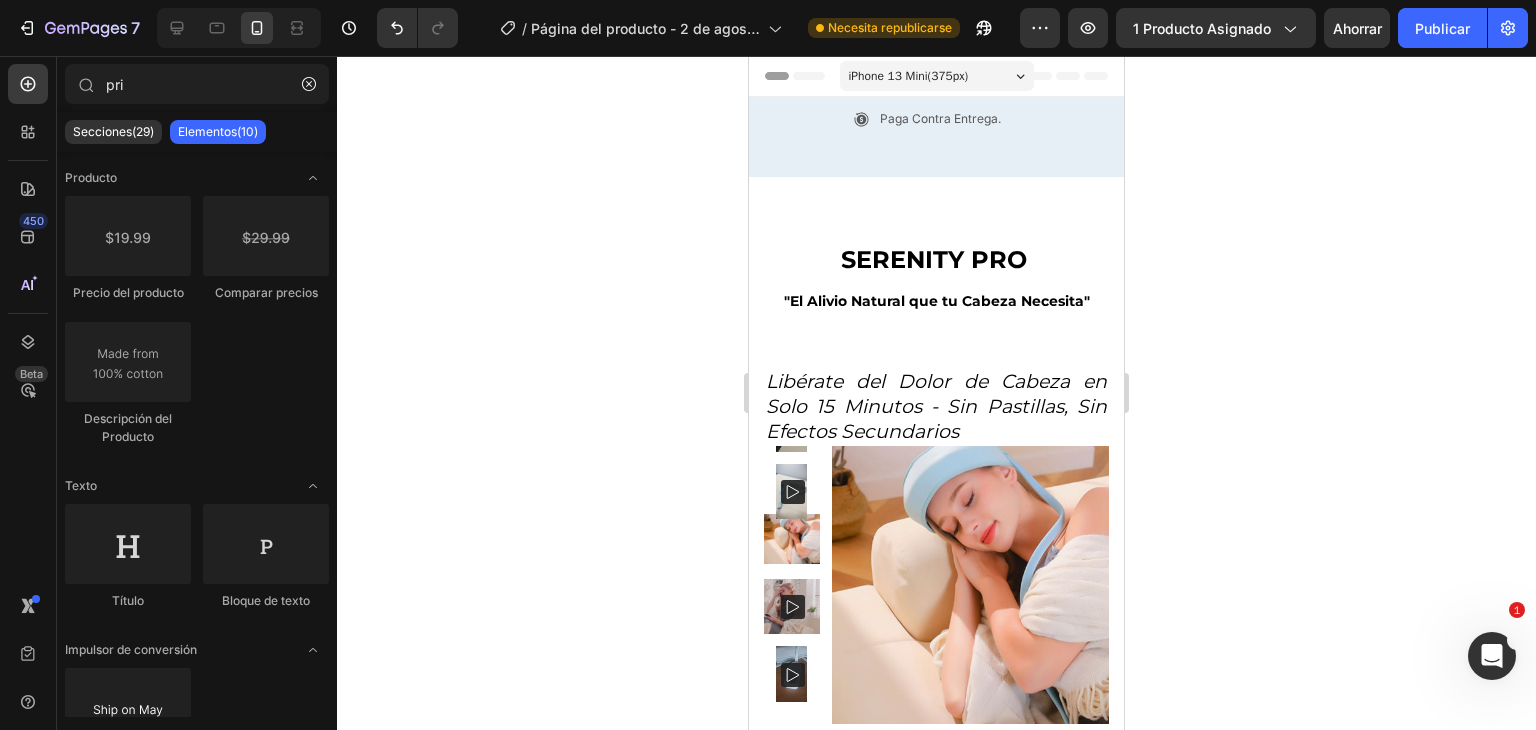 drag, startPoint x: 1121, startPoint y: 108, endPoint x: 1871, endPoint y: 107, distance: 750.0007 